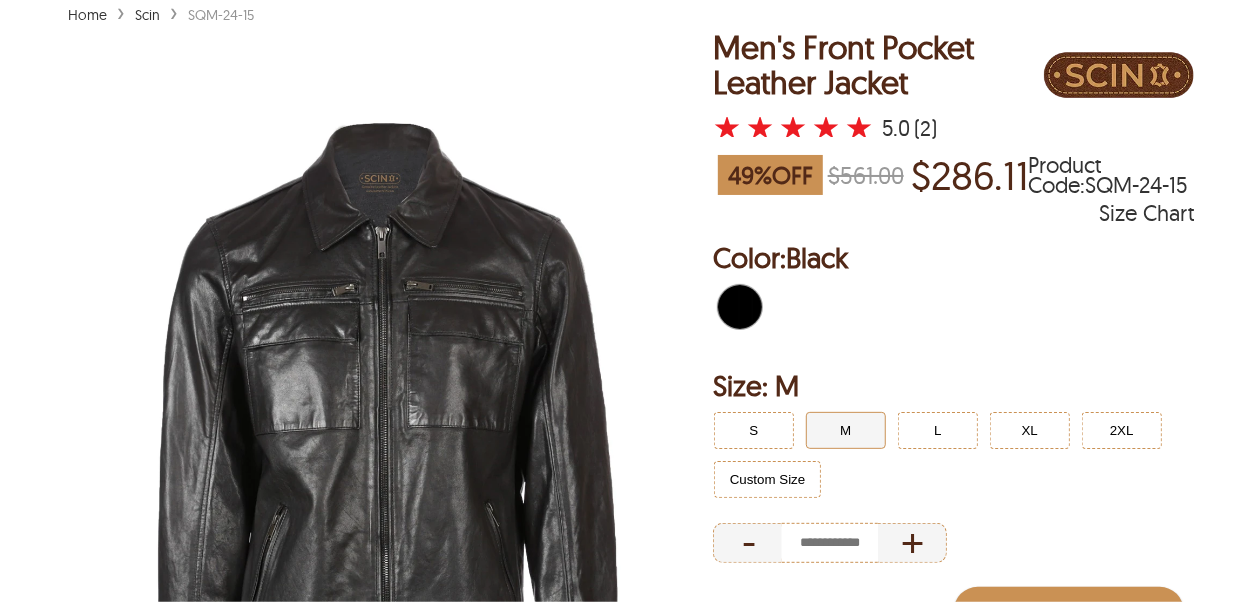 scroll, scrollTop: 200, scrollLeft: 0, axis: vertical 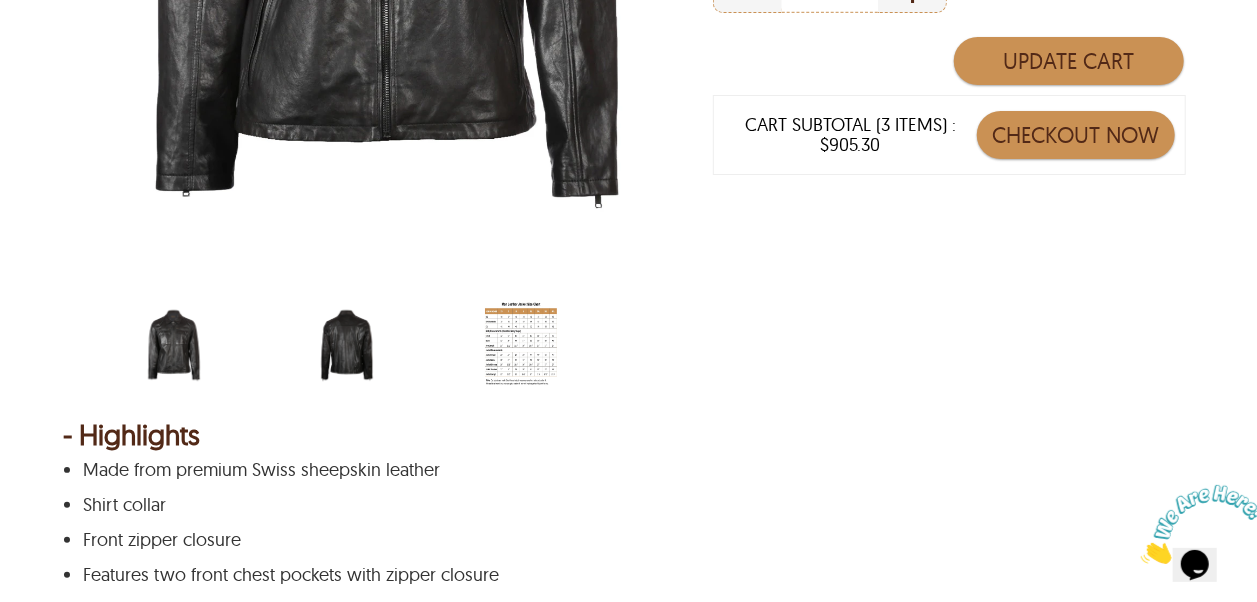 click at bounding box center (347, 345) 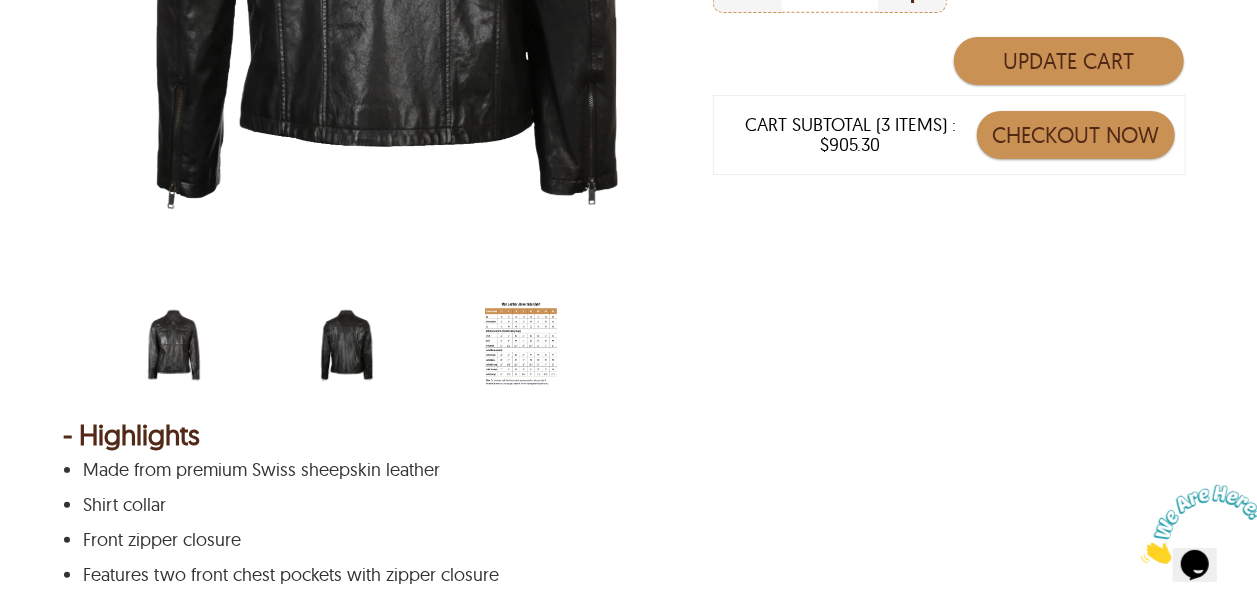 scroll, scrollTop: 600, scrollLeft: 0, axis: vertical 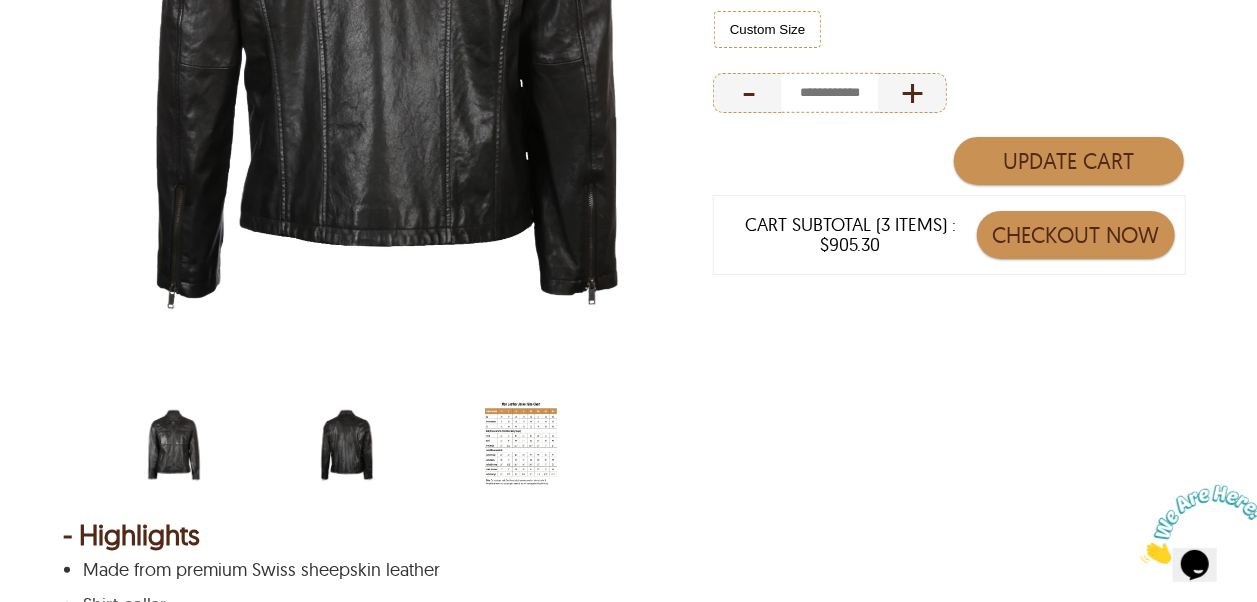 click at bounding box center [174, 445] 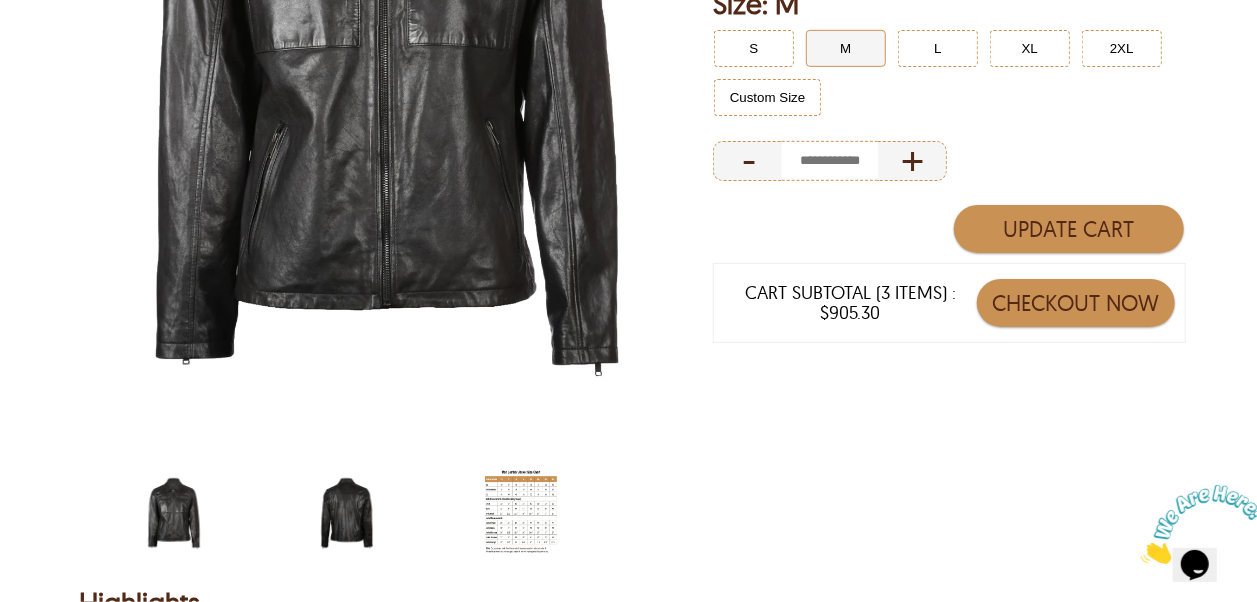 scroll, scrollTop: 500, scrollLeft: 0, axis: vertical 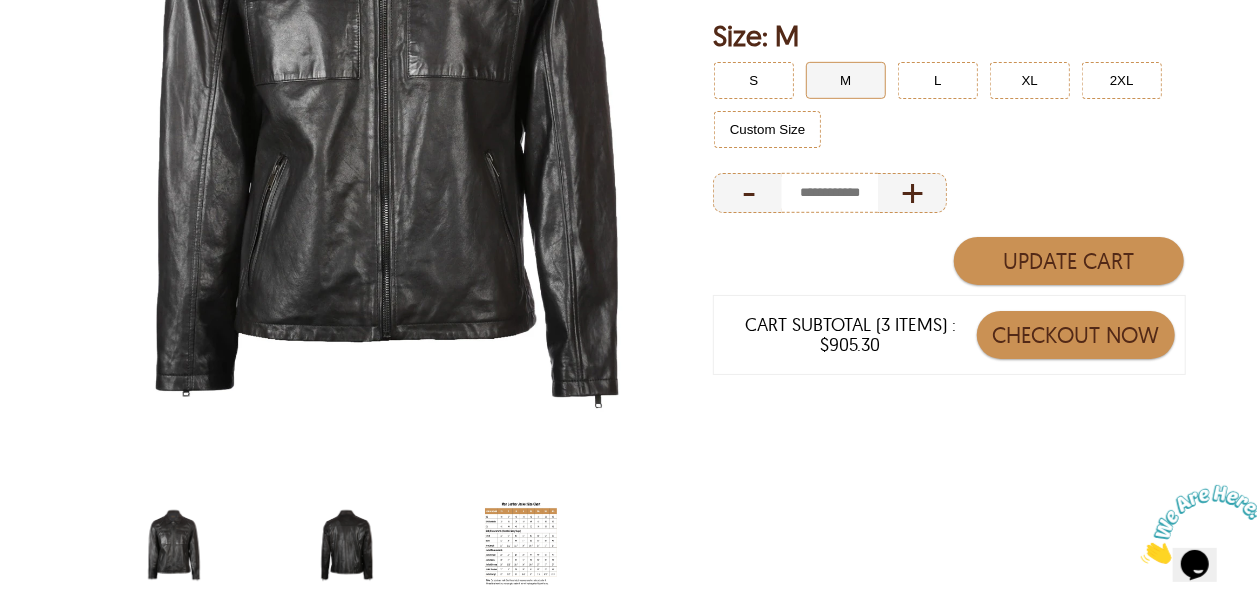 click on "M" at bounding box center (846, 80) 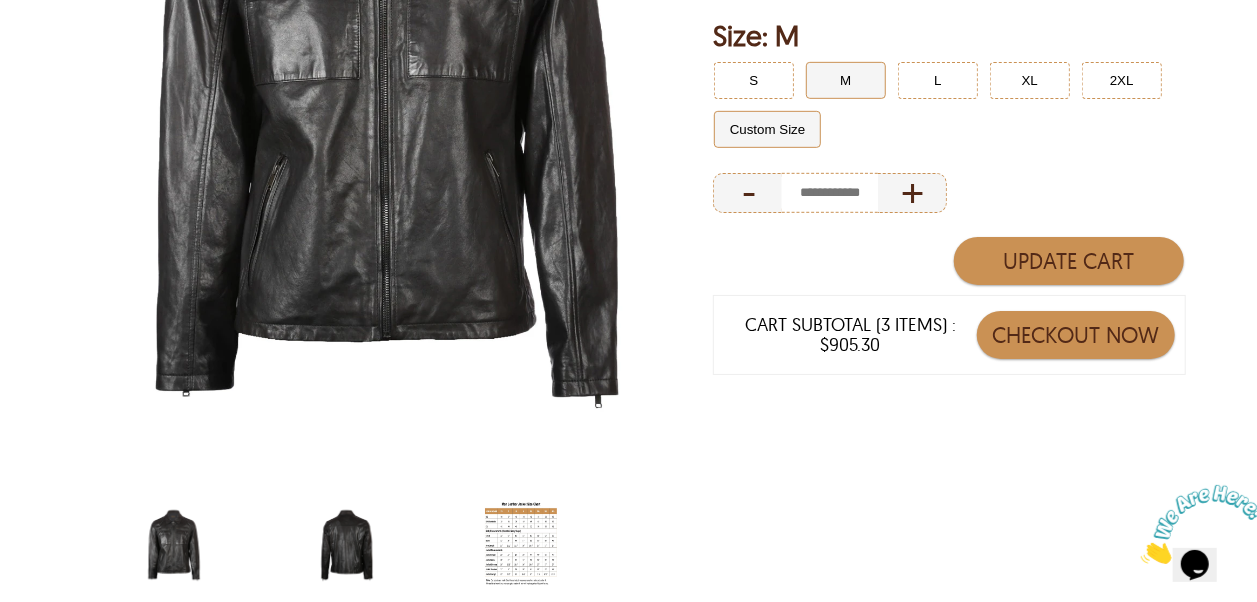 click on "Custom Size" at bounding box center (768, 129) 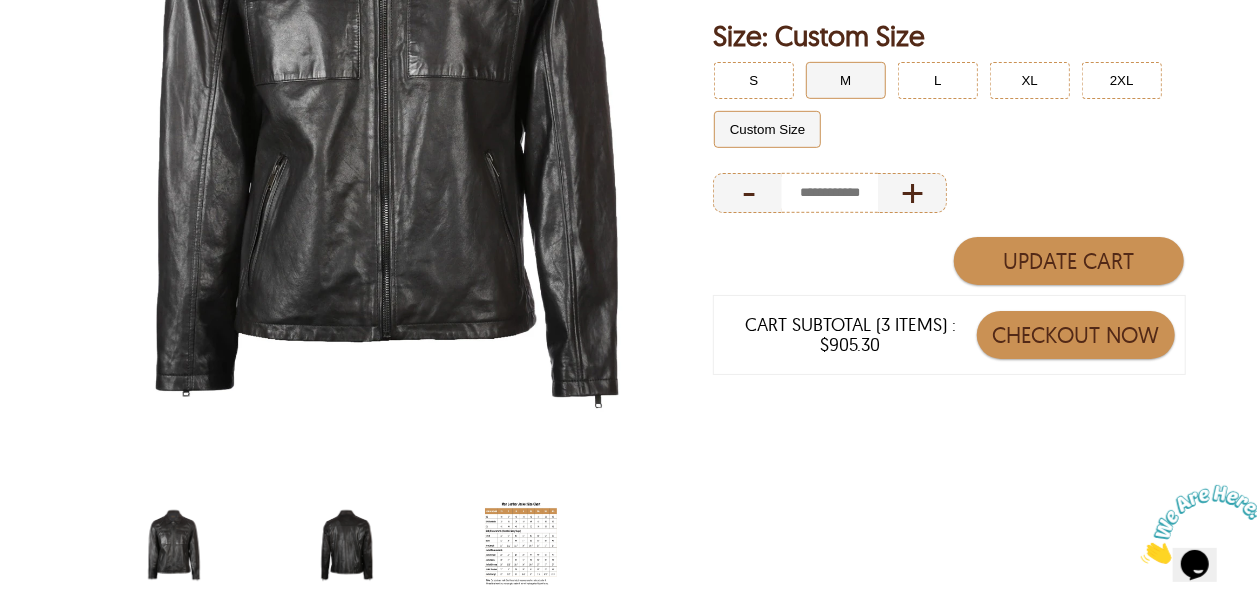 click on "M" at bounding box center [846, 80] 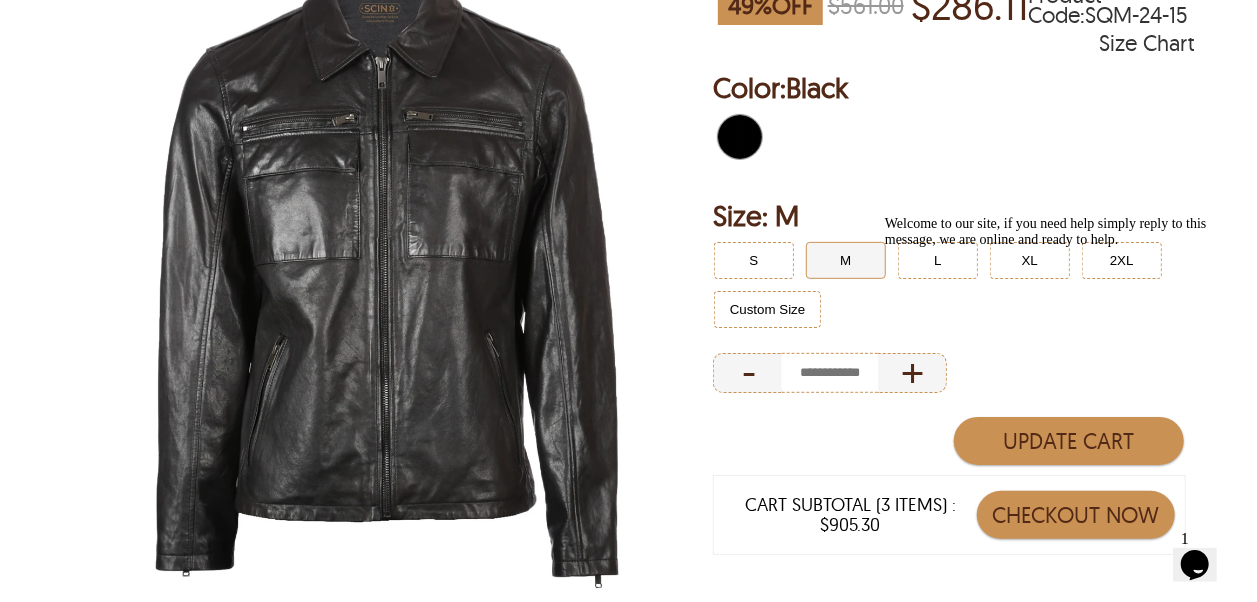scroll, scrollTop: 200, scrollLeft: 0, axis: vertical 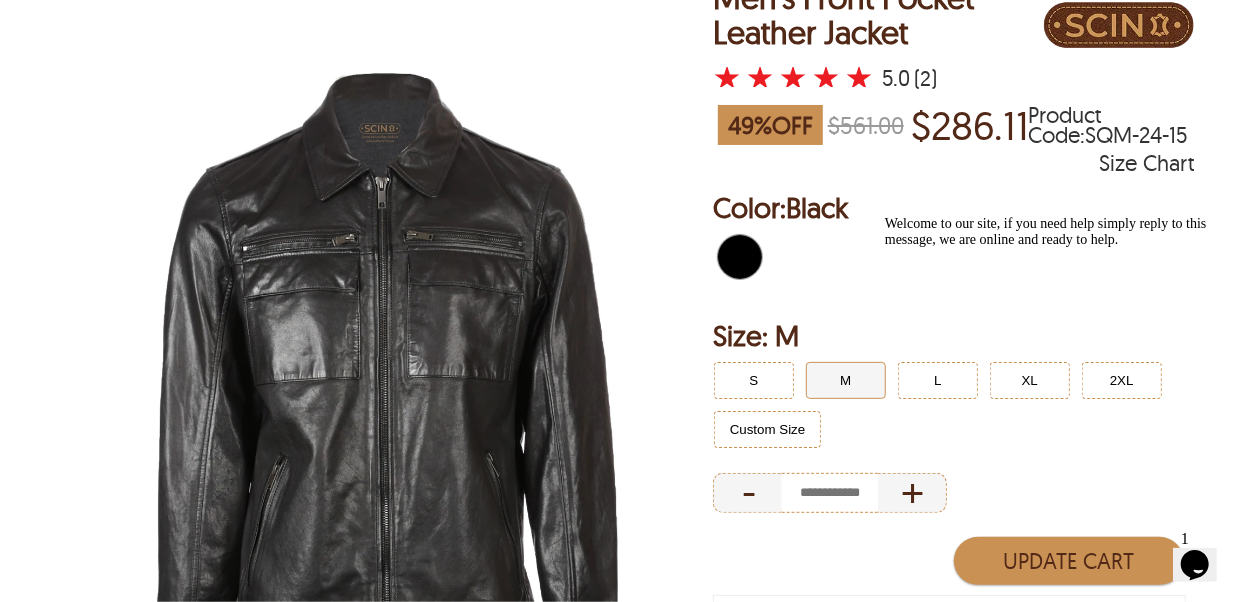 click on "Size Chart" at bounding box center [1146, 163] 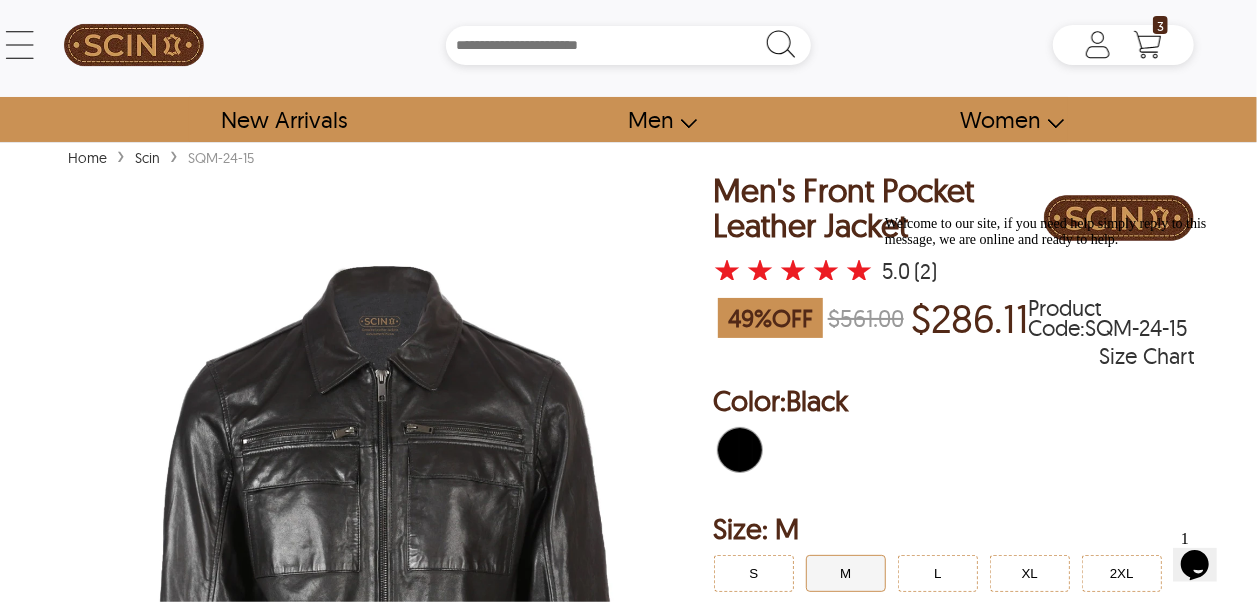 scroll, scrollTop: 0, scrollLeft: 0, axis: both 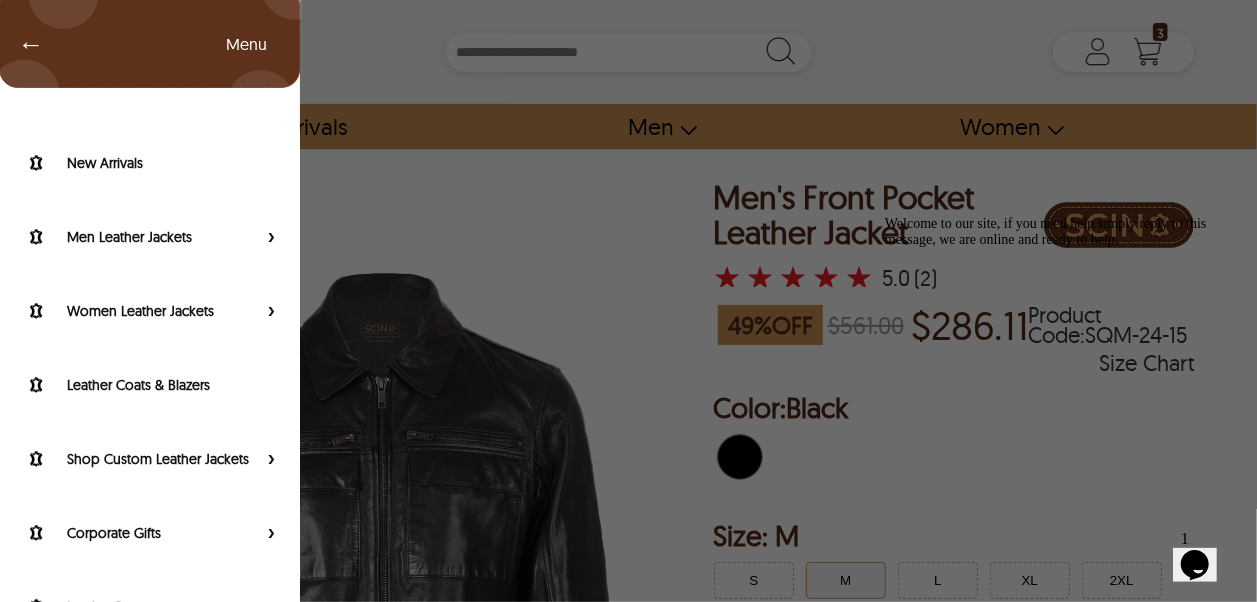 click on "← Menu New Arrivals Men Leather Jackets Aviator Leather Jackets Bomber Leather Jackets Biker Leather Jackets Cafe Racer Leather Jackets Leather Puffer Jackets Varsity Leather Jackets Oversized Leather Jackets Shearling Leather Jackets Leather Vests Leather Shirts Women Leather Jackets Aviator Leather Jackets Bomber Leather Jackets Biker Leather Jackets Cafe Racer Leather Jackets Leather Puffer Jackets Varsity Leather Jackets Oversized Leather Jackets Shearling Leather Jackets Leather Vests Leather Shirts Leather Coats & Blazers Shop Custom Leather Jackets Custom Aviator Leather Jackets Custom Bomber Leather Jackets Custom Biker Leather Jackets Custom Shearling Leather Jackets Custom Leather Coats & Blazers Custom Leather Vests Corporate Gifts  Leather Wallets Leather Portfolios Leather Passport Holders Leather Bags Leather Backpacks Leather Handbags Leather Duffle Bags Leather Crossbody Bags Leather Toiletry Bags Coupons & Specials SCIN Brand  About Us  SCIN Affiliate Program SCIN Reseller Program  Help ✕" at bounding box center (628, 52) 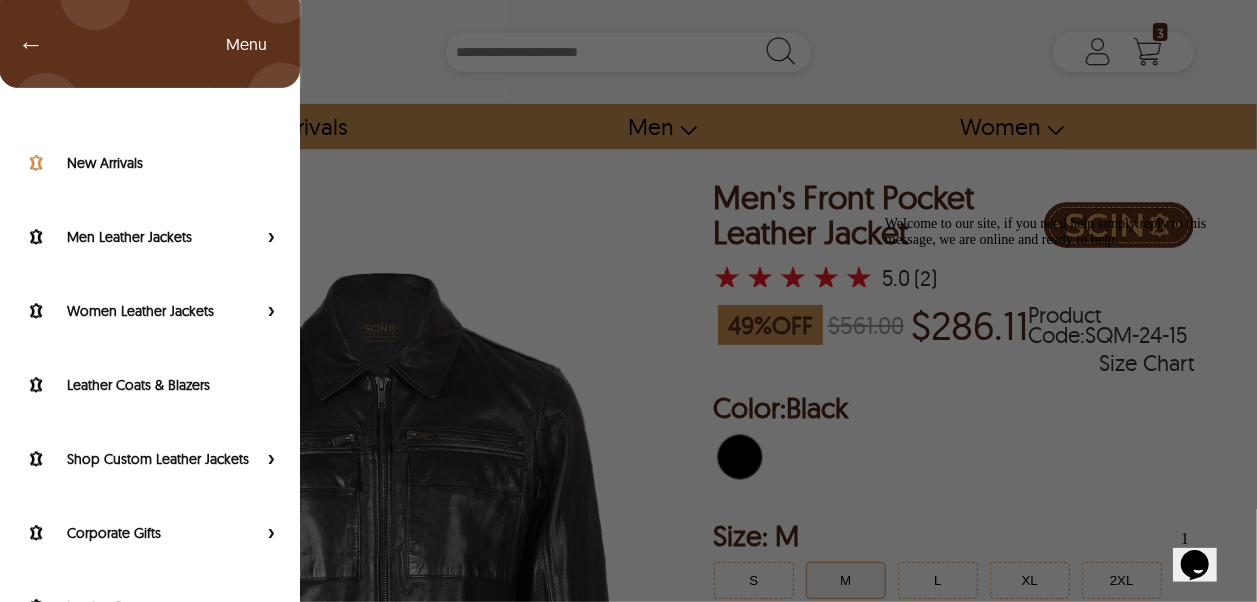 click on "New Arrivals" at bounding box center [173, 163] 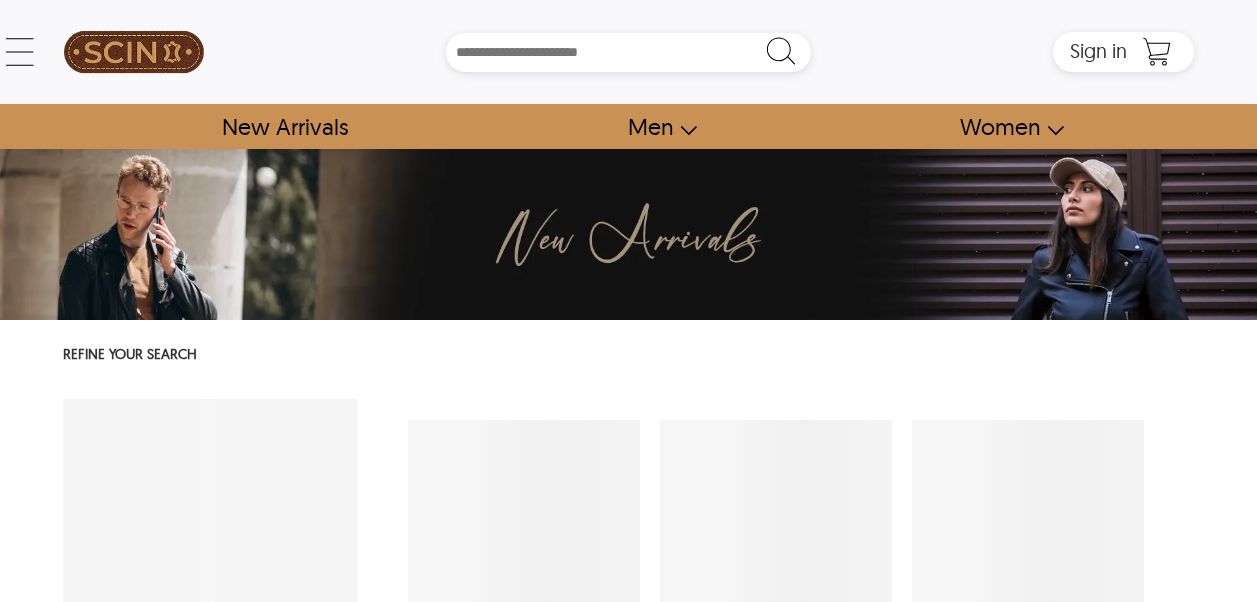 scroll, scrollTop: 0, scrollLeft: 0, axis: both 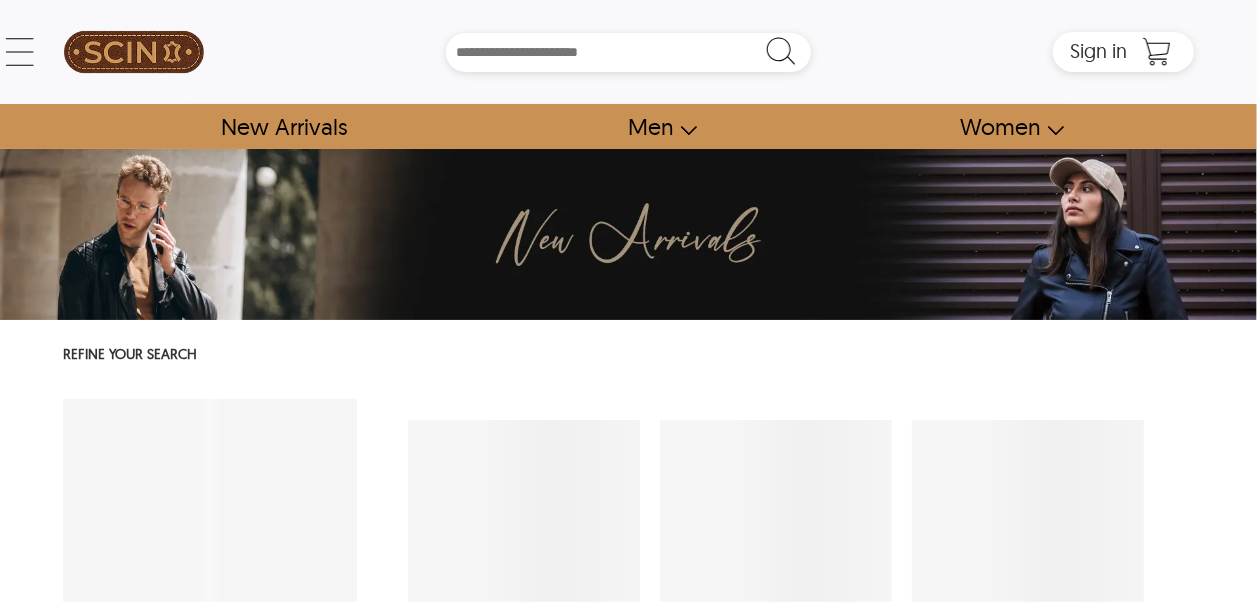 select on "********" 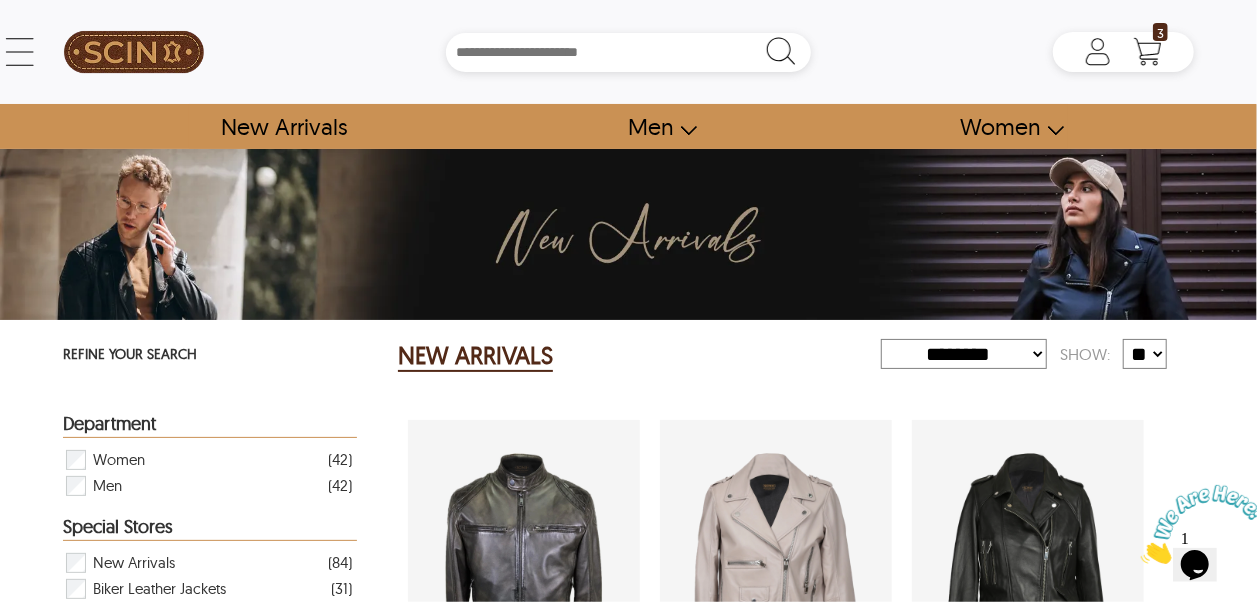scroll, scrollTop: 0, scrollLeft: 0, axis: both 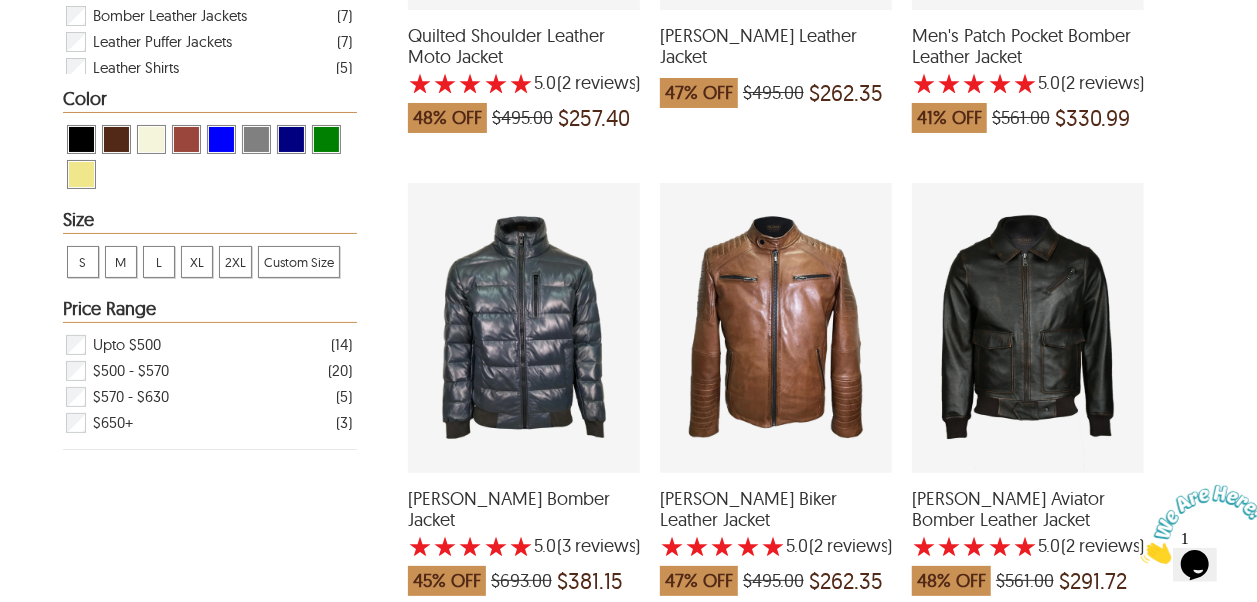 click on "Ethan Aviator Bomber Leather Jacket" at bounding box center [1028, 509] 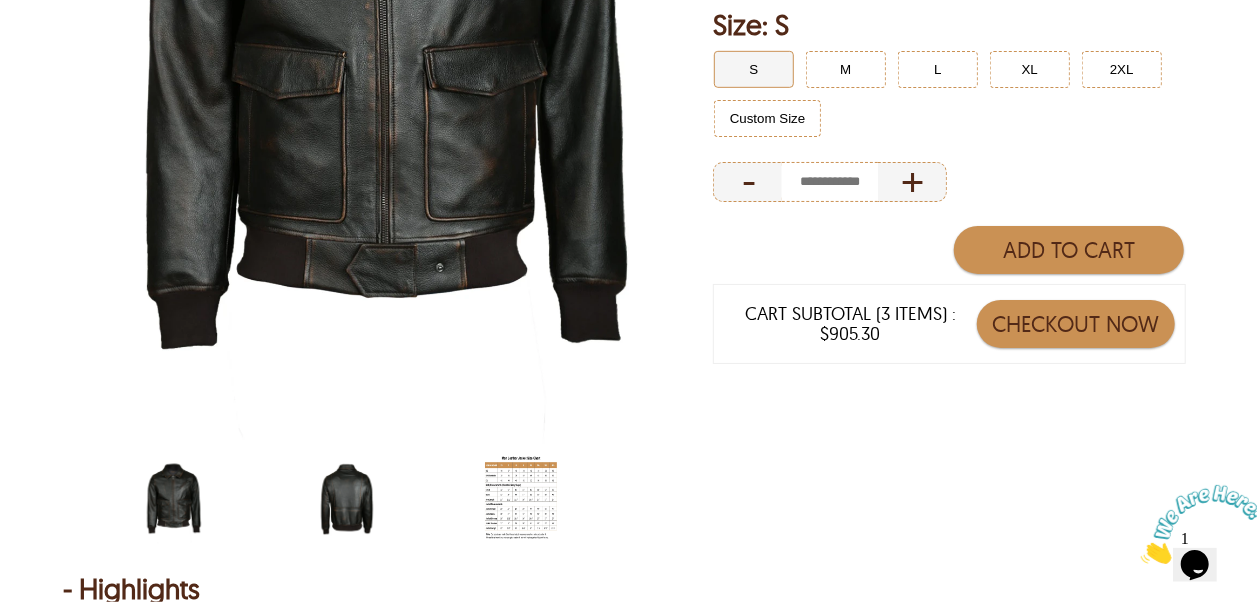 scroll, scrollTop: 600, scrollLeft: 0, axis: vertical 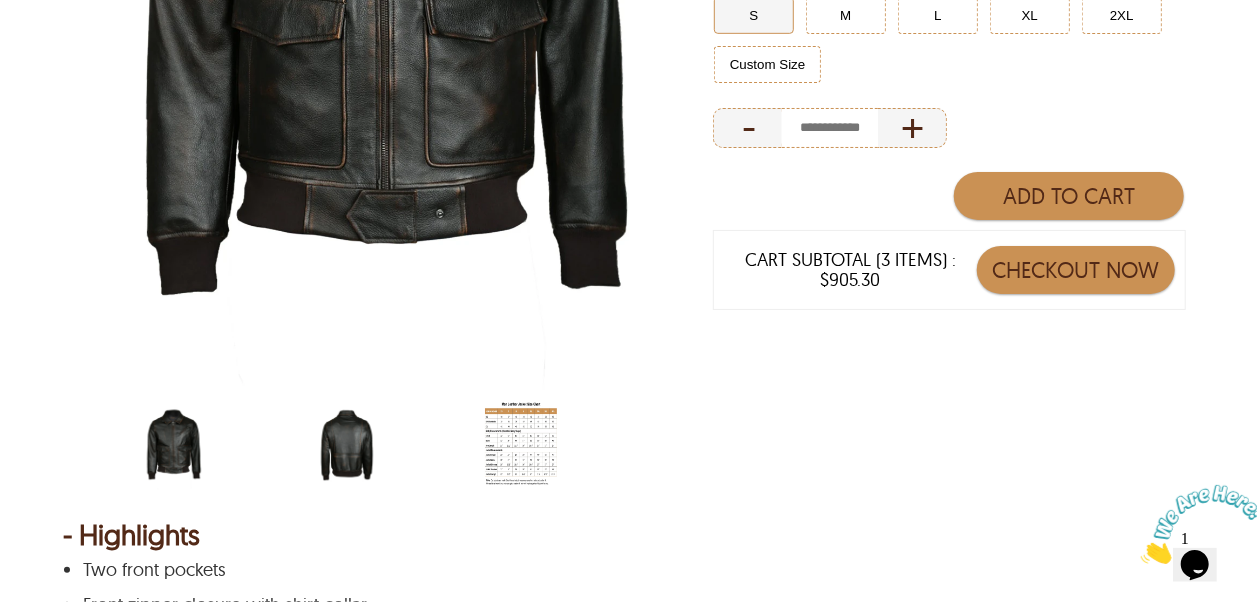 click at bounding box center [347, 445] 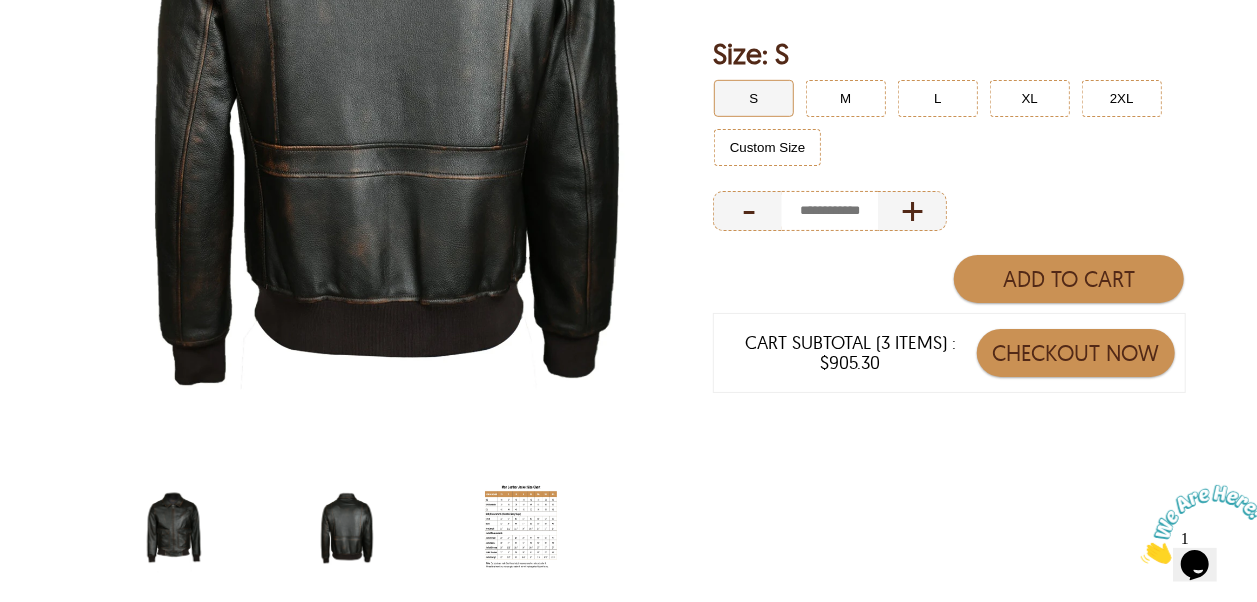 scroll, scrollTop: 700, scrollLeft: 0, axis: vertical 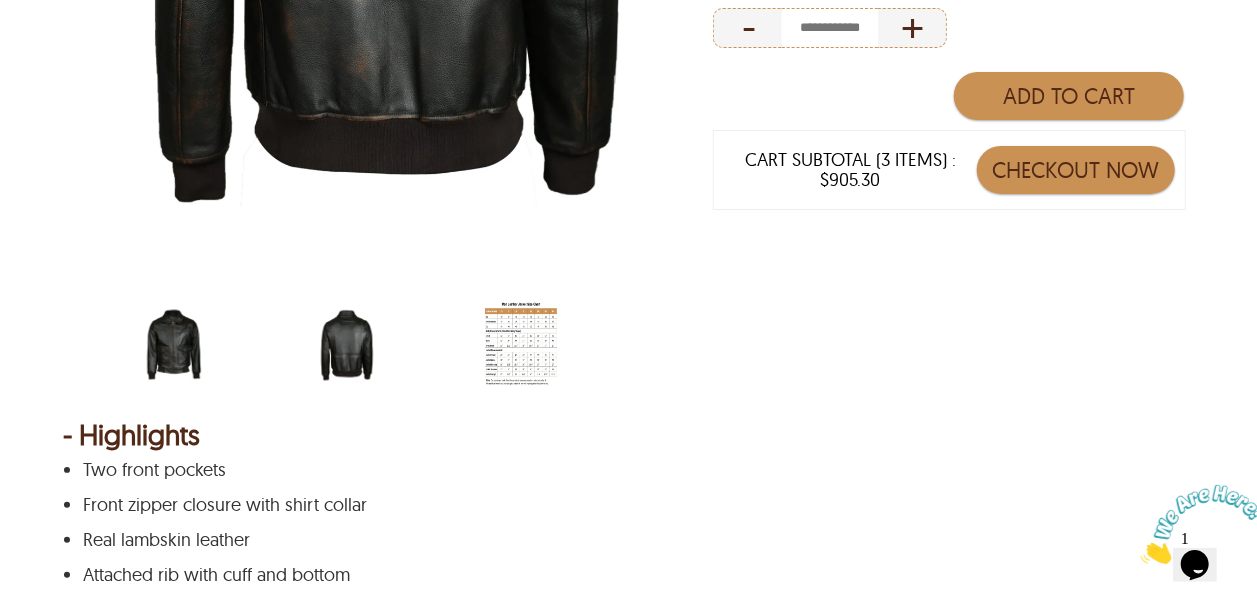 click at bounding box center [174, 345] 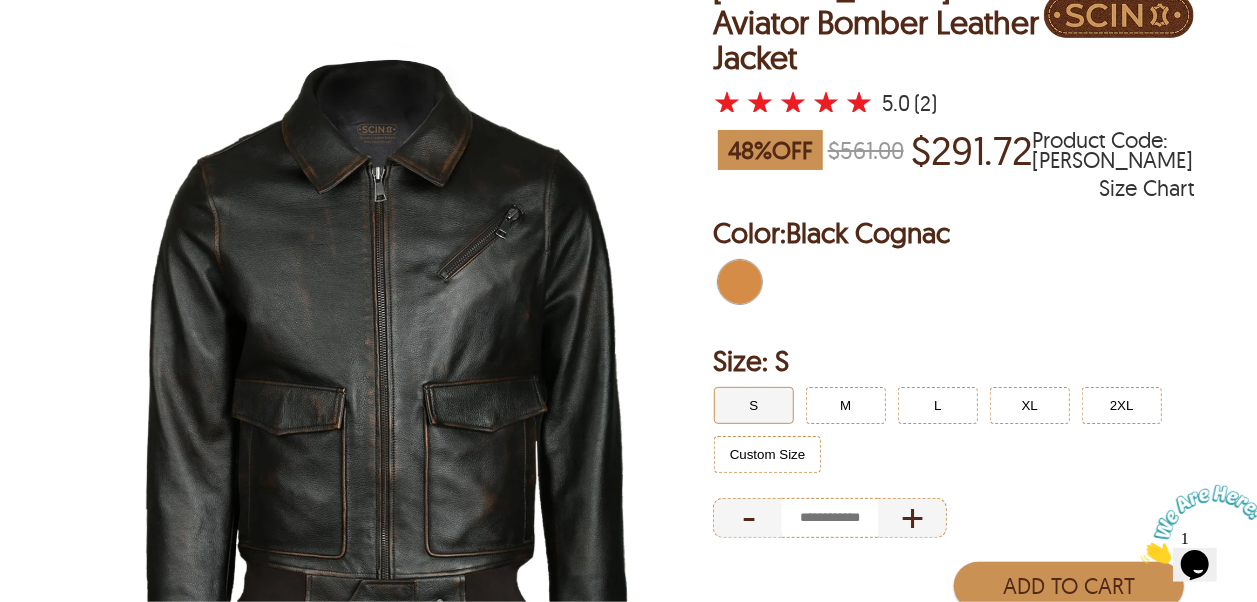 scroll, scrollTop: 300, scrollLeft: 0, axis: vertical 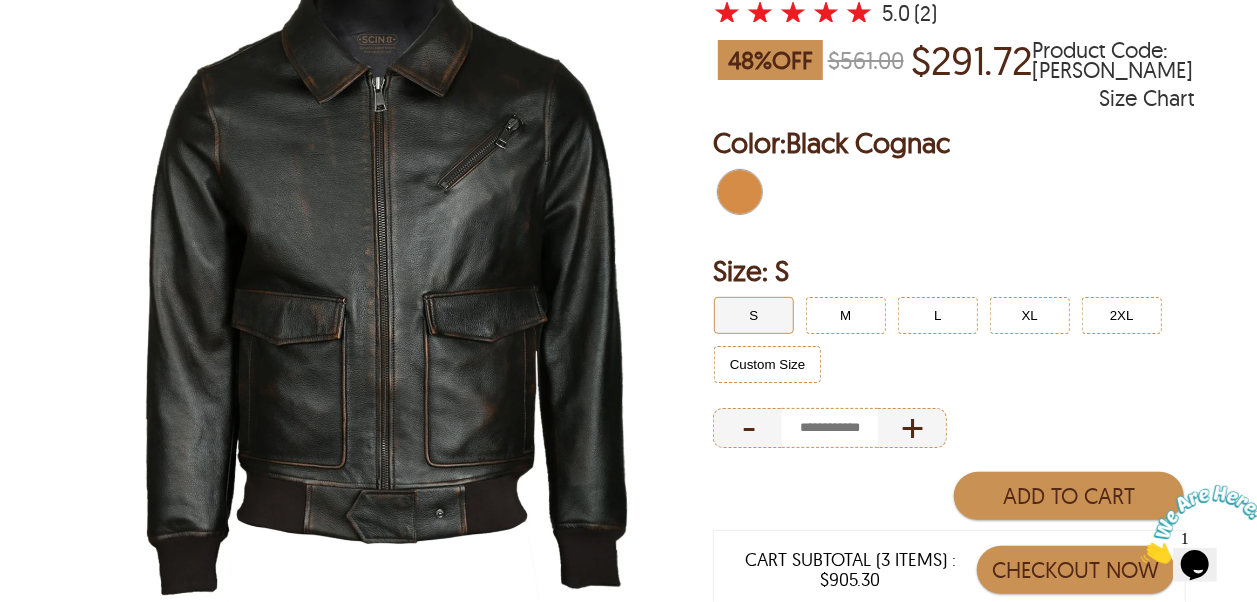 click on "Size Chart" at bounding box center [1146, 98] 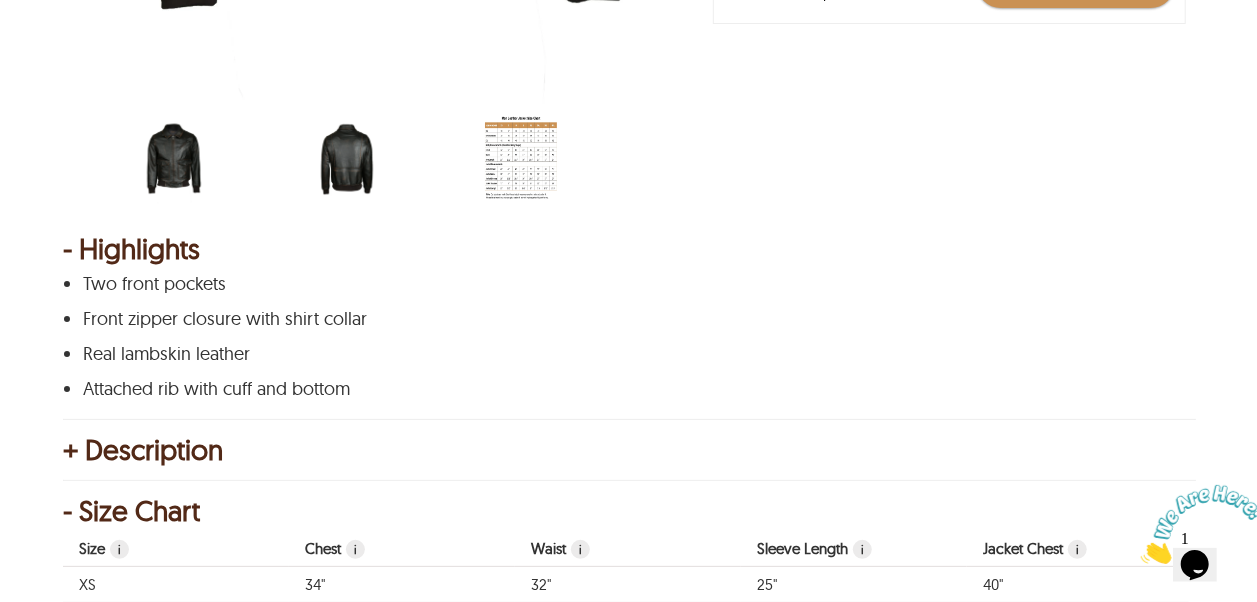 scroll, scrollTop: 486, scrollLeft: 0, axis: vertical 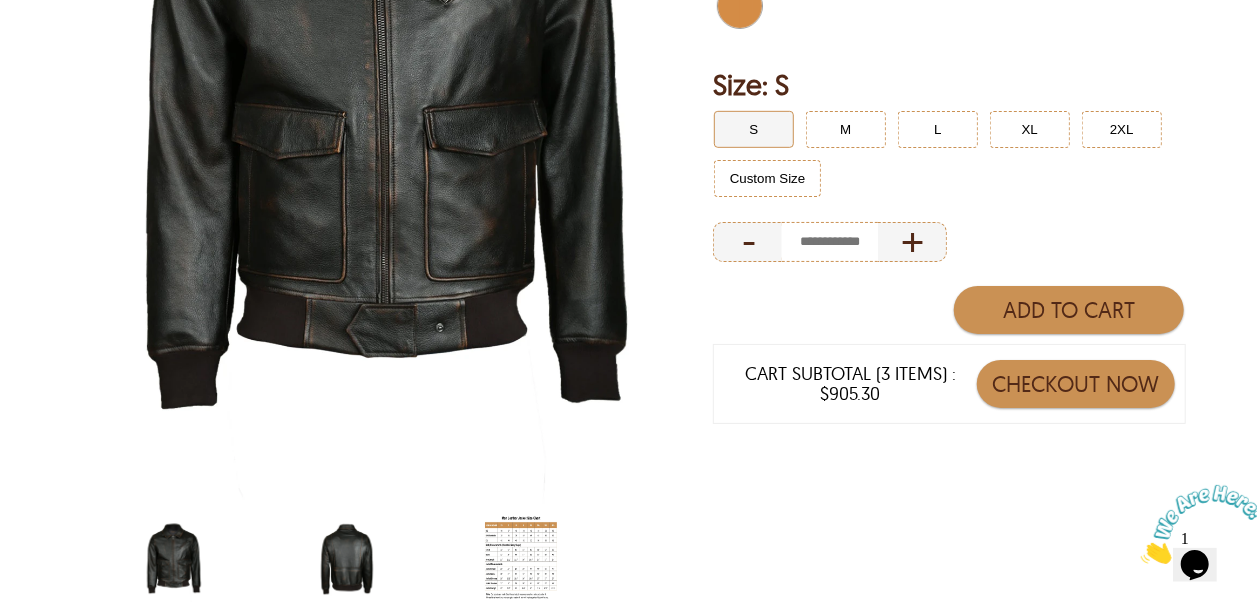 click on "S" at bounding box center (754, 129) 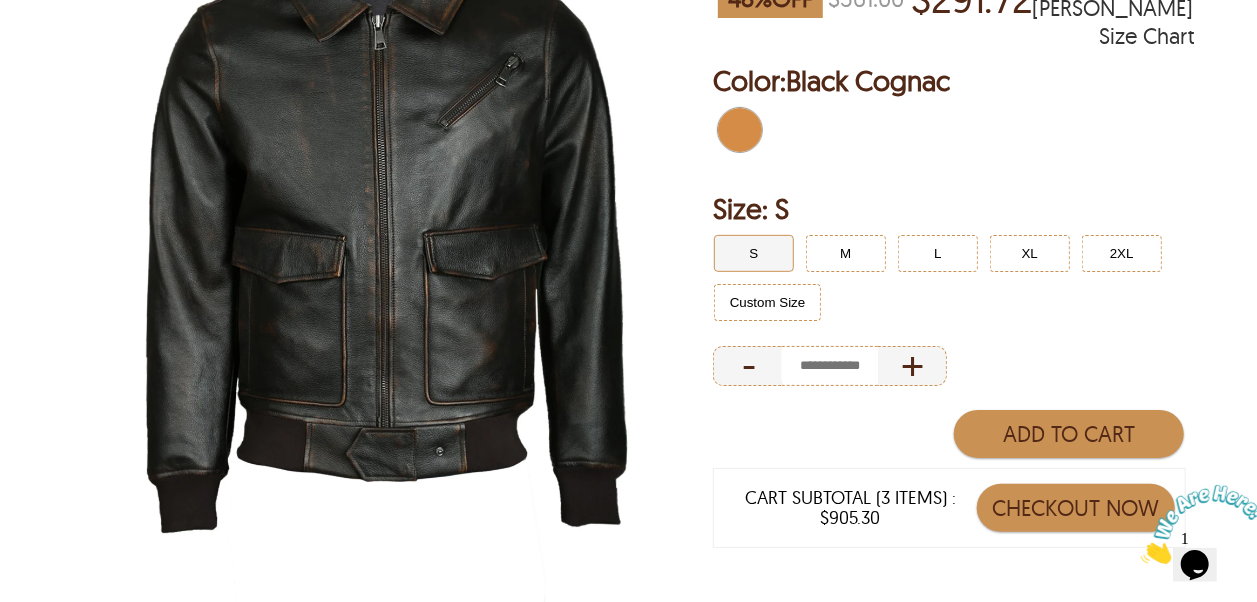 scroll, scrollTop: 286, scrollLeft: 0, axis: vertical 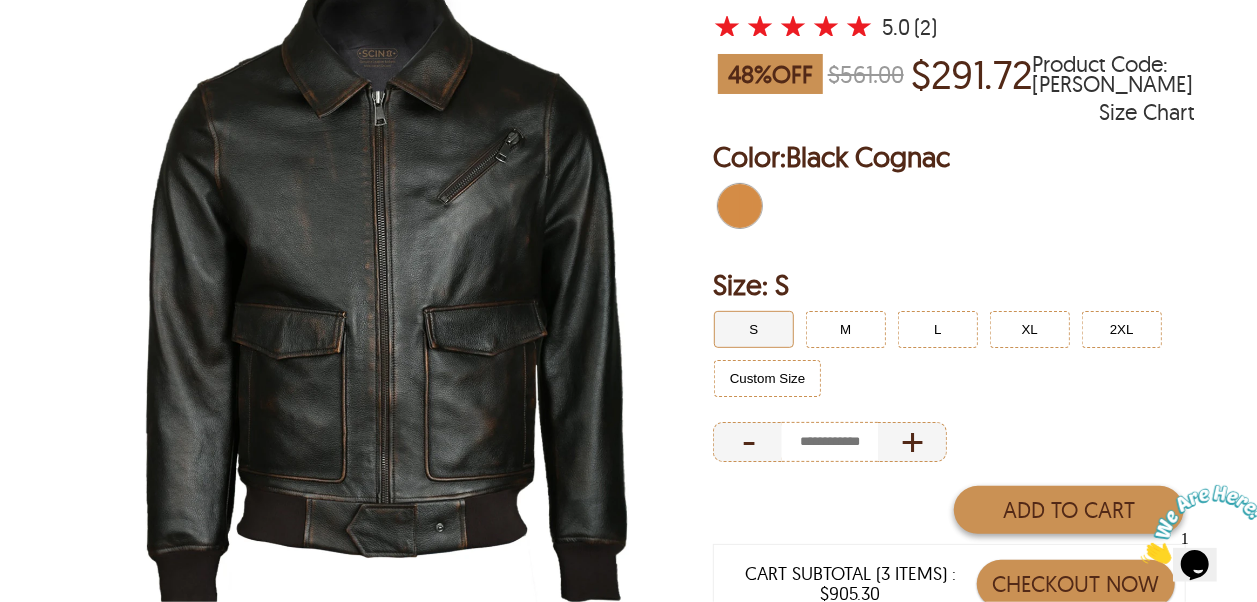 click on "Add to Cart" at bounding box center [1069, 510] 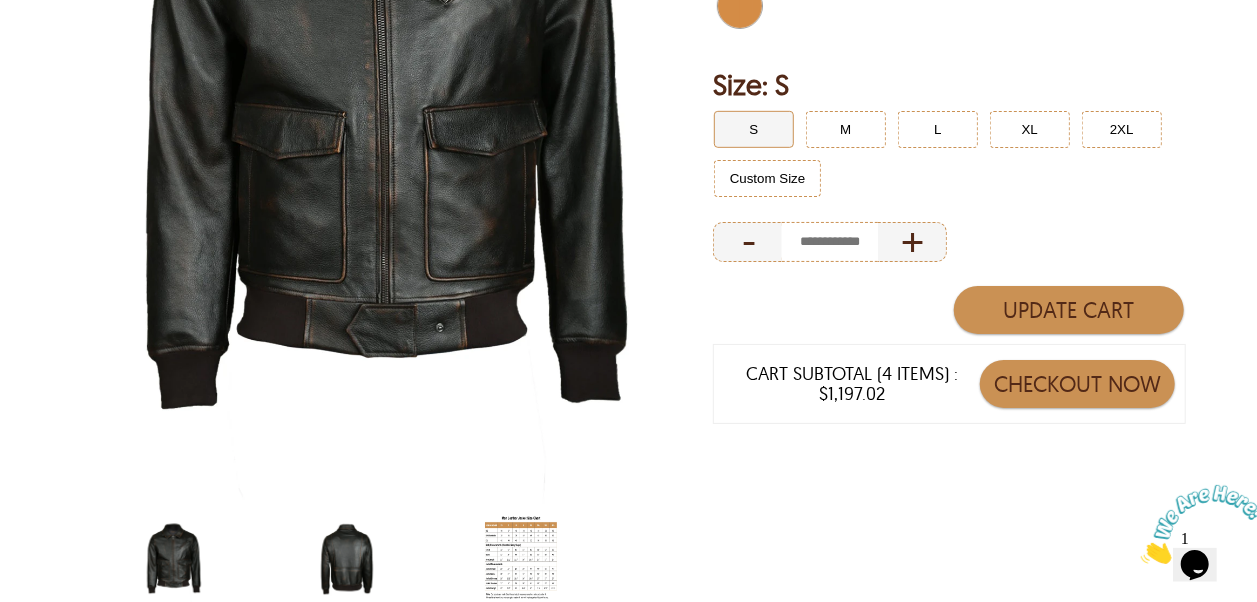 scroll, scrollTop: 486, scrollLeft: 0, axis: vertical 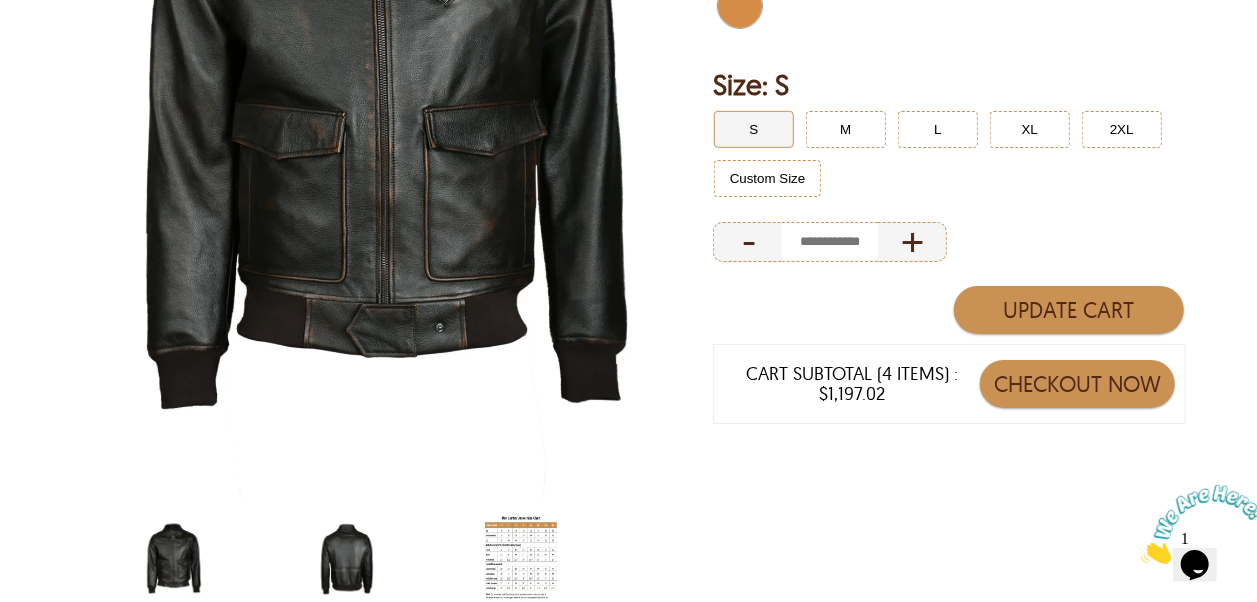 click at bounding box center (347, 559) 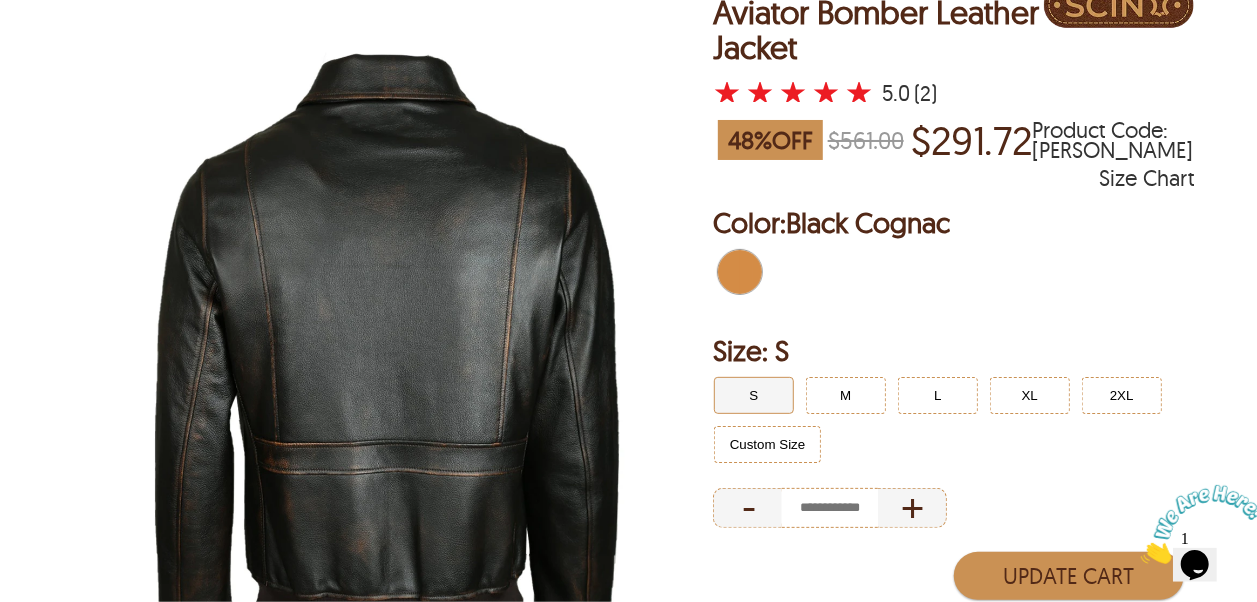 scroll, scrollTop: 86, scrollLeft: 0, axis: vertical 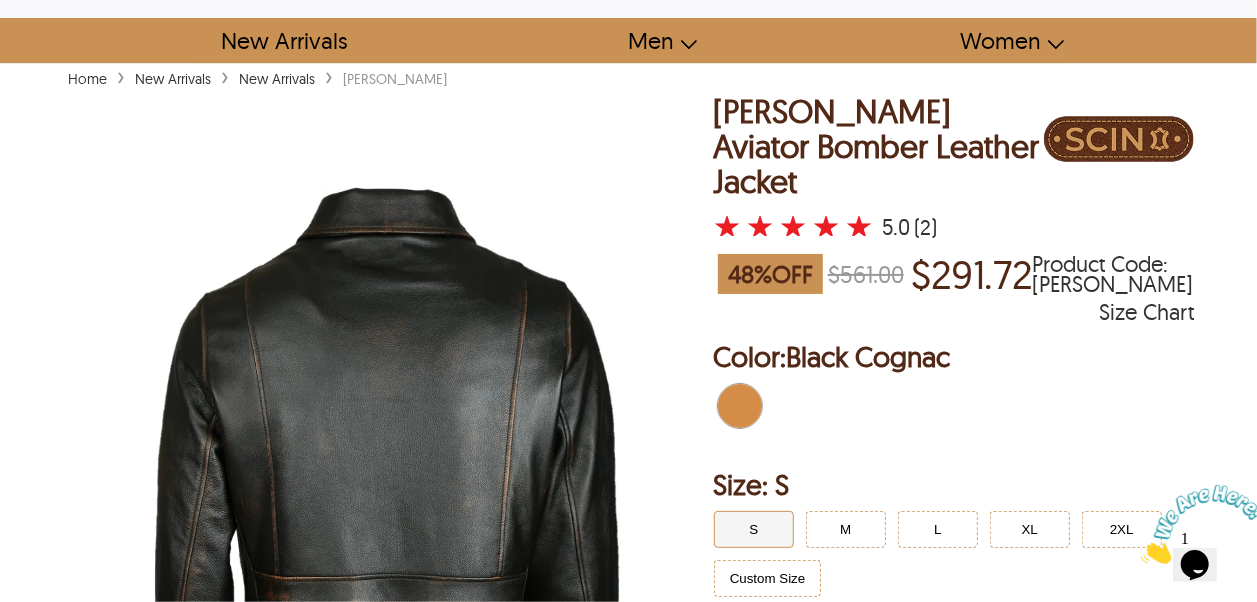 select on "********" 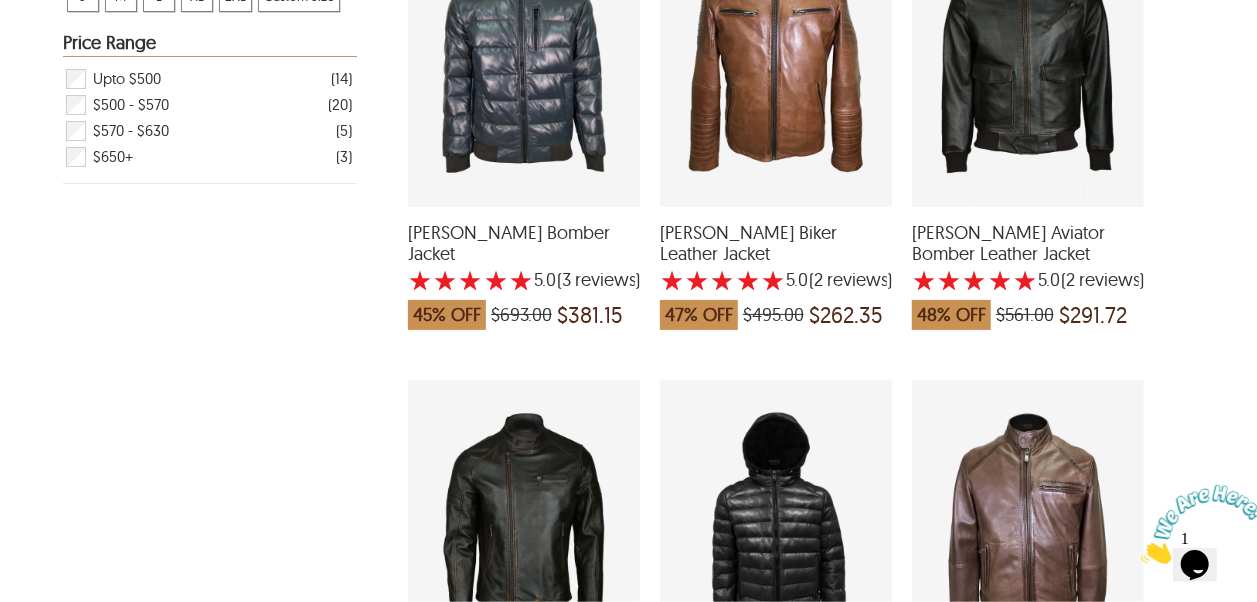 scroll, scrollTop: 900, scrollLeft: 0, axis: vertical 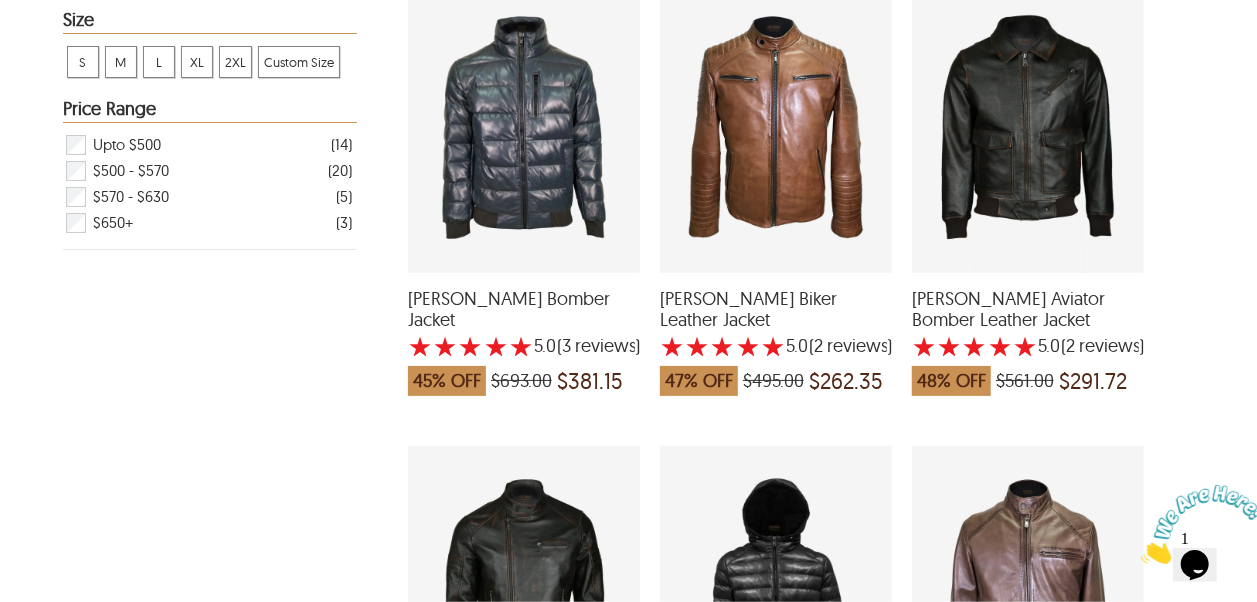 click on "Henry Puffer Bomber Jacket" at bounding box center (524, 309) 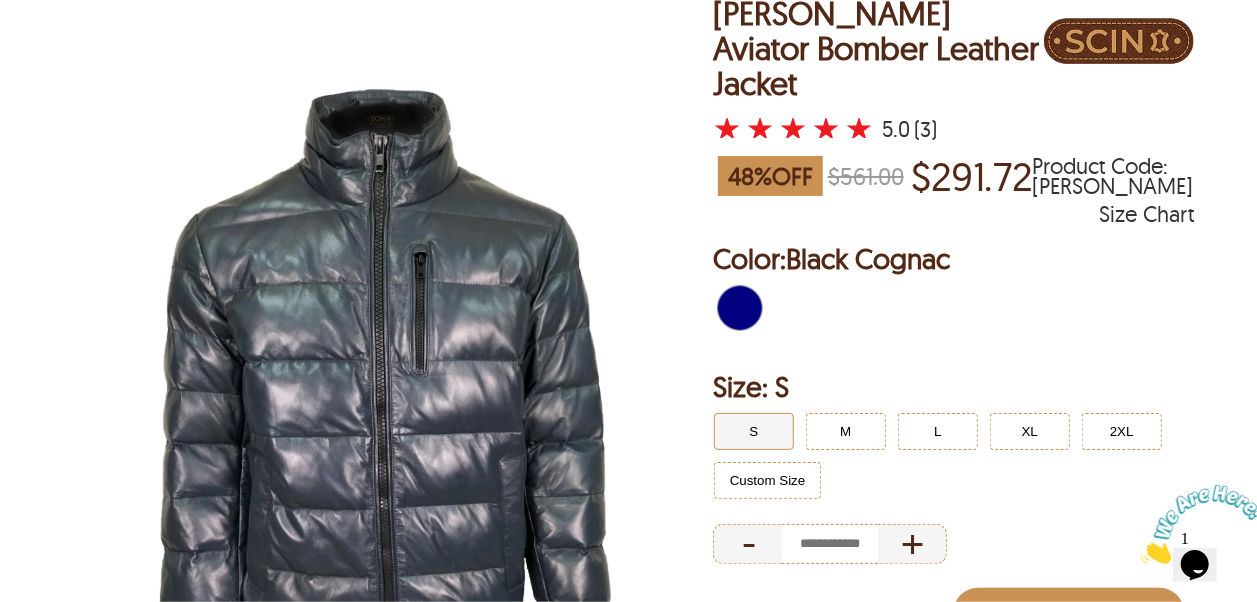 scroll, scrollTop: 200, scrollLeft: 0, axis: vertical 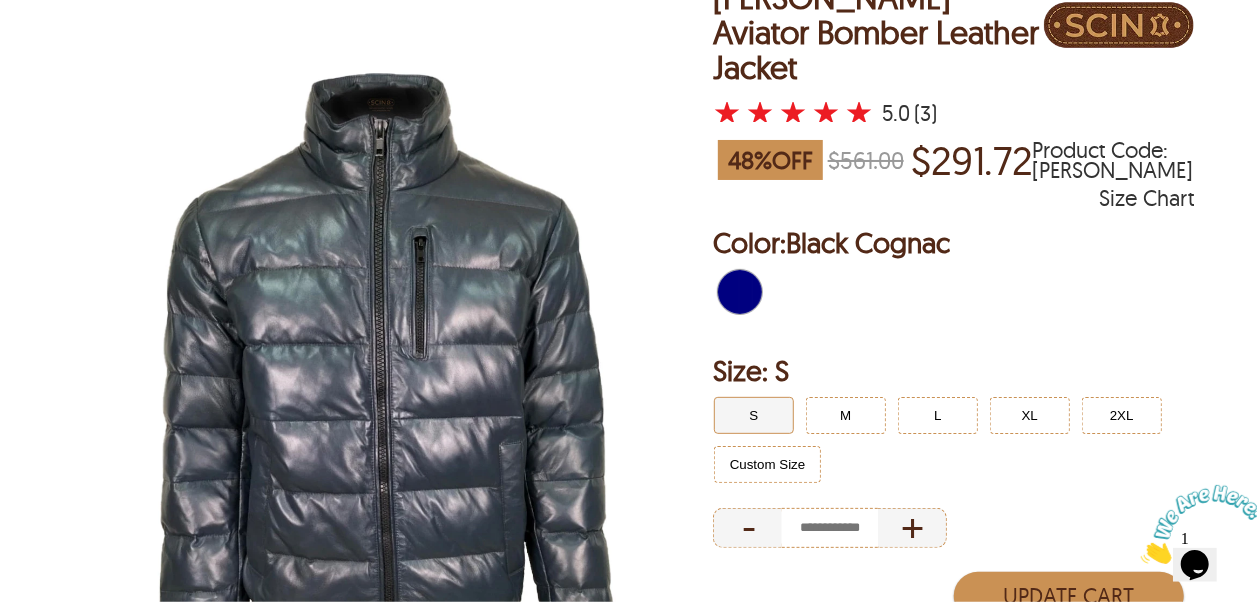 click on "Size Chart" at bounding box center (1146, 198) 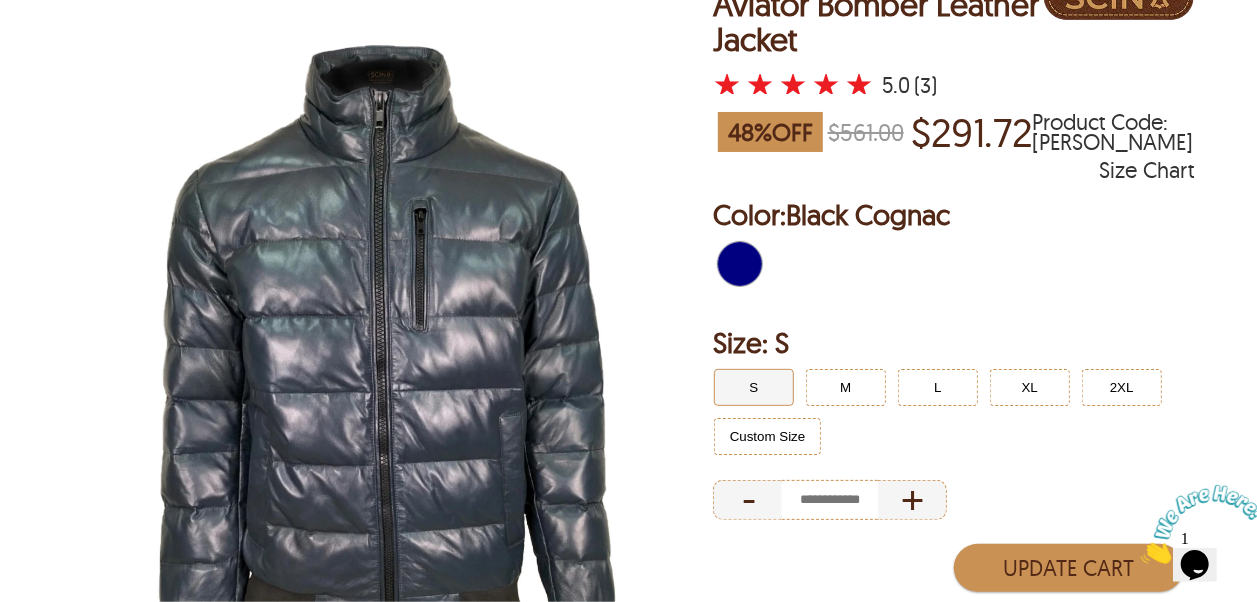 scroll, scrollTop: 186, scrollLeft: 0, axis: vertical 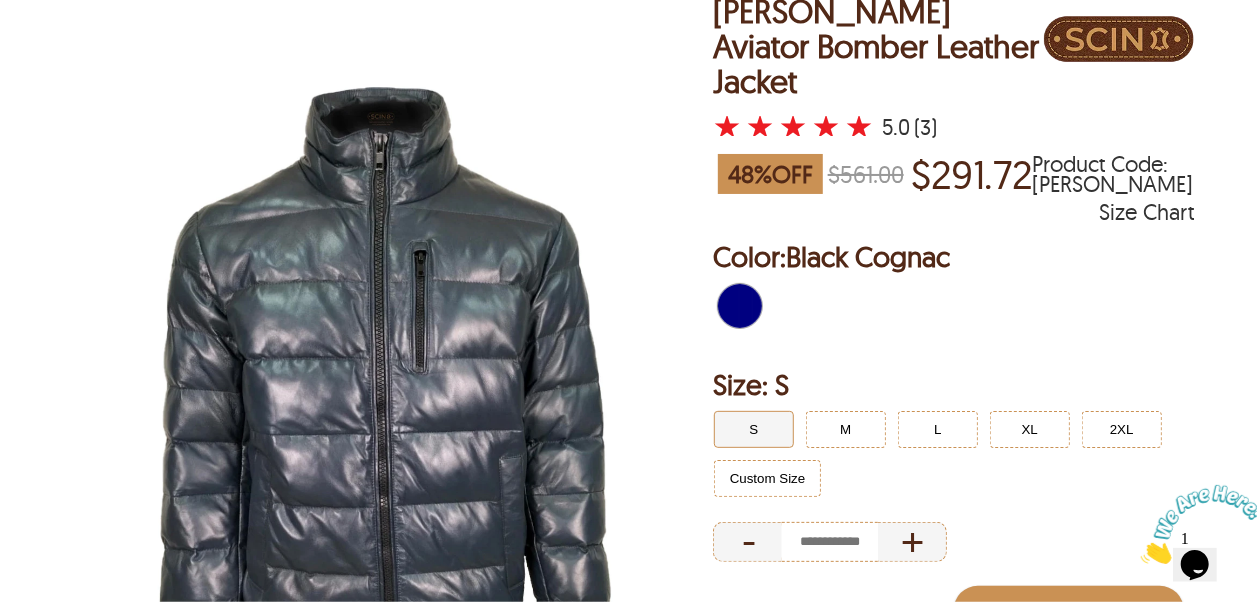 select on "********" 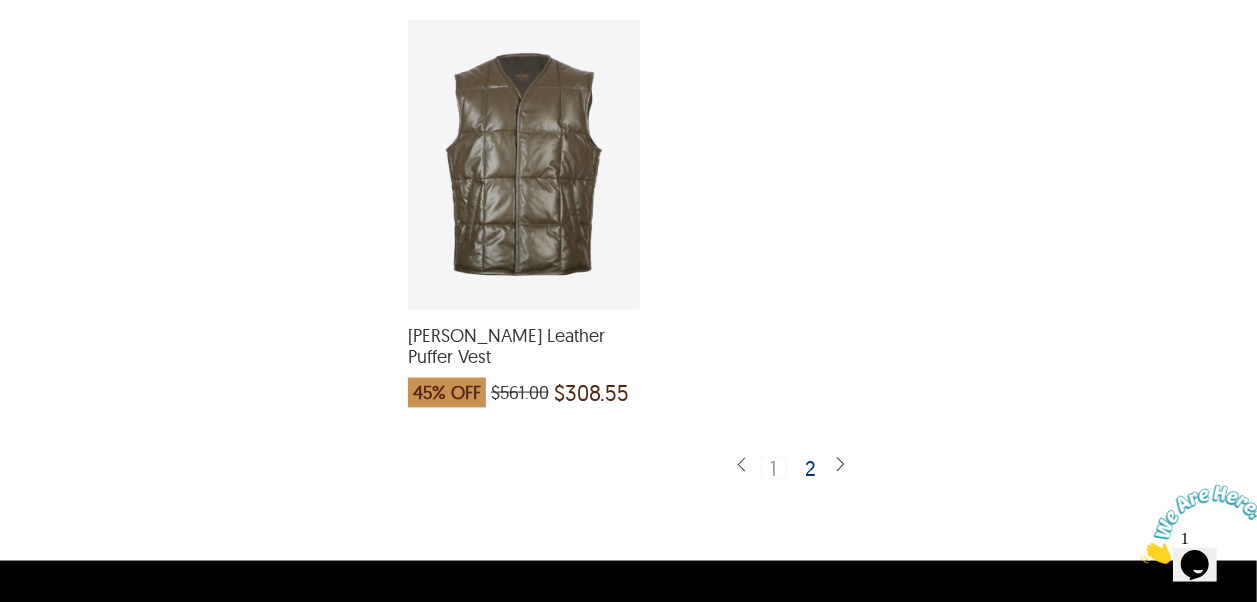 scroll, scrollTop: 5000, scrollLeft: 0, axis: vertical 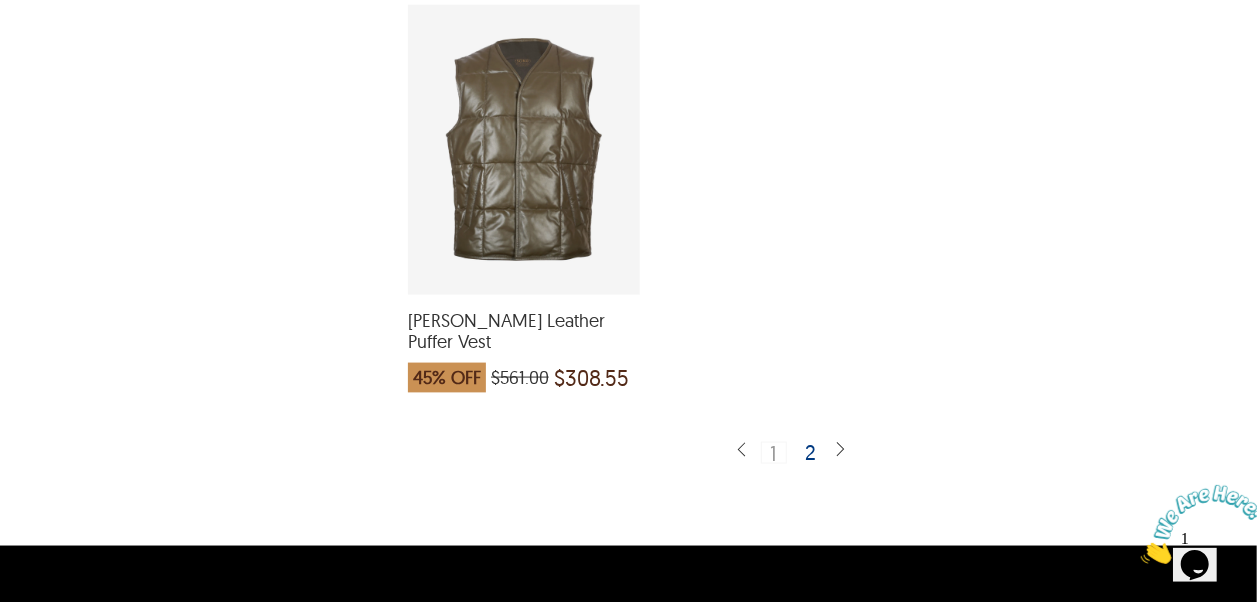 click on "2" at bounding box center (812, 452) 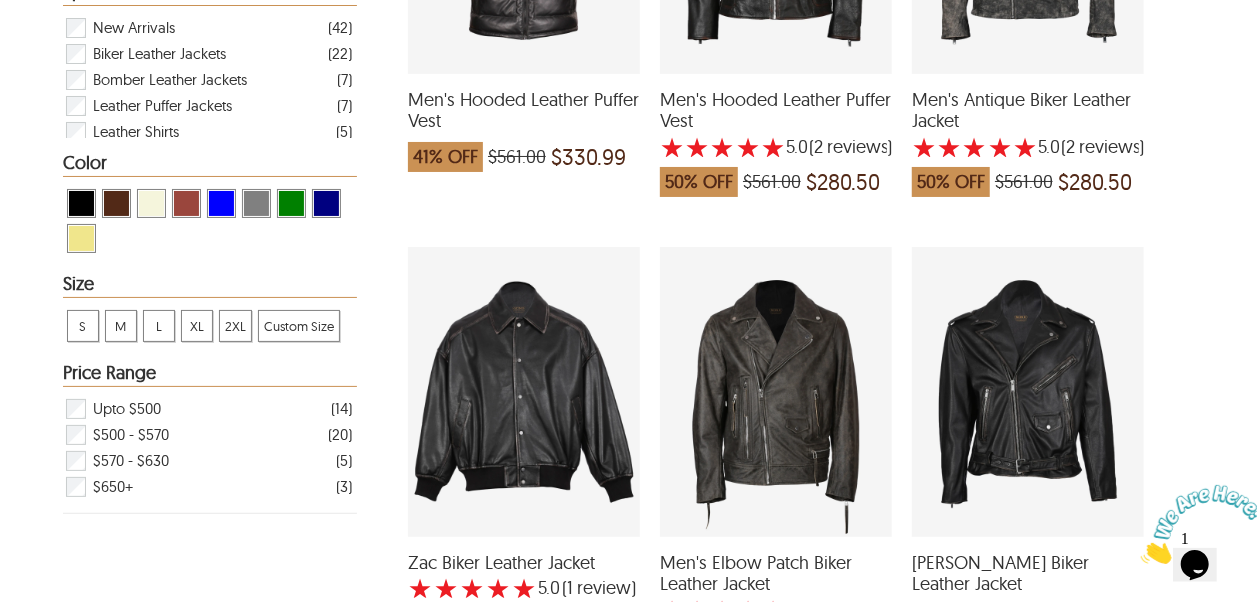 scroll, scrollTop: 700, scrollLeft: 0, axis: vertical 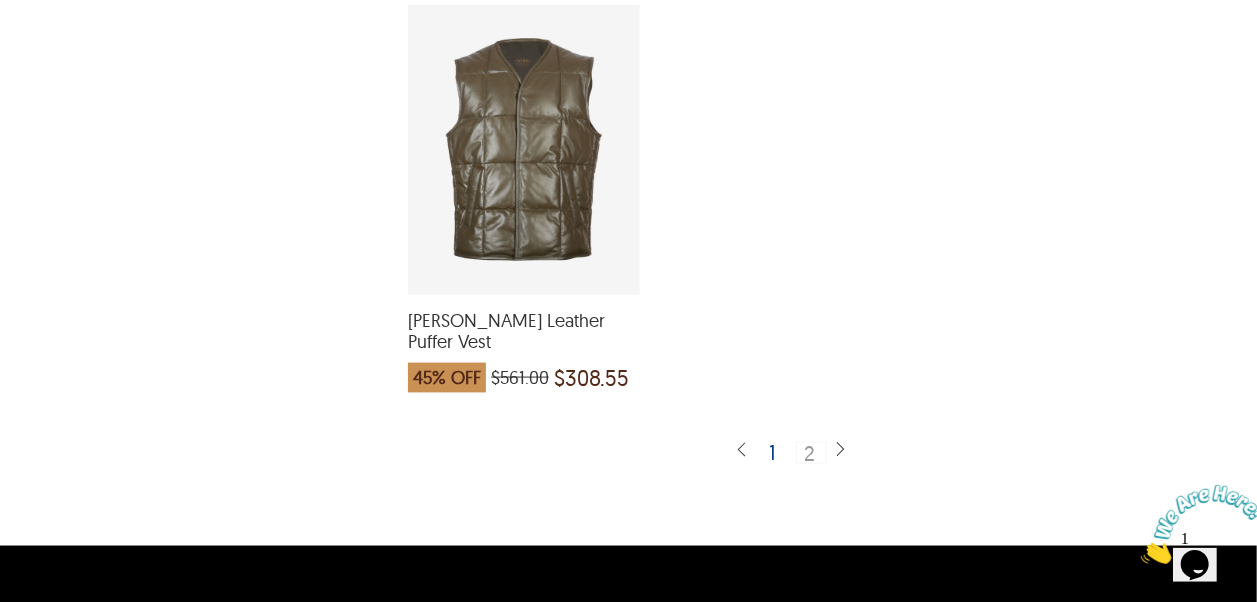 click on "1" at bounding box center (773, 452) 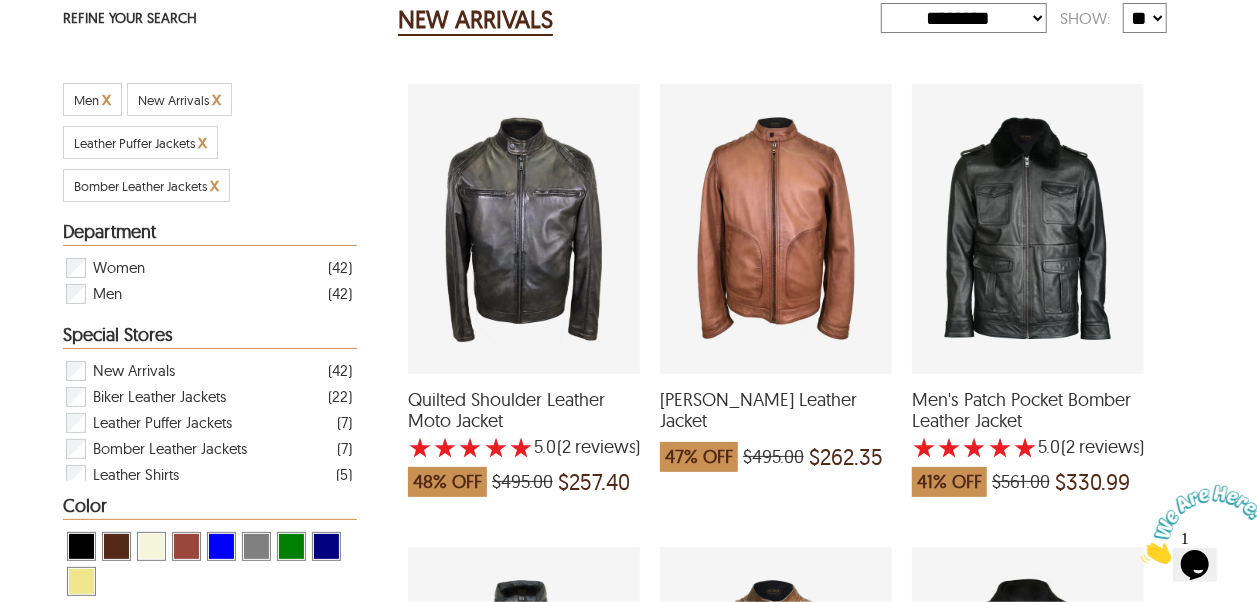 scroll, scrollTop: 400, scrollLeft: 0, axis: vertical 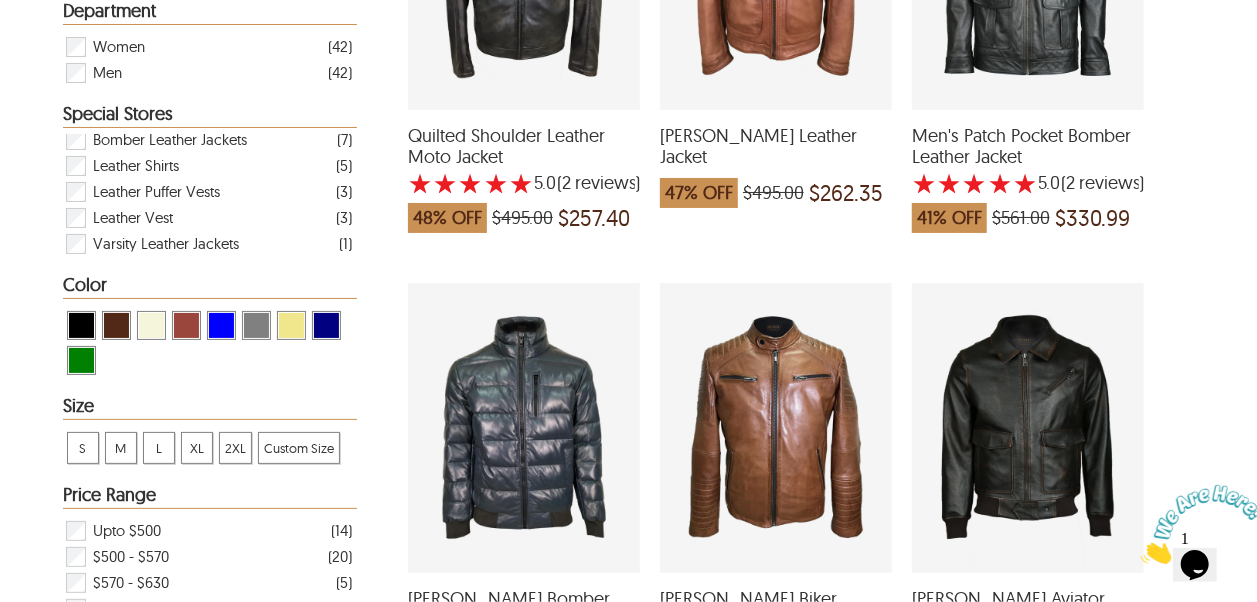 click on "S" at bounding box center [83, 448] 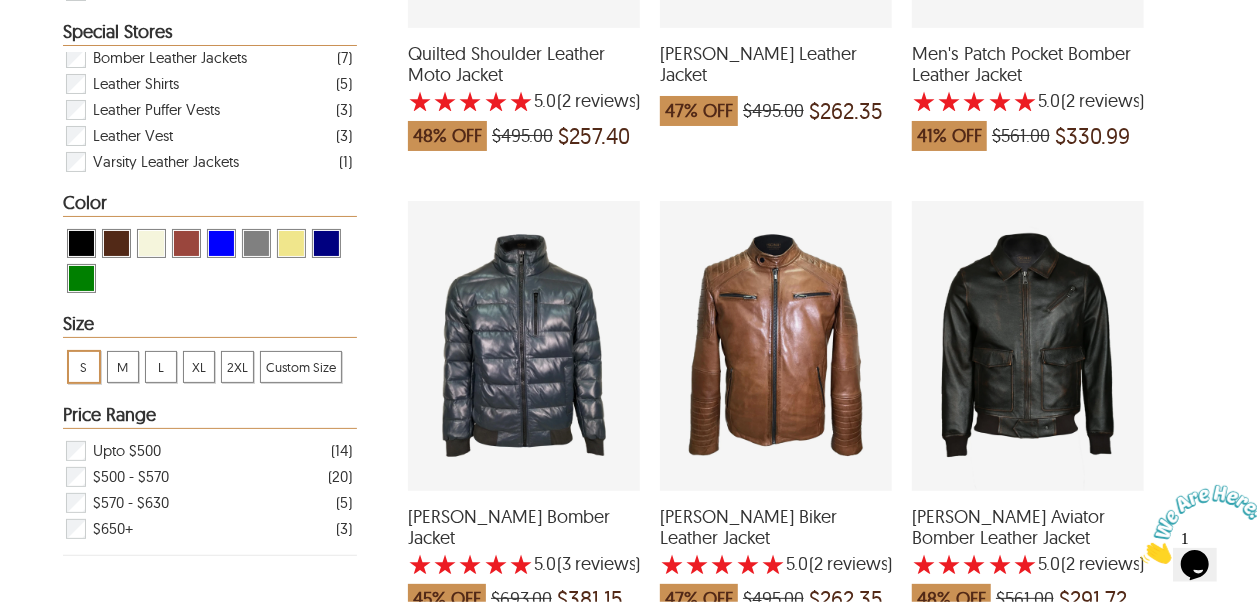 scroll, scrollTop: 700, scrollLeft: 0, axis: vertical 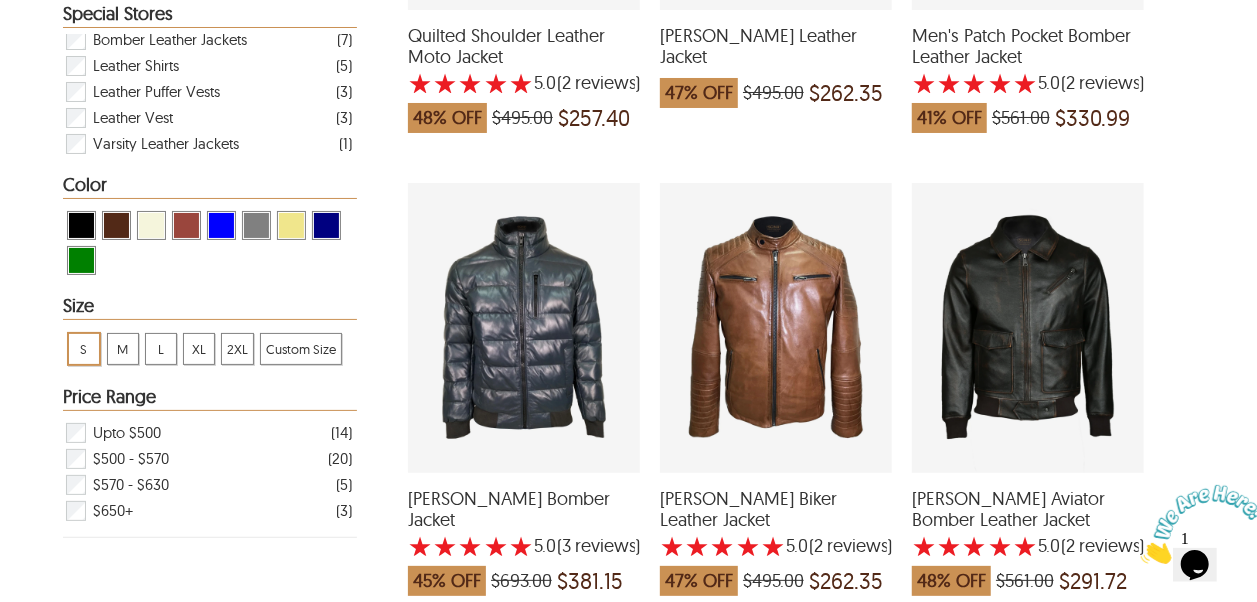 click on "Ethan Aviator Bomber Leather Jacket" at bounding box center (1028, 509) 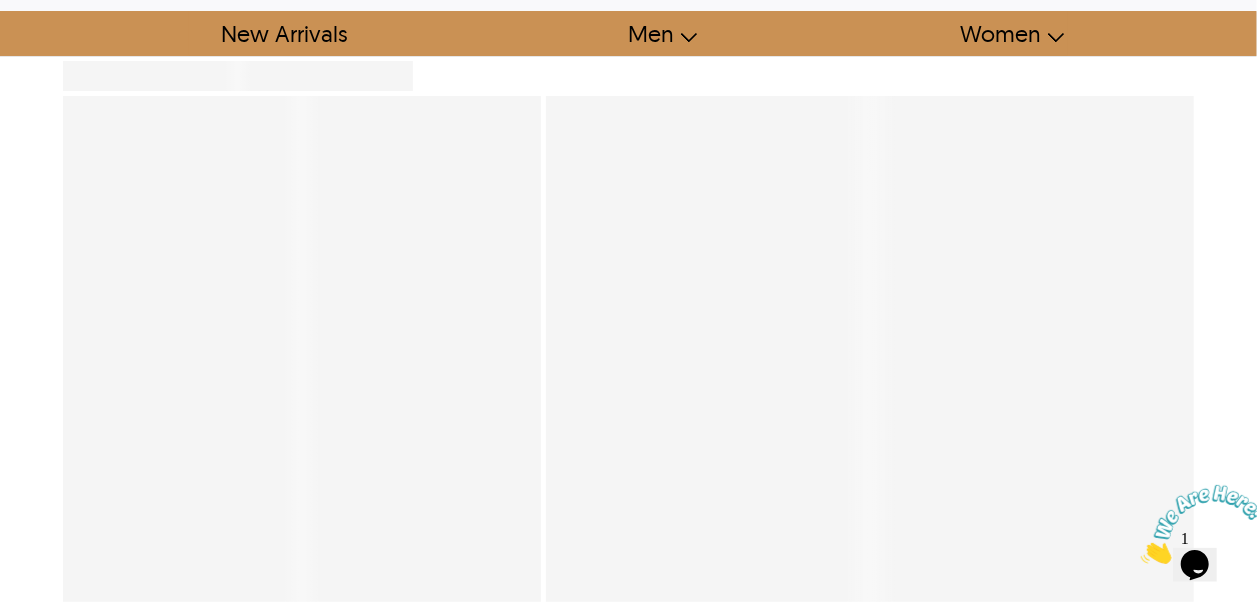 scroll, scrollTop: 0, scrollLeft: 0, axis: both 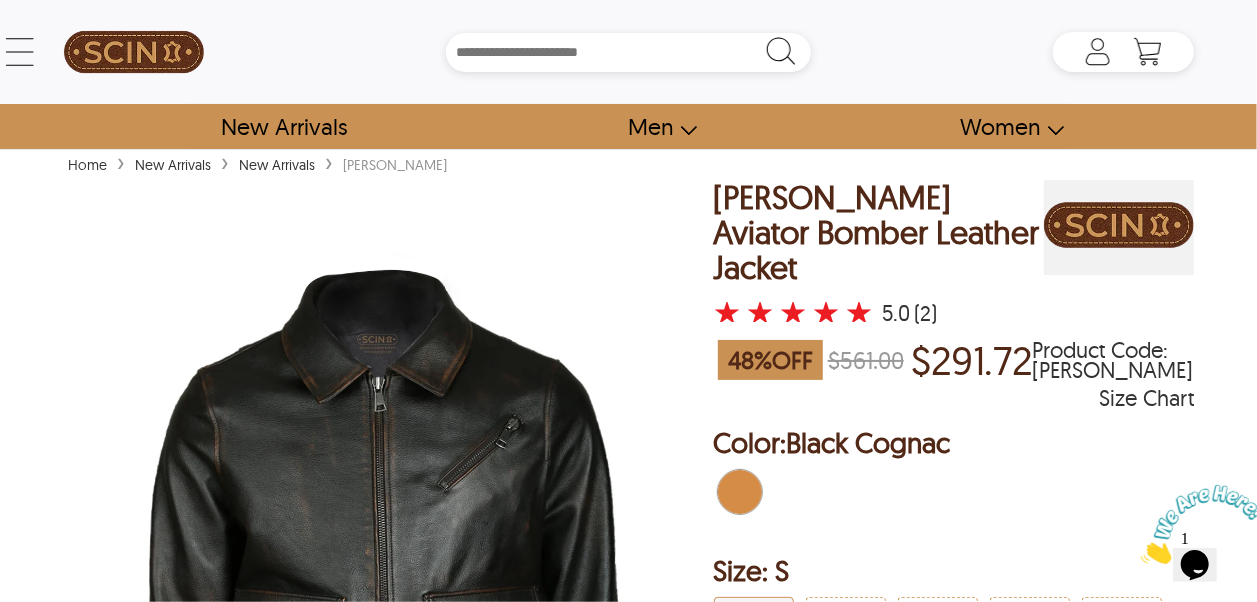 type on "*" 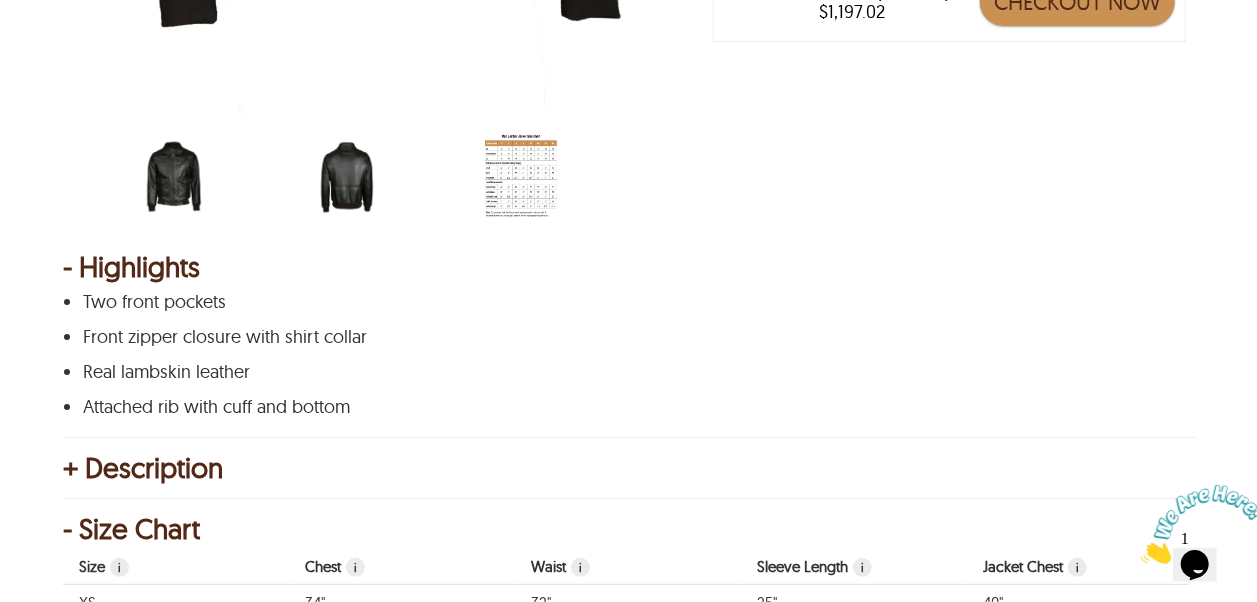 scroll, scrollTop: 900, scrollLeft: 0, axis: vertical 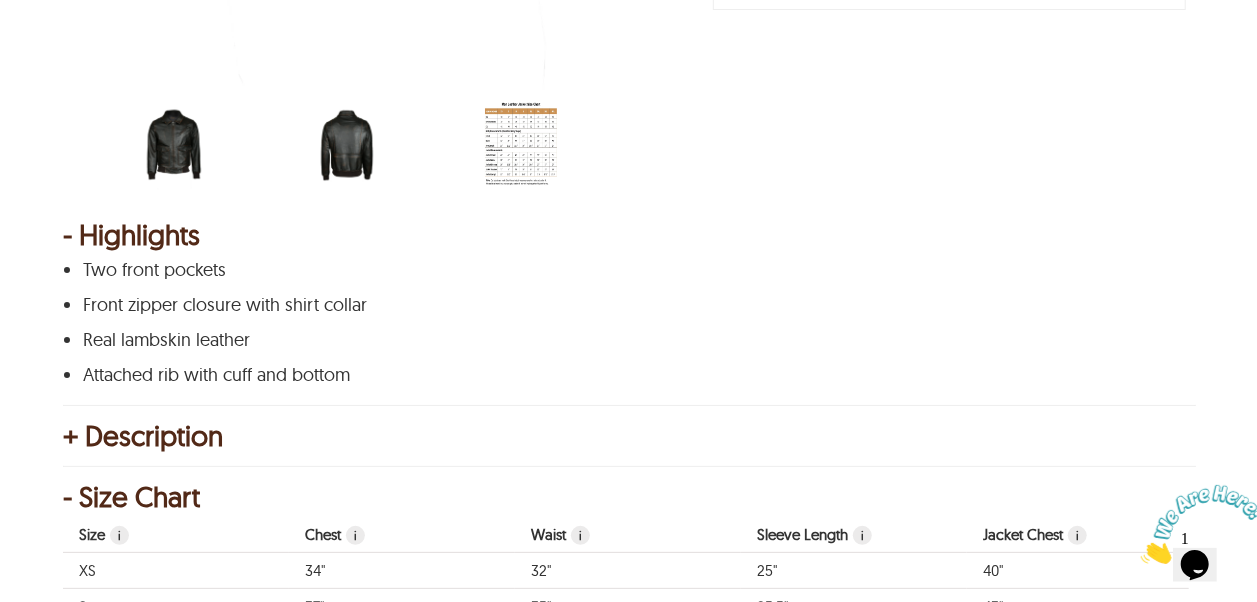 click on "+ Description" at bounding box center (628, 436) 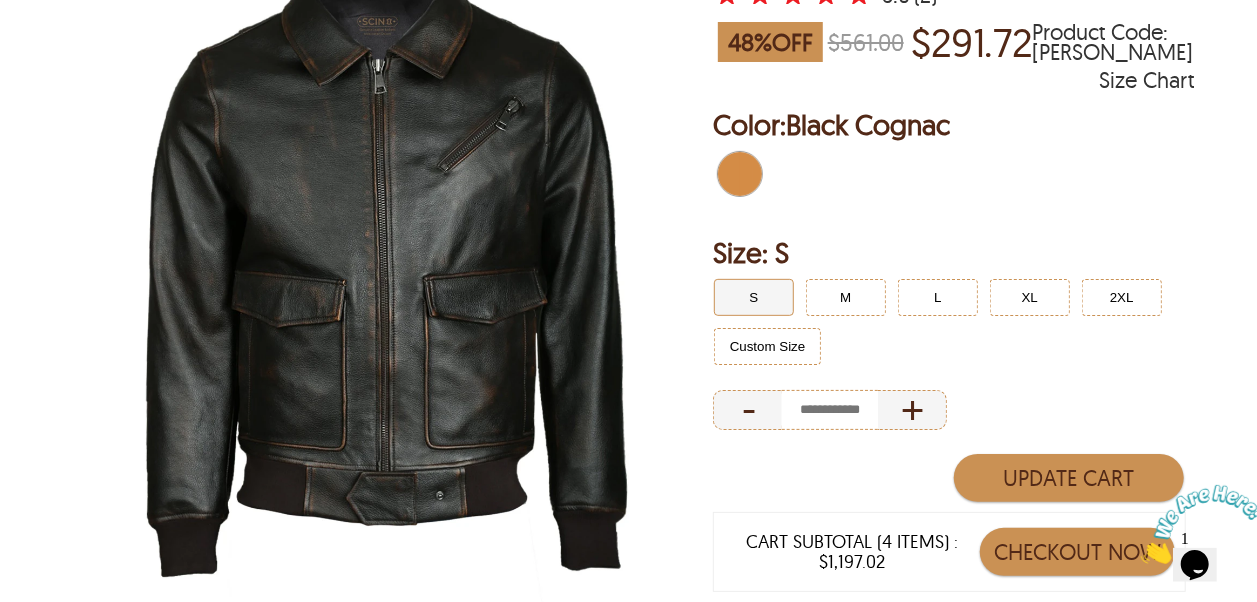scroll, scrollTop: 300, scrollLeft: 0, axis: vertical 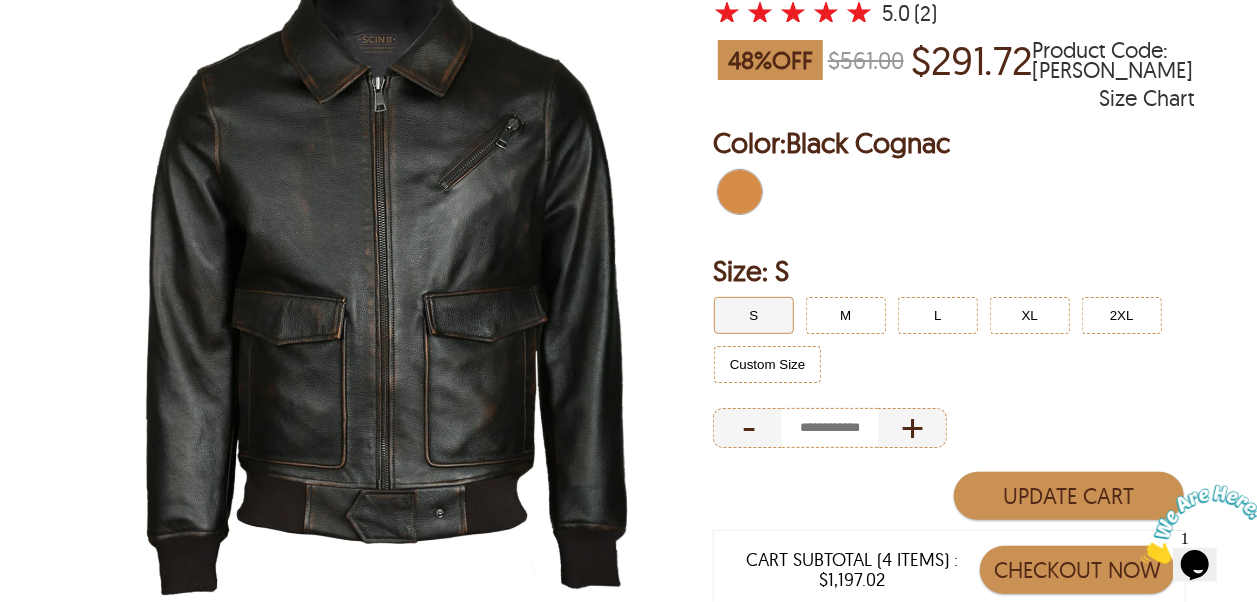 click at bounding box center [387, 285] 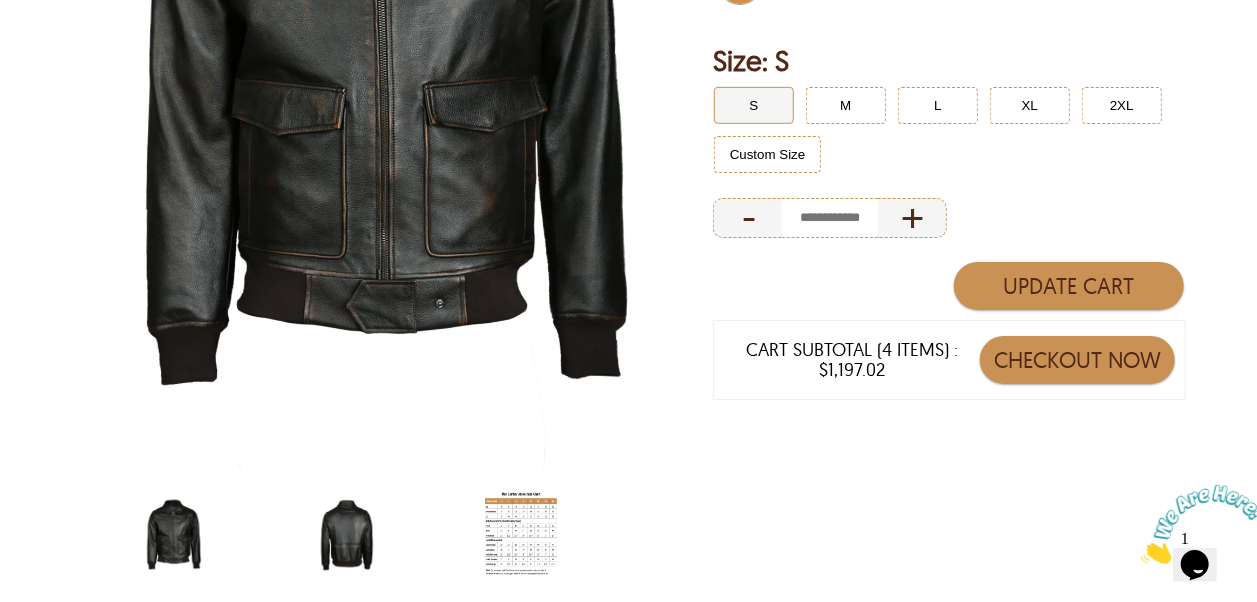 scroll, scrollTop: 527, scrollLeft: 0, axis: vertical 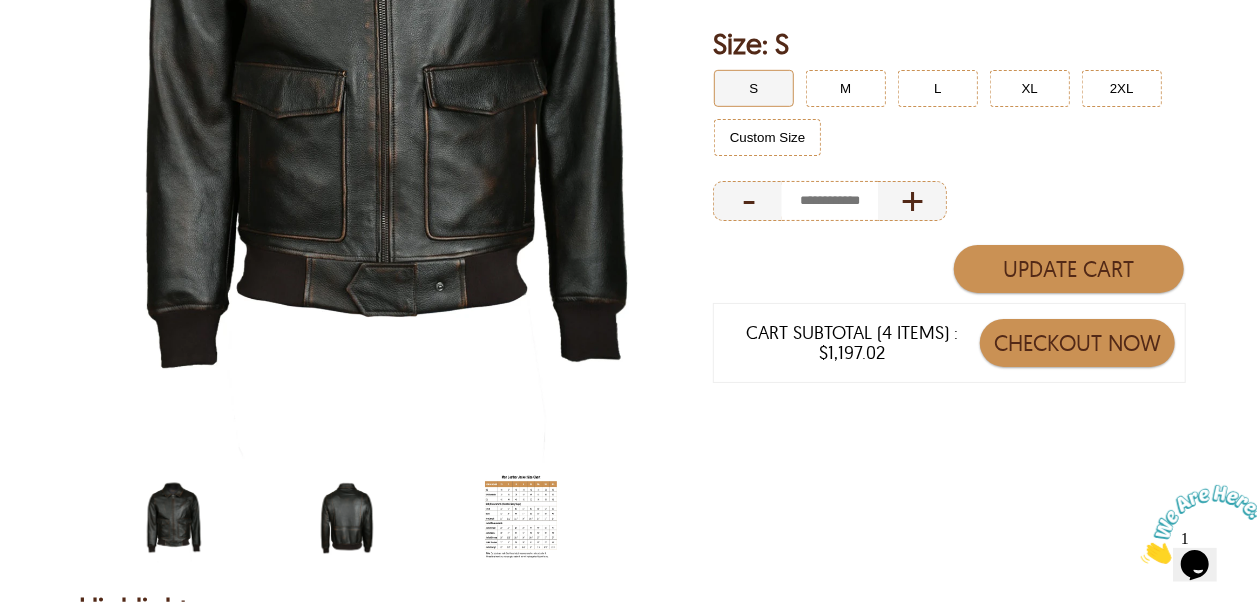 click at bounding box center (347, 518) 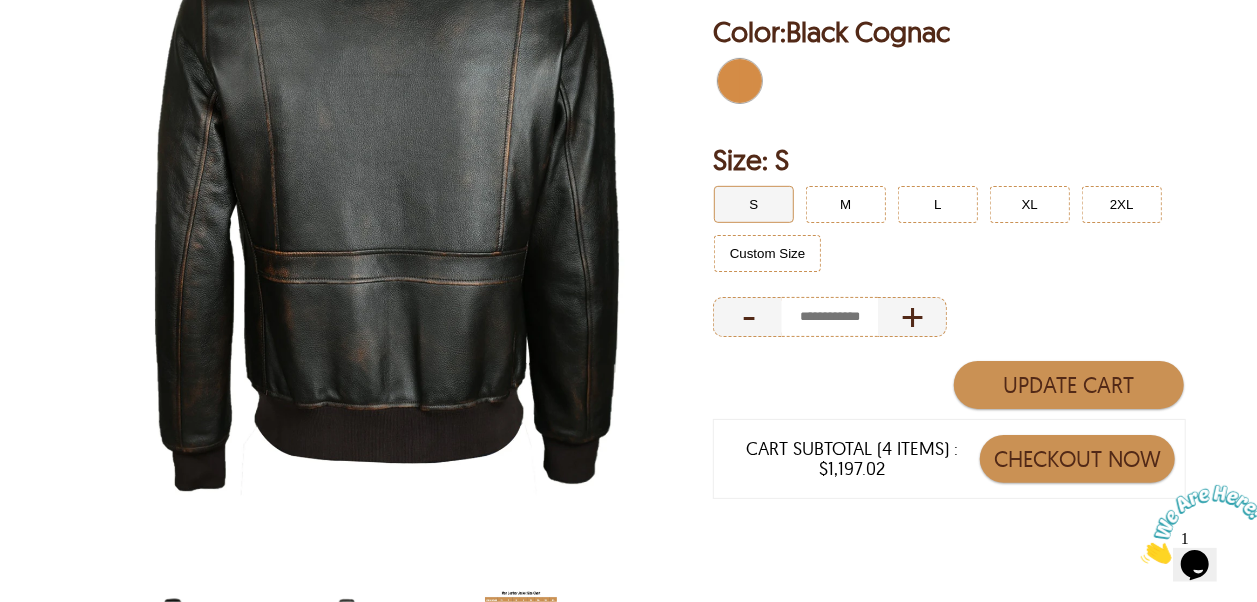 scroll, scrollTop: 427, scrollLeft: 0, axis: vertical 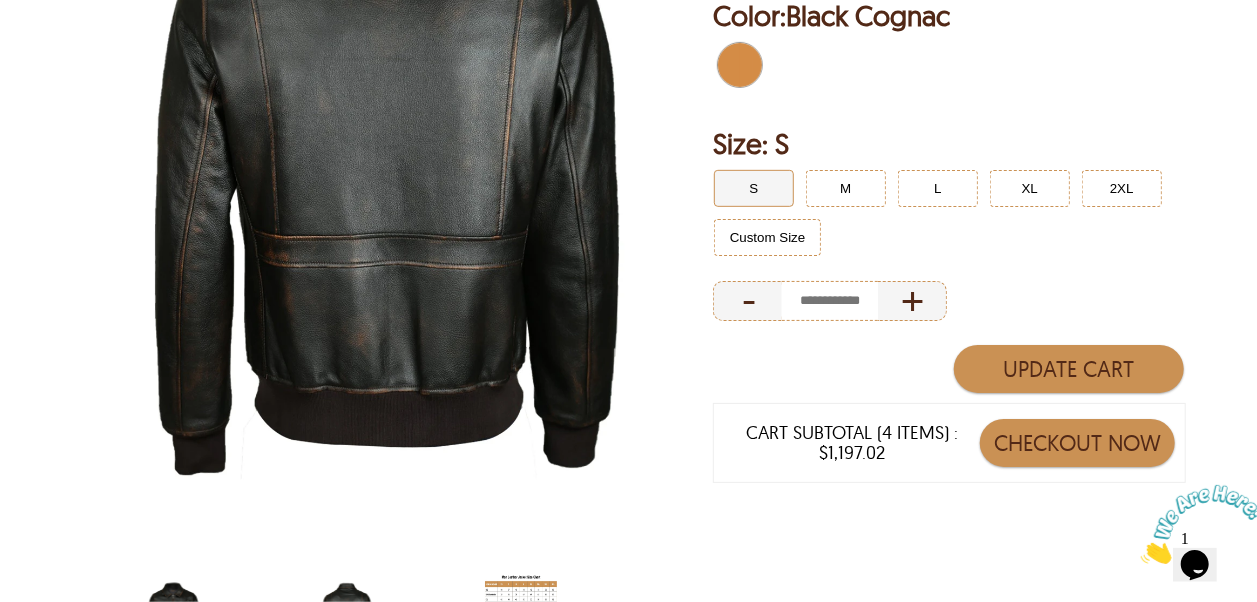 select on "********" 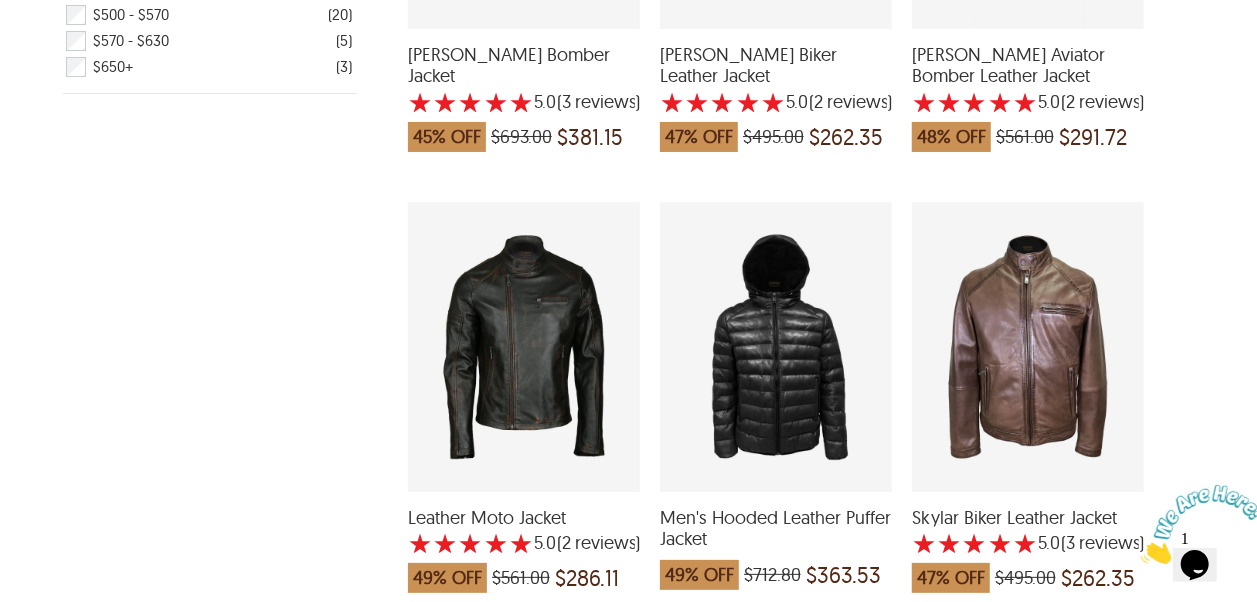 scroll, scrollTop: 1300, scrollLeft: 0, axis: vertical 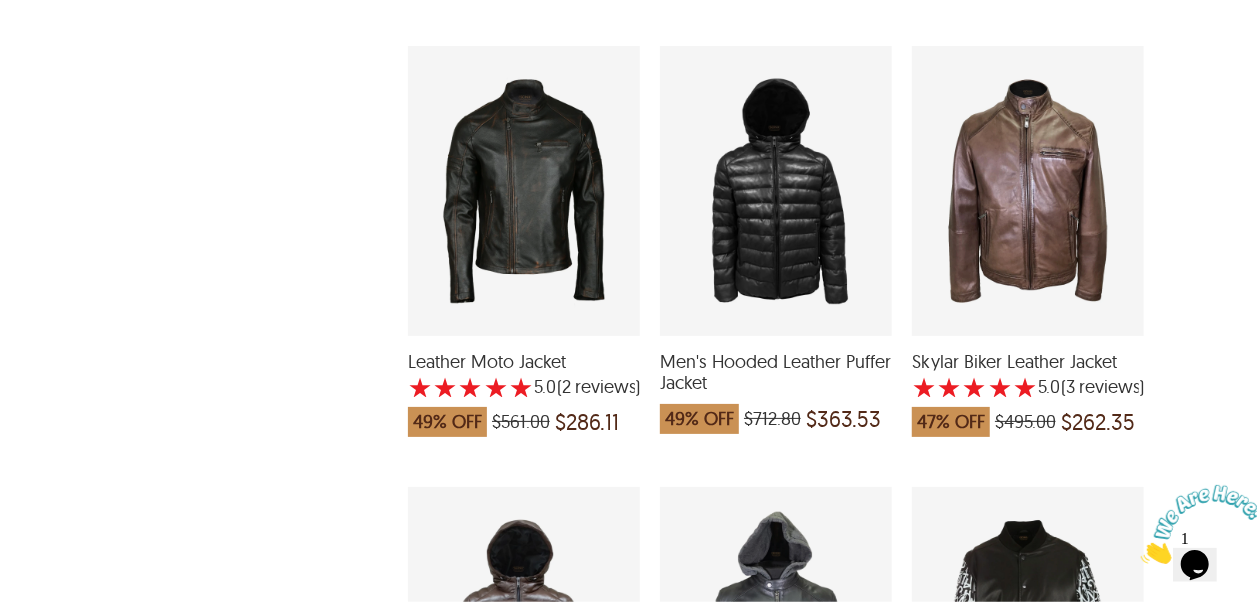 click on "Men's Hooded Leather Puffer Jacket" at bounding box center [776, 372] 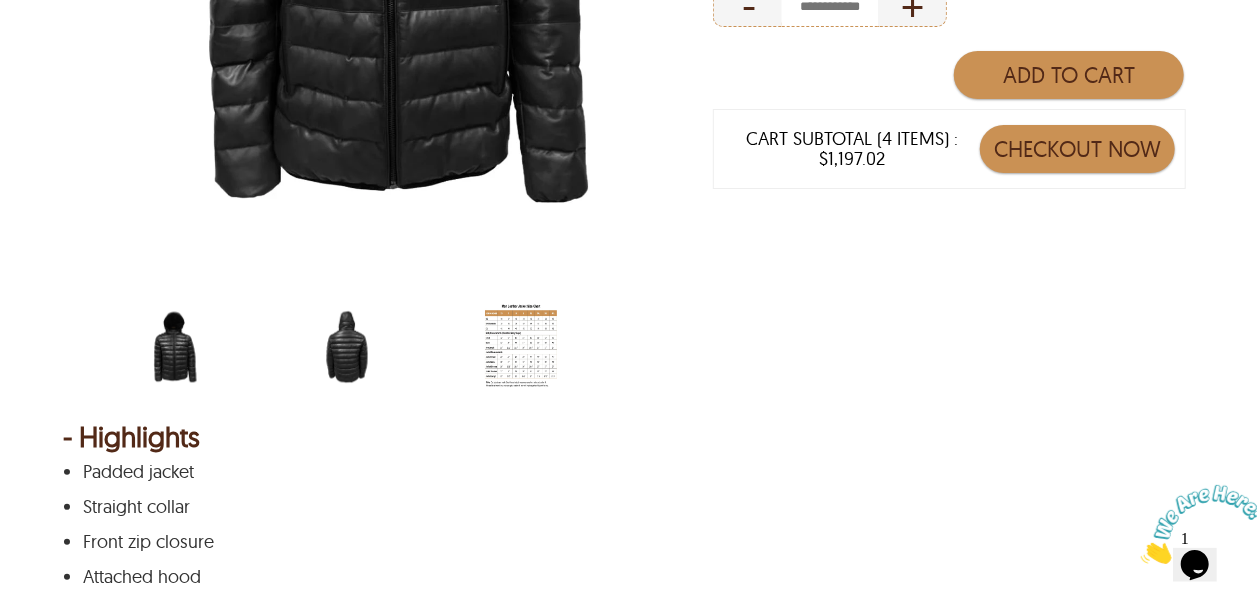 scroll, scrollTop: 700, scrollLeft: 0, axis: vertical 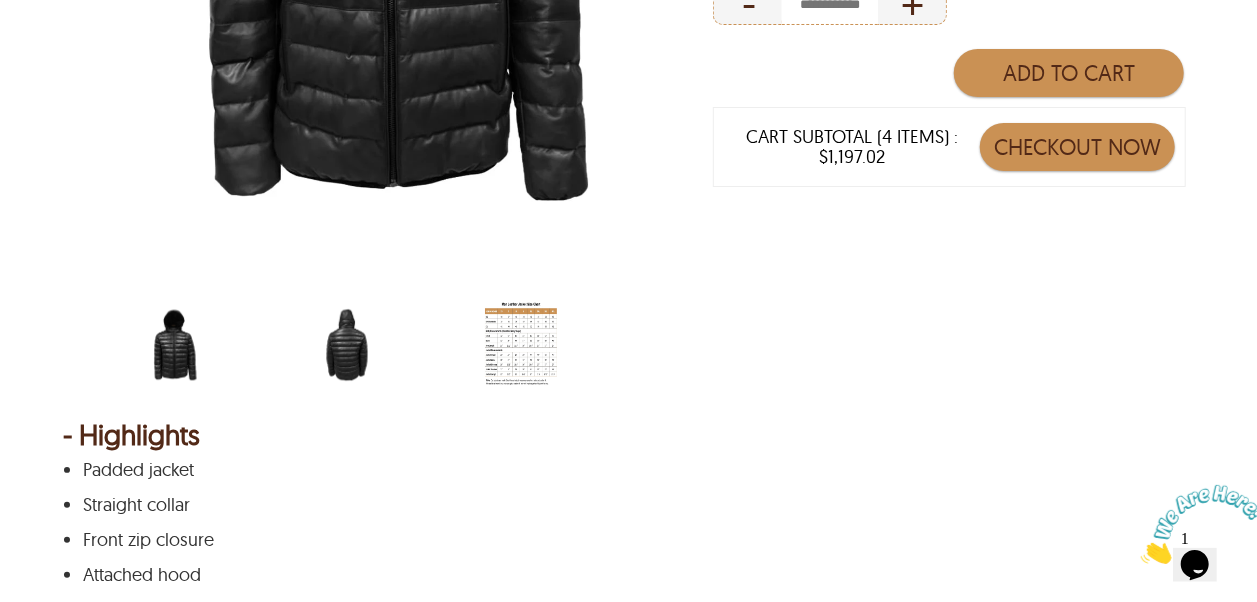 click at bounding box center (347, 345) 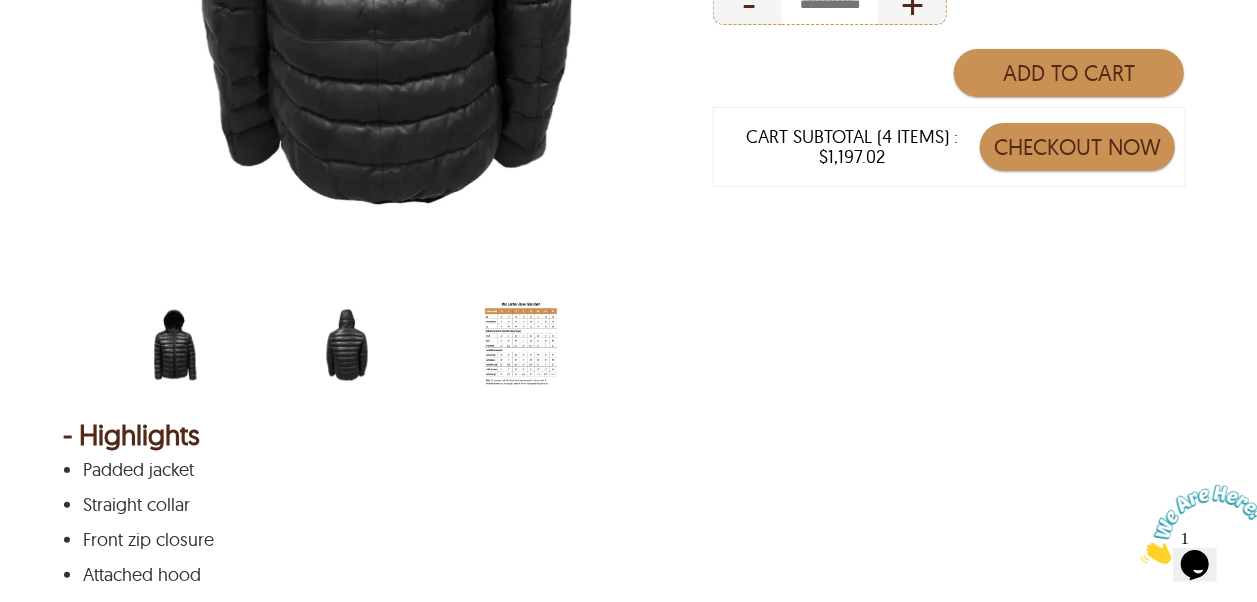 scroll, scrollTop: 200, scrollLeft: 0, axis: vertical 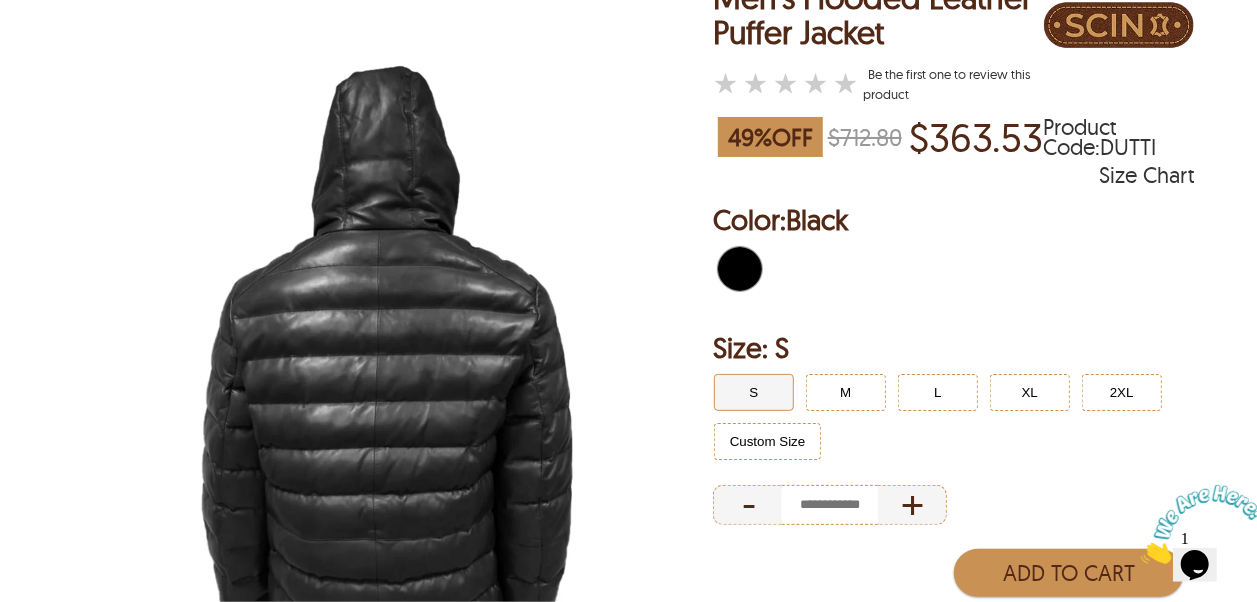 select on "********" 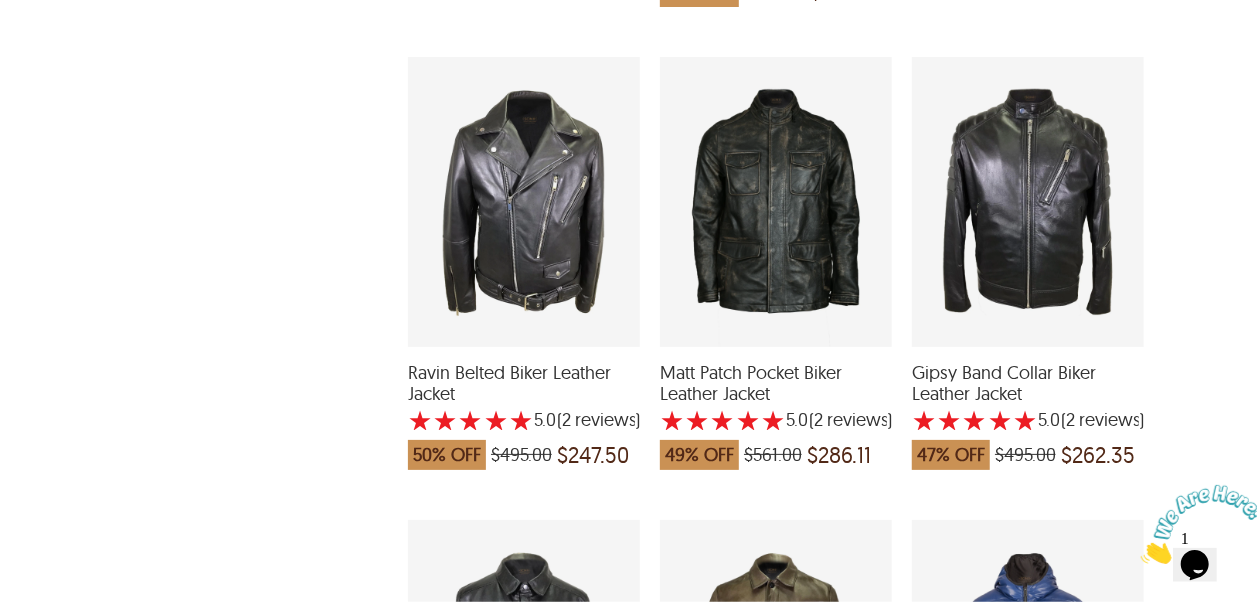 scroll, scrollTop: 2200, scrollLeft: 0, axis: vertical 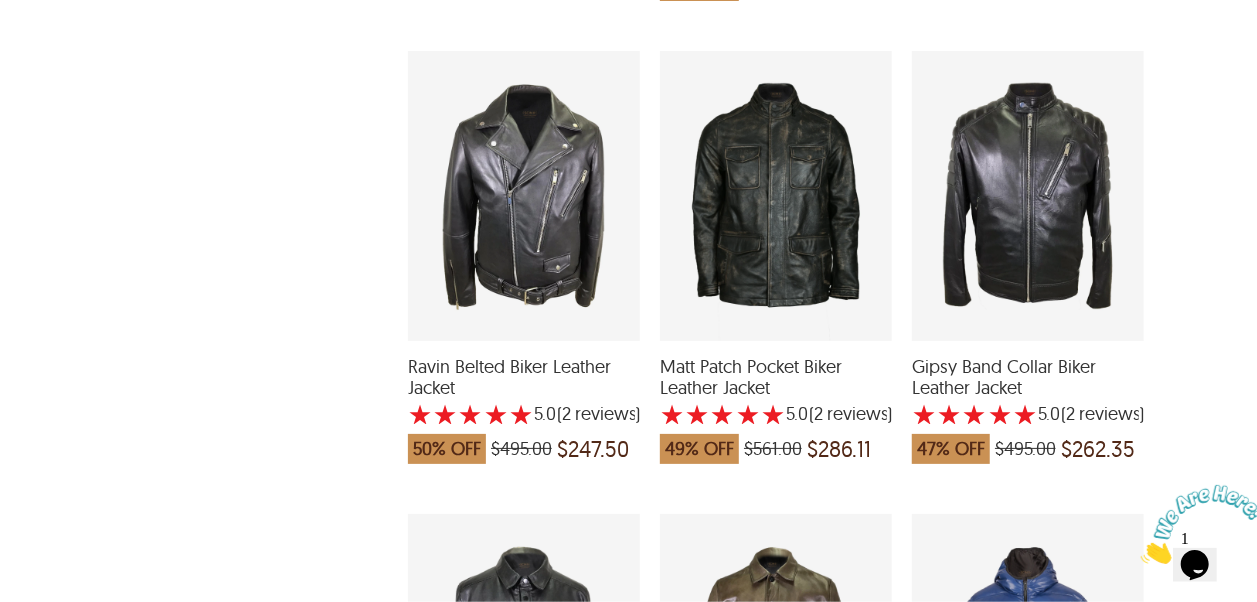 click on "Matt Patch Pocket Biker Leather Jacket" at bounding box center (776, 377) 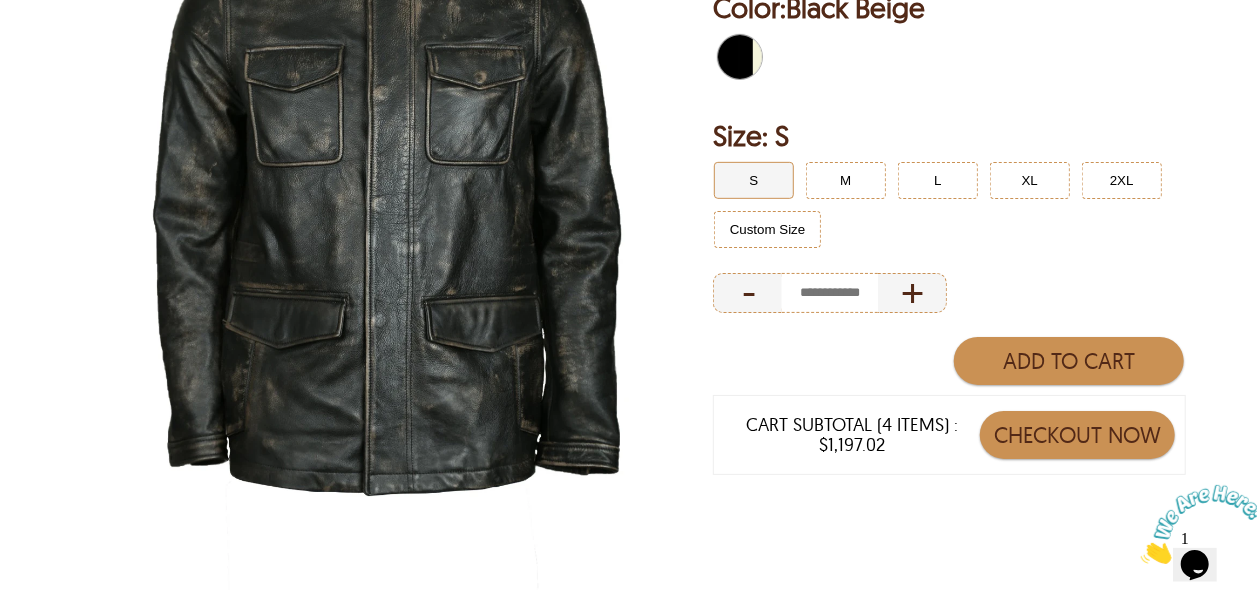 scroll, scrollTop: 500, scrollLeft: 0, axis: vertical 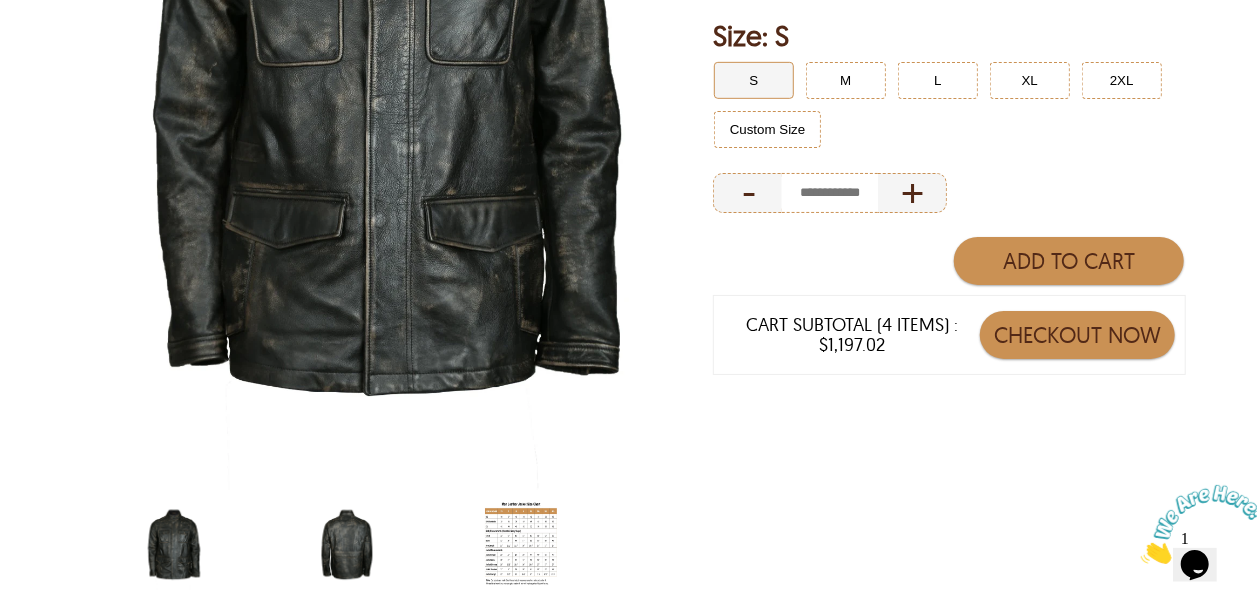 click at bounding box center (347, 545) 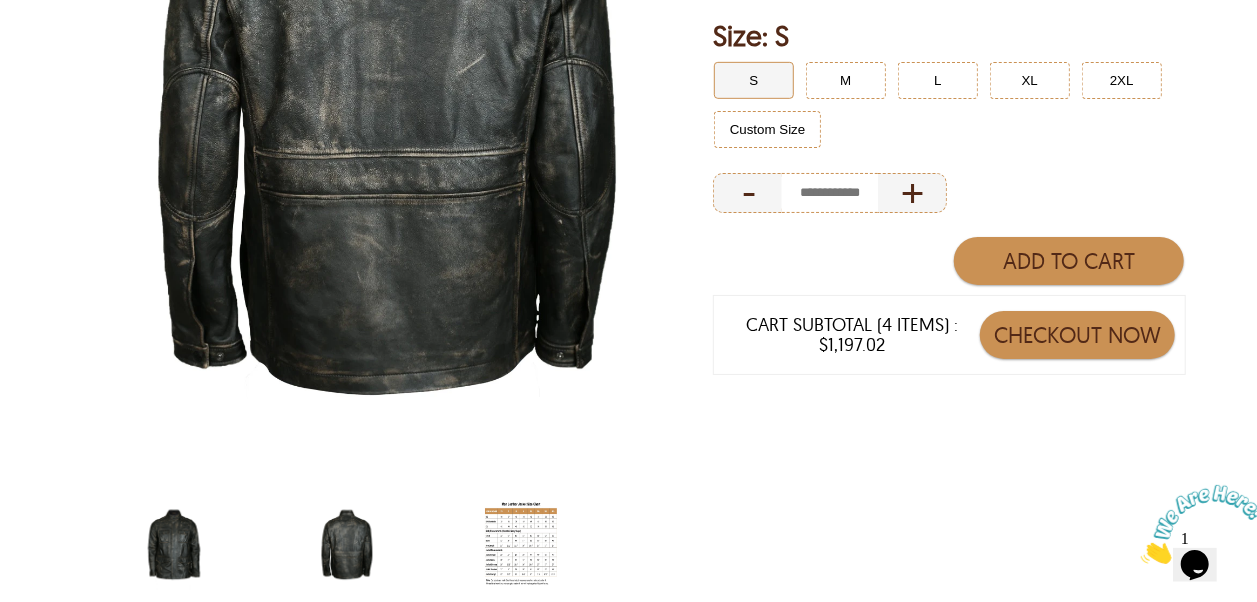 select on "********" 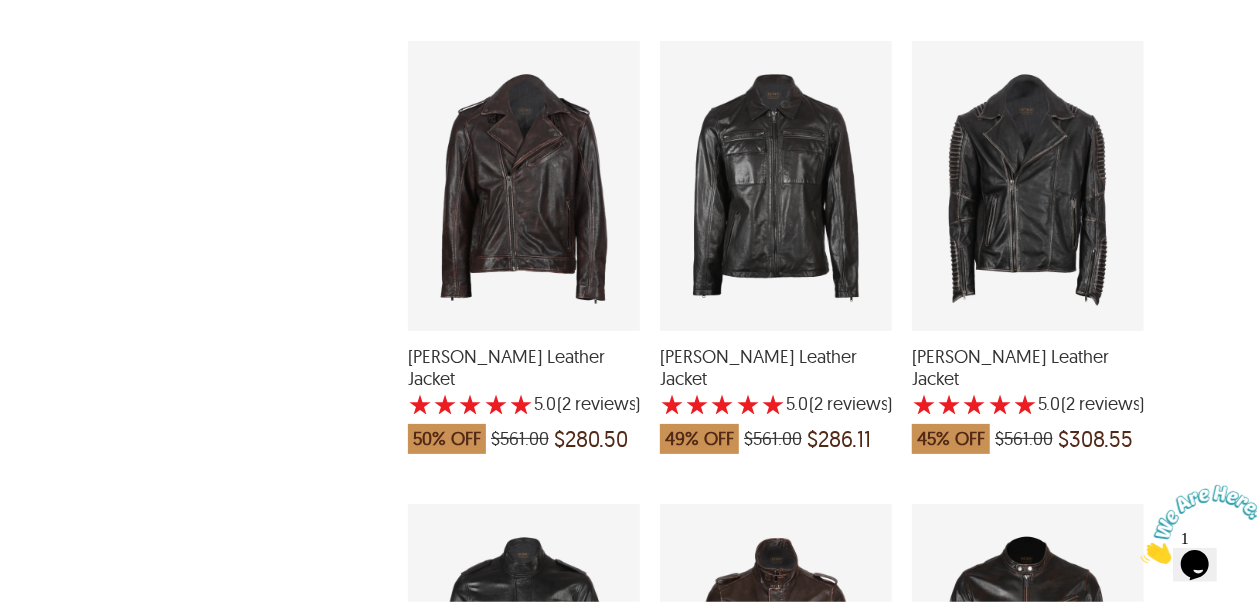 scroll, scrollTop: 3600, scrollLeft: 0, axis: vertical 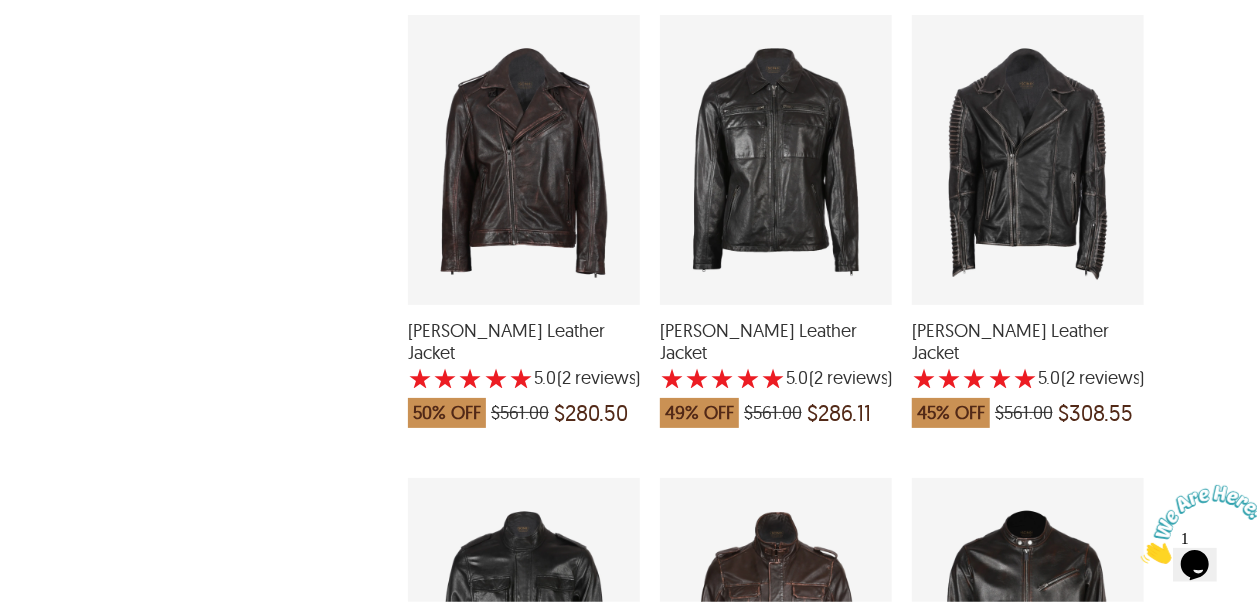 click on "Liam Biker Leather Jacket" at bounding box center (776, 341) 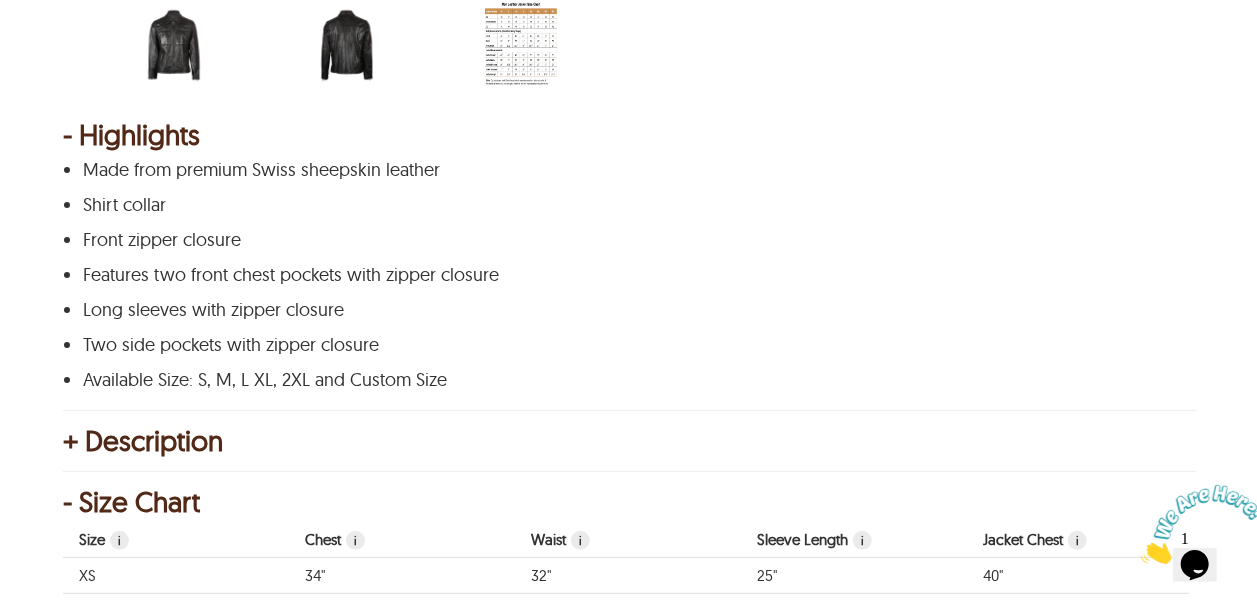 scroll, scrollTop: 1100, scrollLeft: 0, axis: vertical 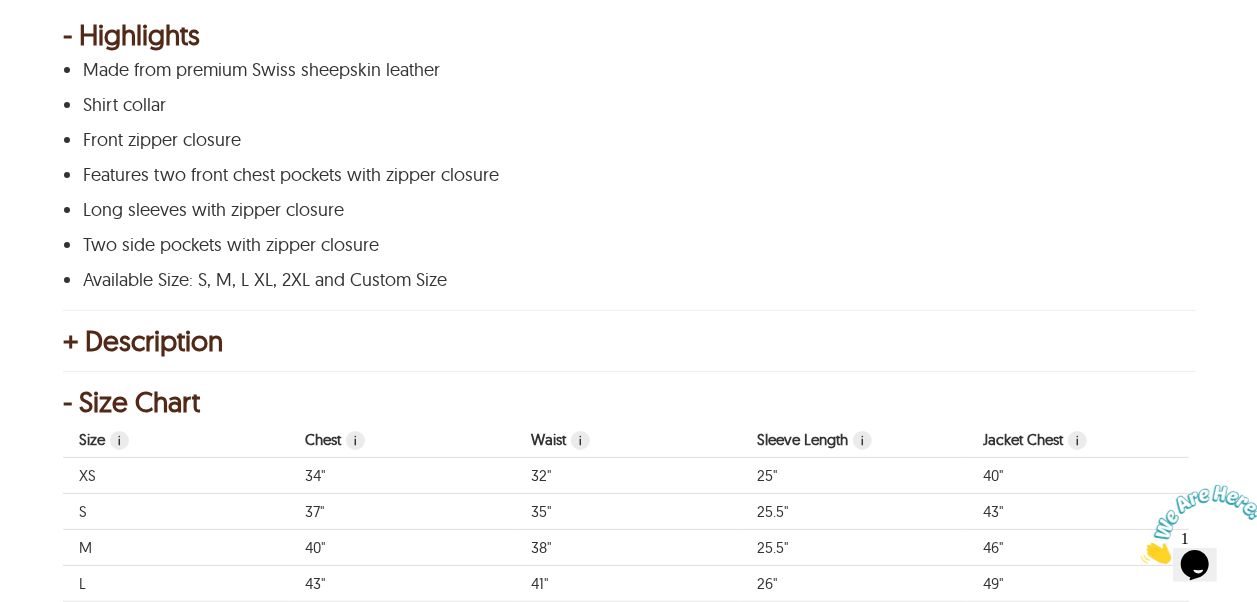 click on "+ Description" at bounding box center [628, 341] 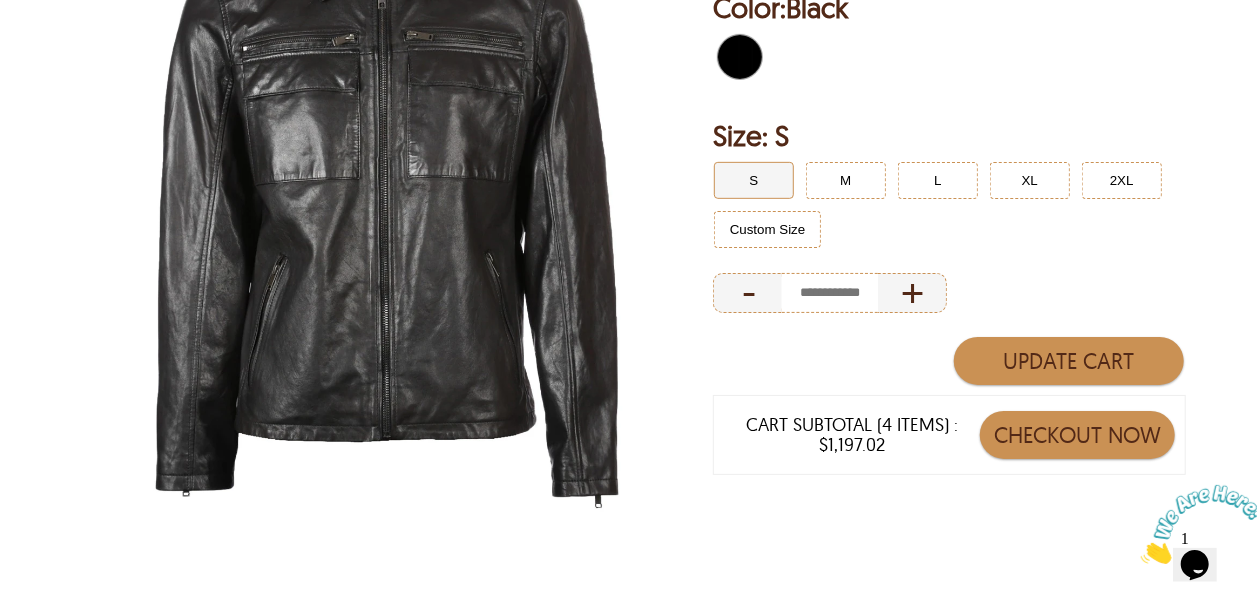 scroll, scrollTop: 700, scrollLeft: 0, axis: vertical 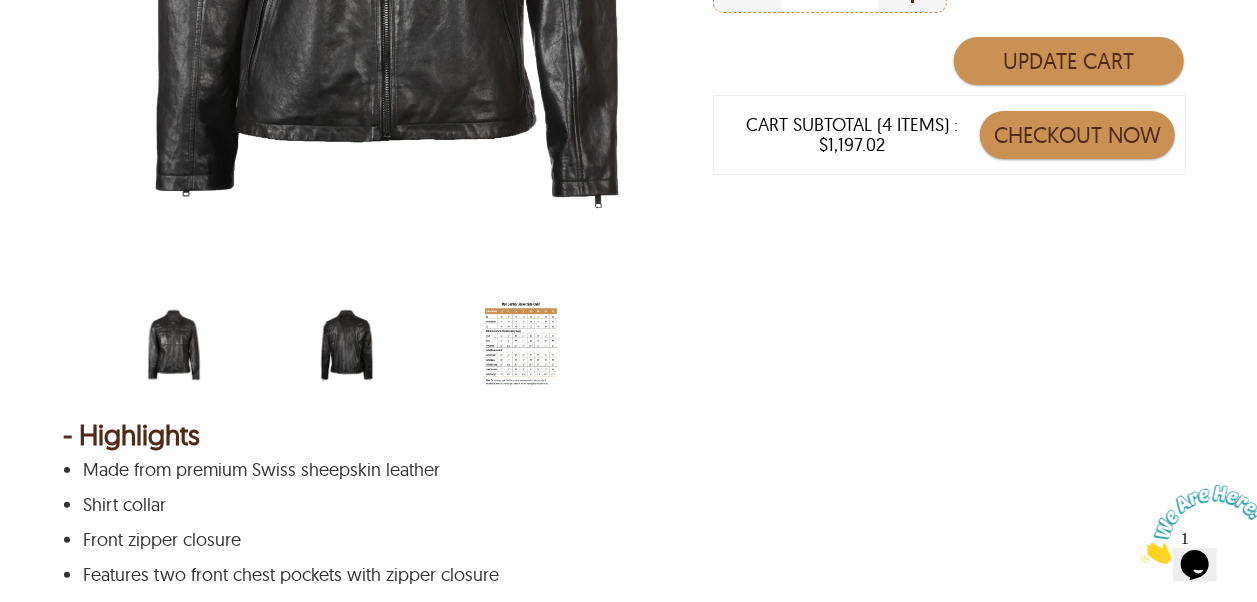 click at bounding box center (347, 345) 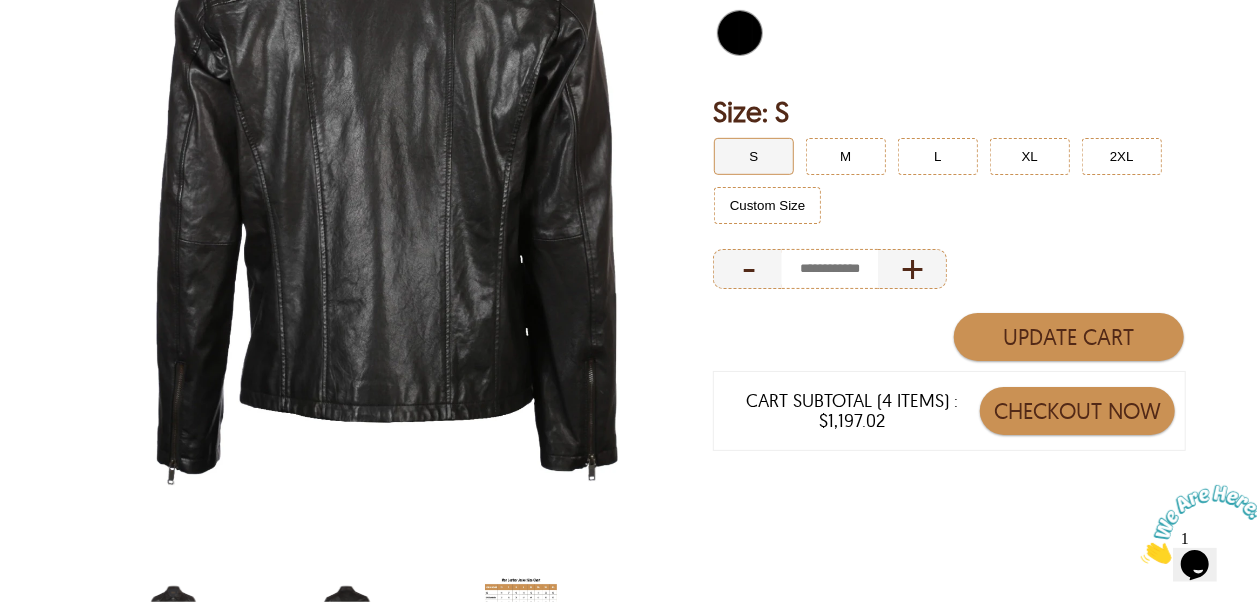 scroll, scrollTop: 400, scrollLeft: 0, axis: vertical 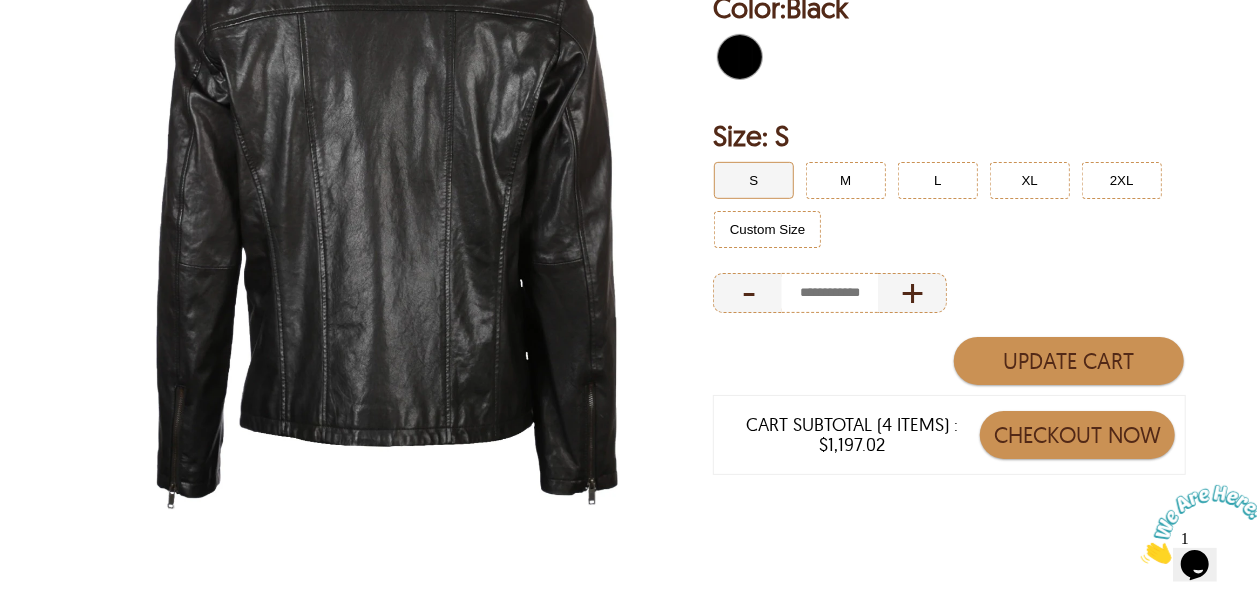 select on "********" 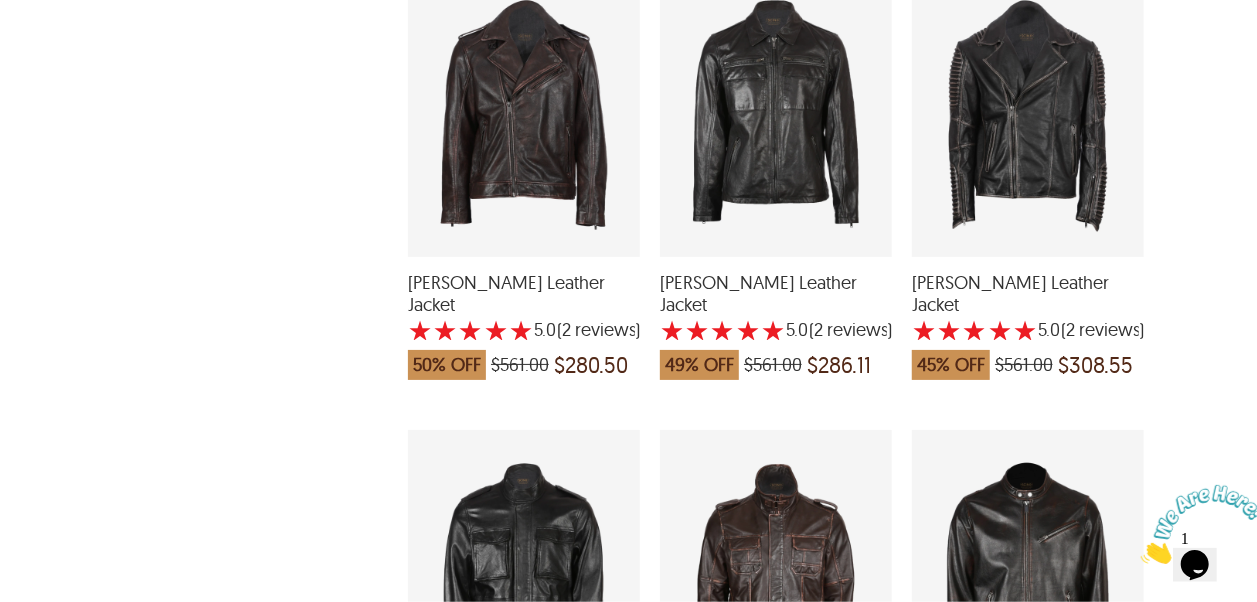 scroll, scrollTop: 3700, scrollLeft: 0, axis: vertical 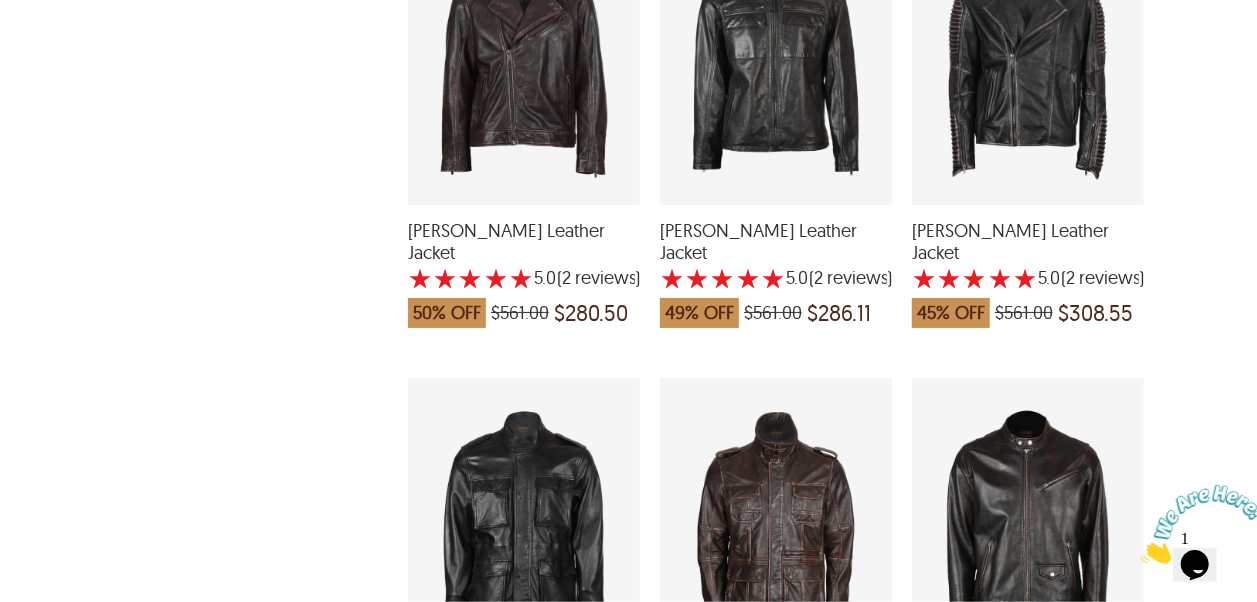 click on "Liam Biker Leather Jacket" at bounding box center (776, 241) 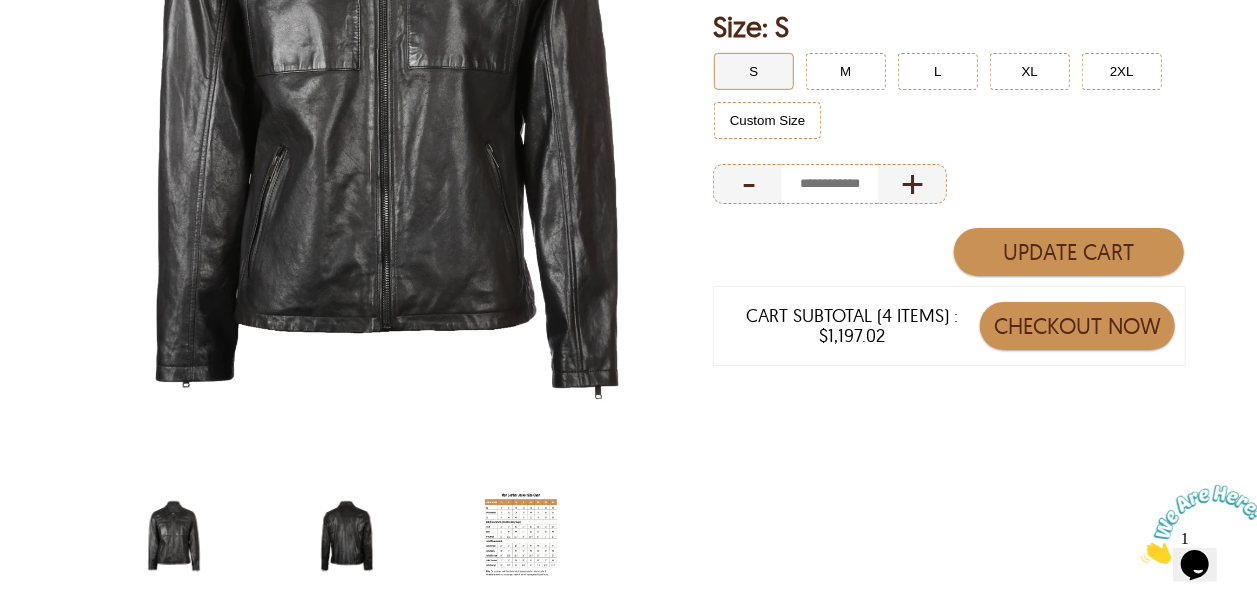scroll, scrollTop: 500, scrollLeft: 0, axis: vertical 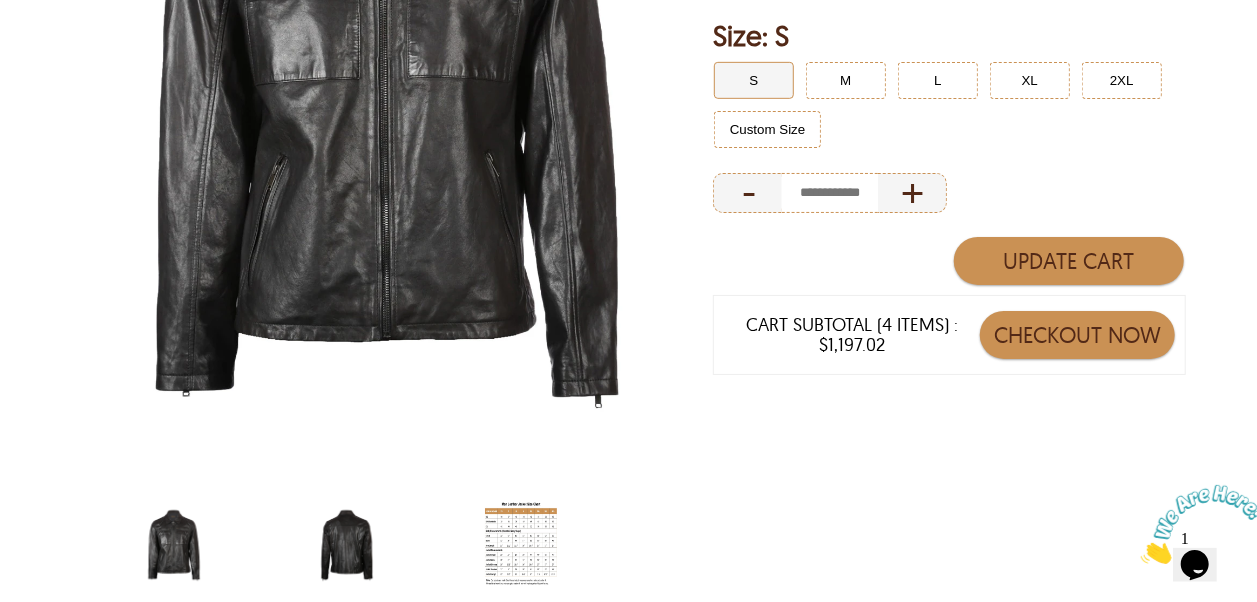 click on "S" at bounding box center [754, 80] 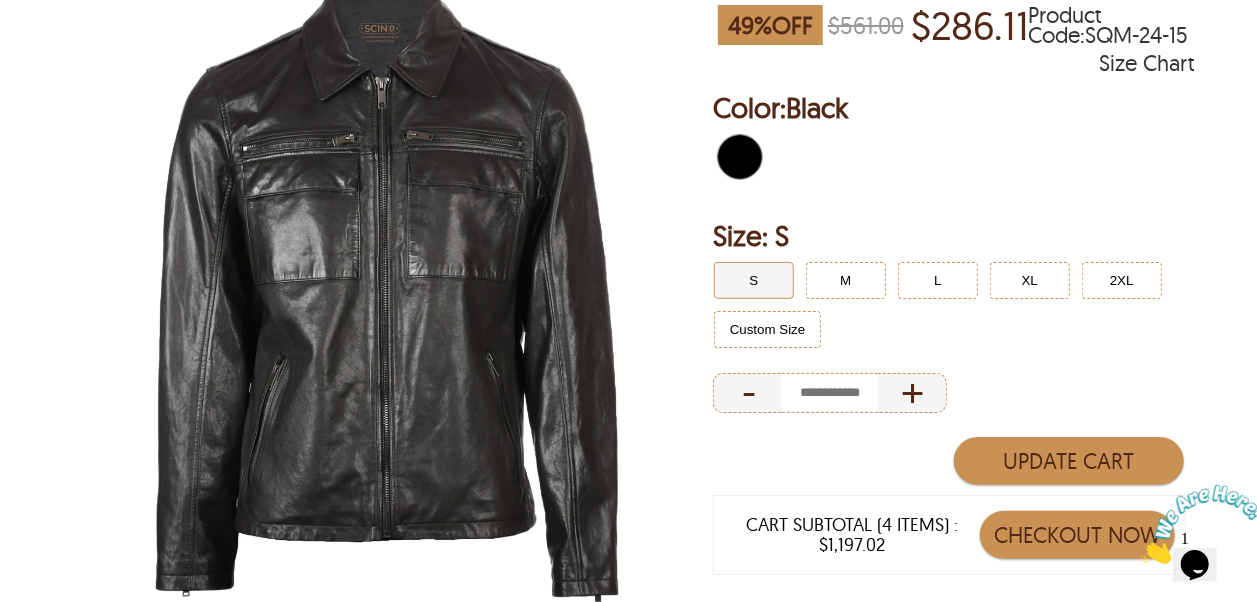 click on "Size Chart" at bounding box center [1146, 63] 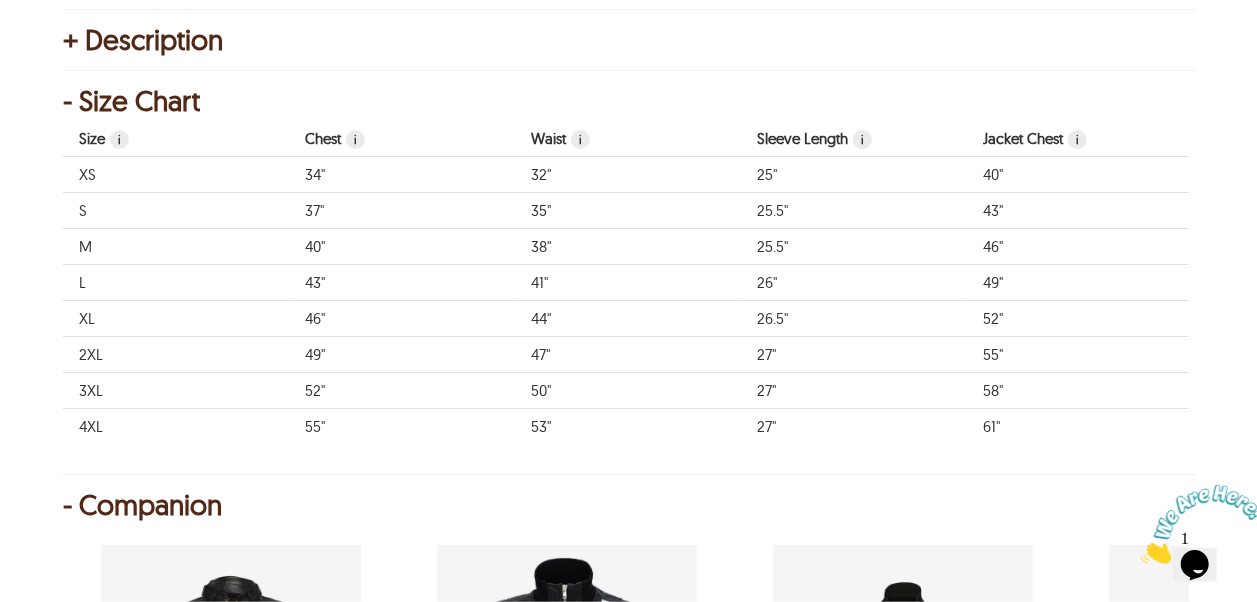 scroll, scrollTop: 1491, scrollLeft: 0, axis: vertical 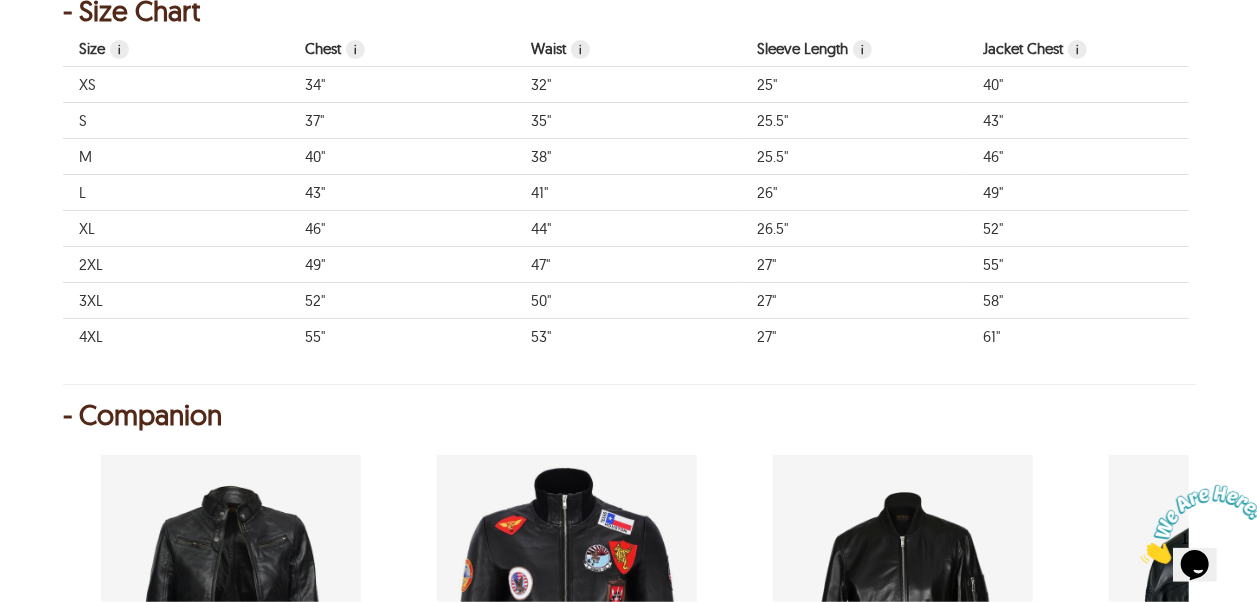 select on "********" 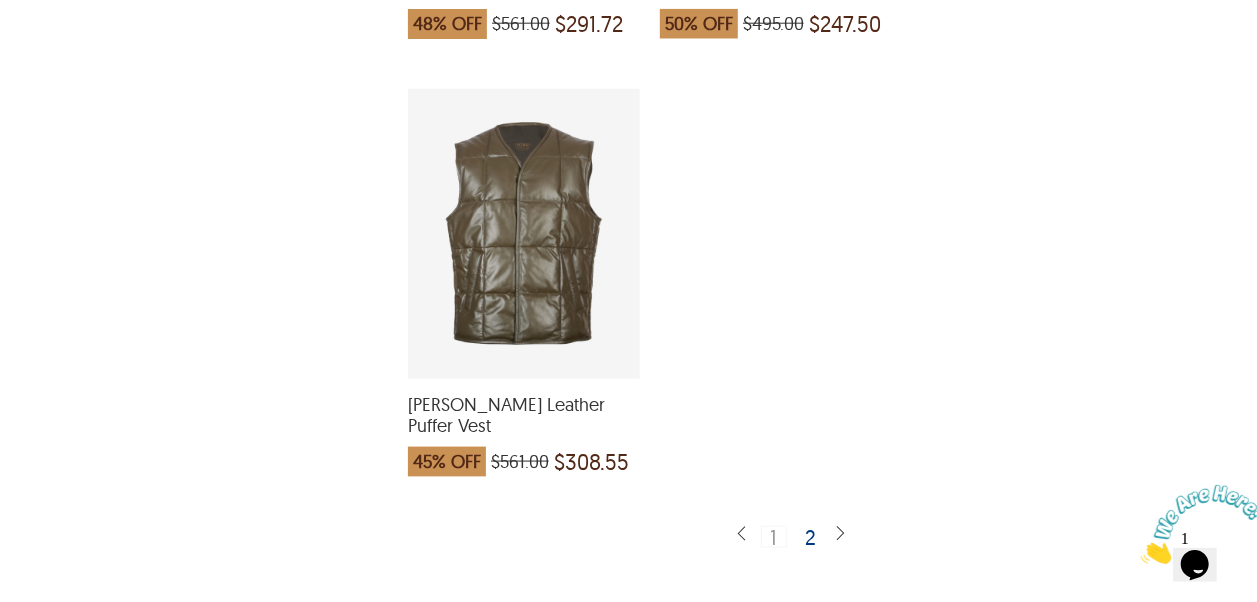 scroll, scrollTop: 5000, scrollLeft: 0, axis: vertical 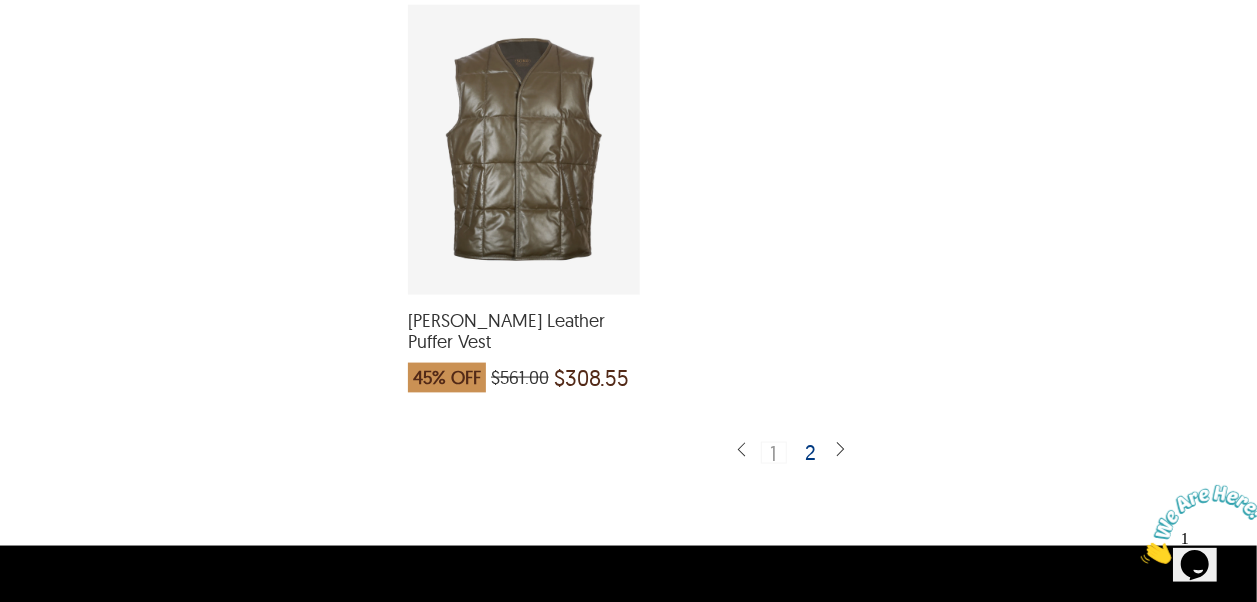 click on "2" at bounding box center [812, 452] 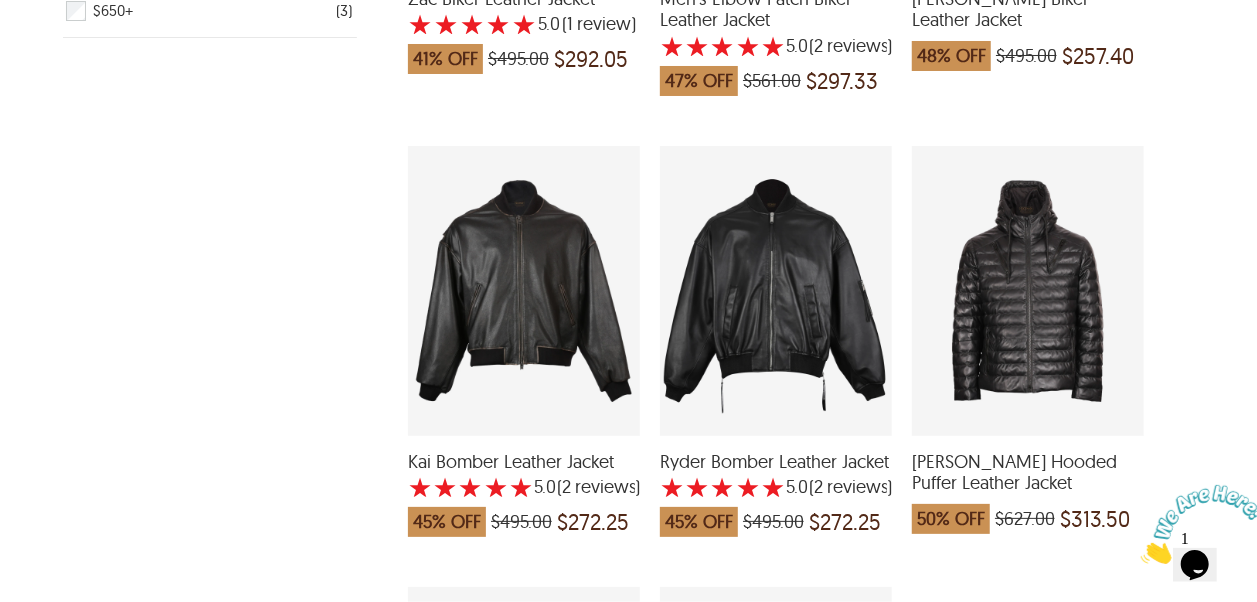 scroll, scrollTop: 1300, scrollLeft: 0, axis: vertical 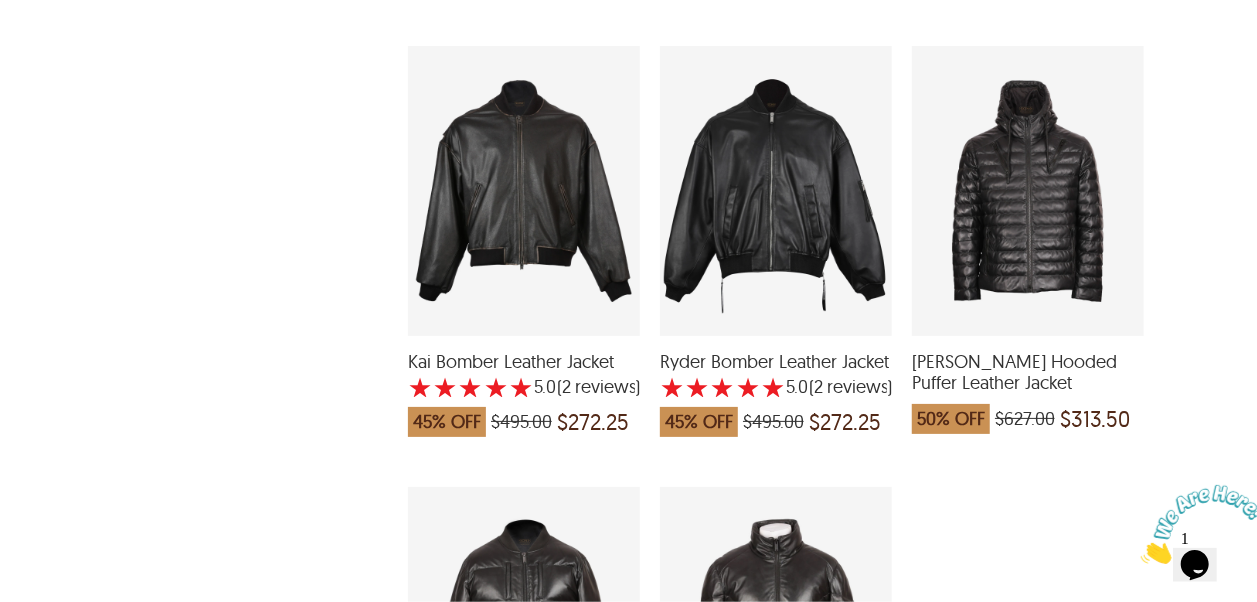 click on "Logan Hooded Puffer Leather Jacket" at bounding box center (1028, 372) 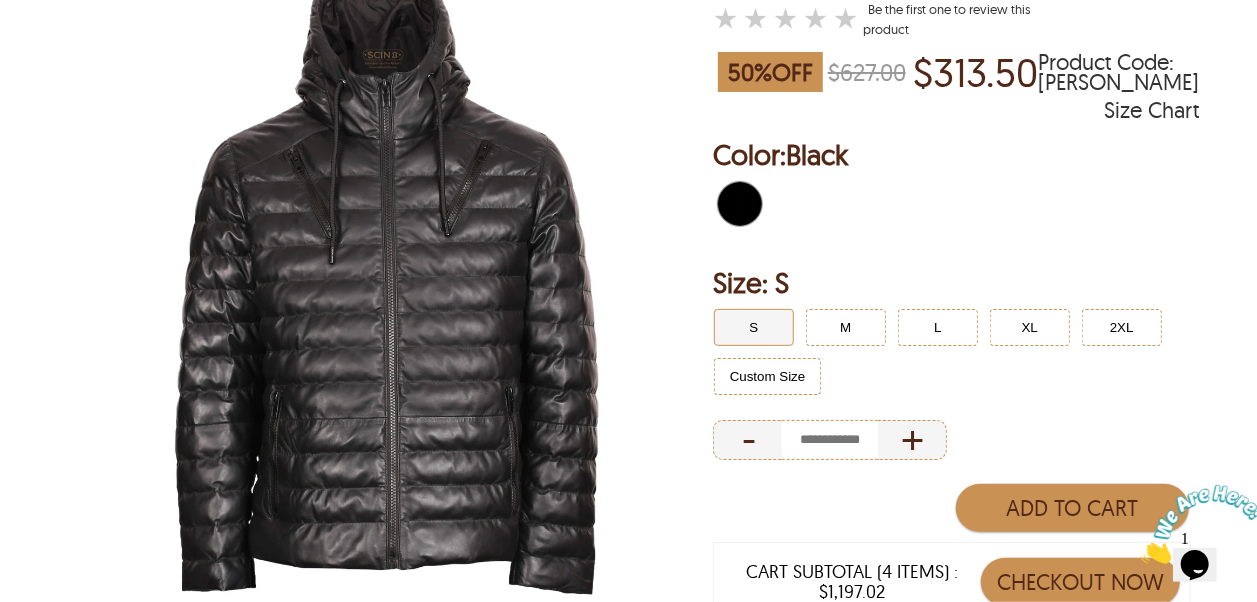 scroll, scrollTop: 600, scrollLeft: 0, axis: vertical 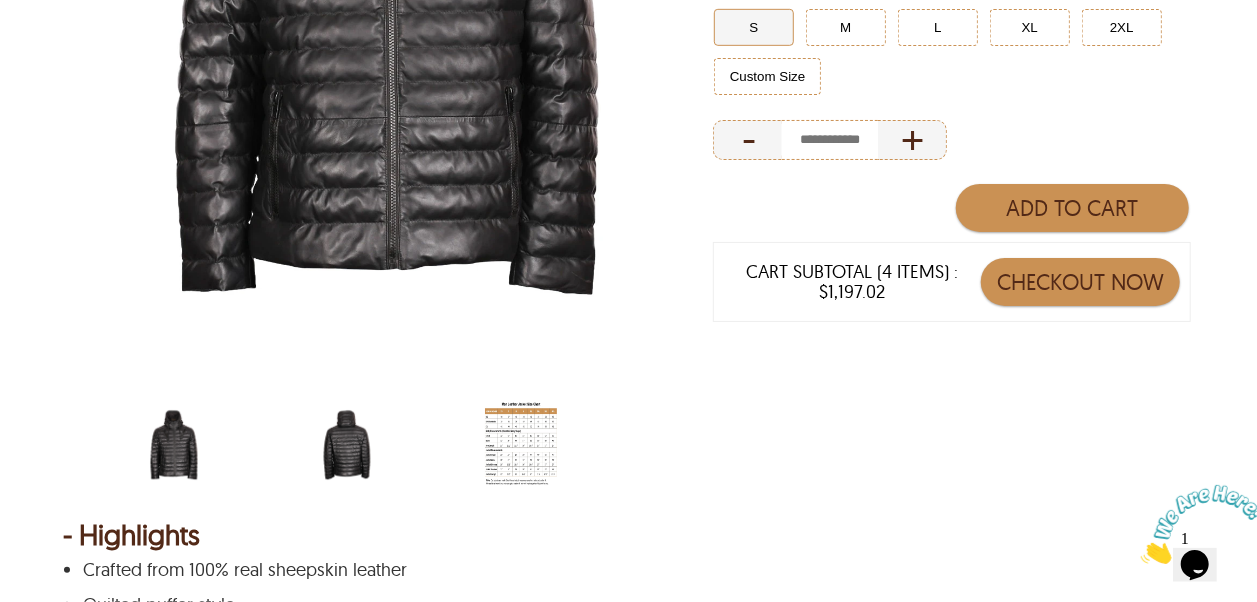 click at bounding box center [347, 445] 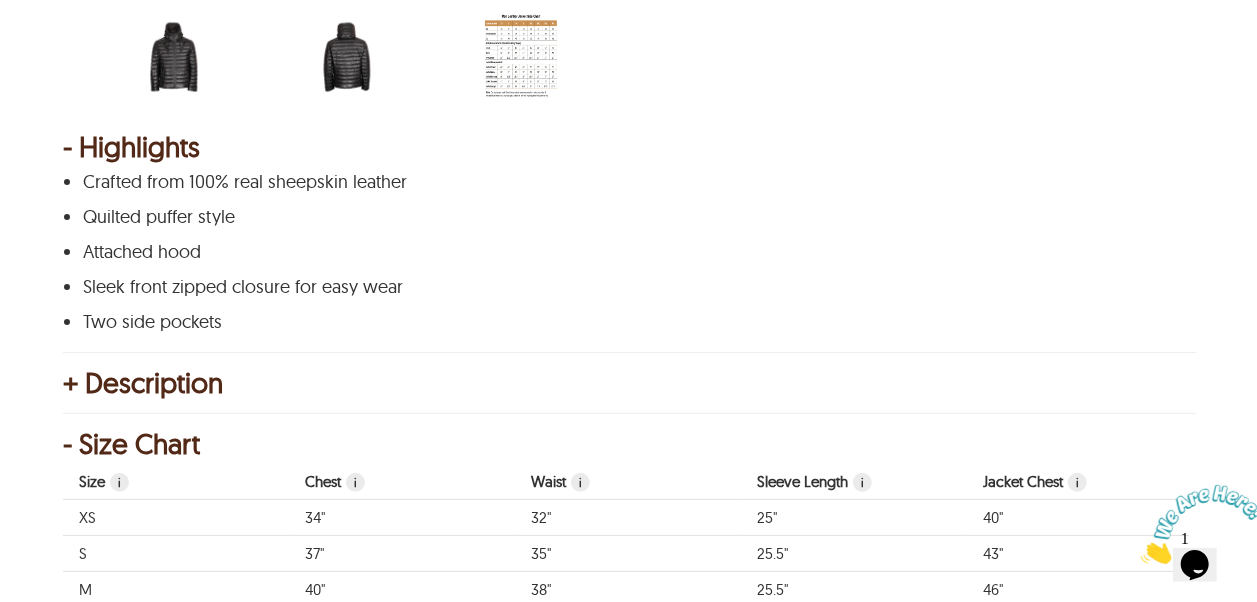 scroll, scrollTop: 1000, scrollLeft: 0, axis: vertical 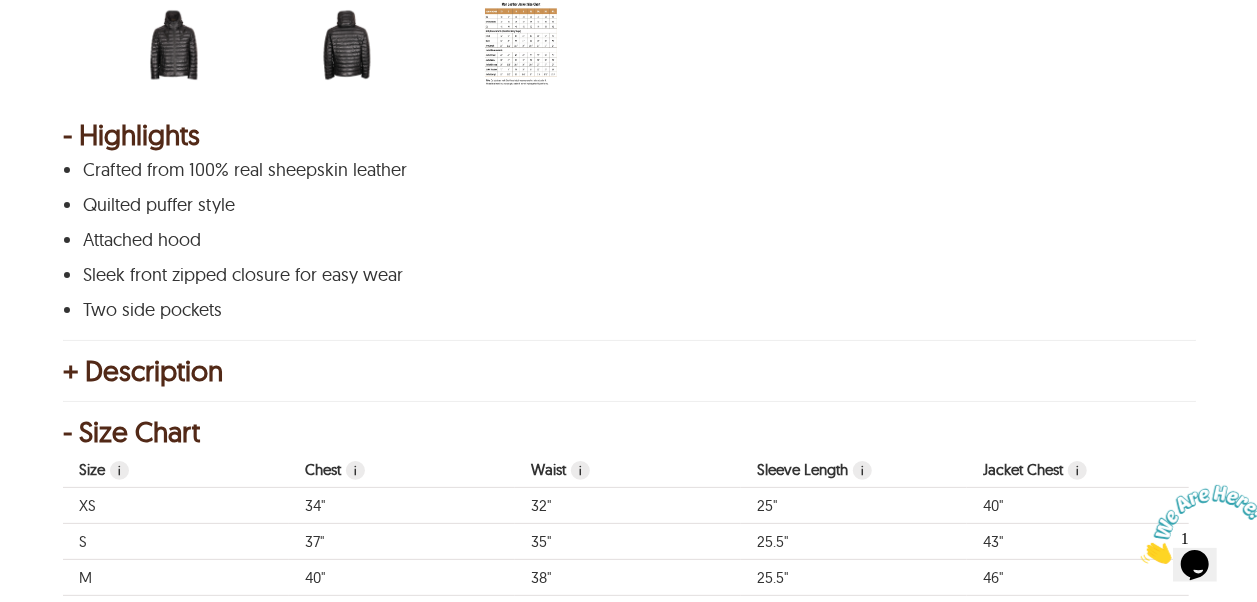 click at bounding box center [174, 45] 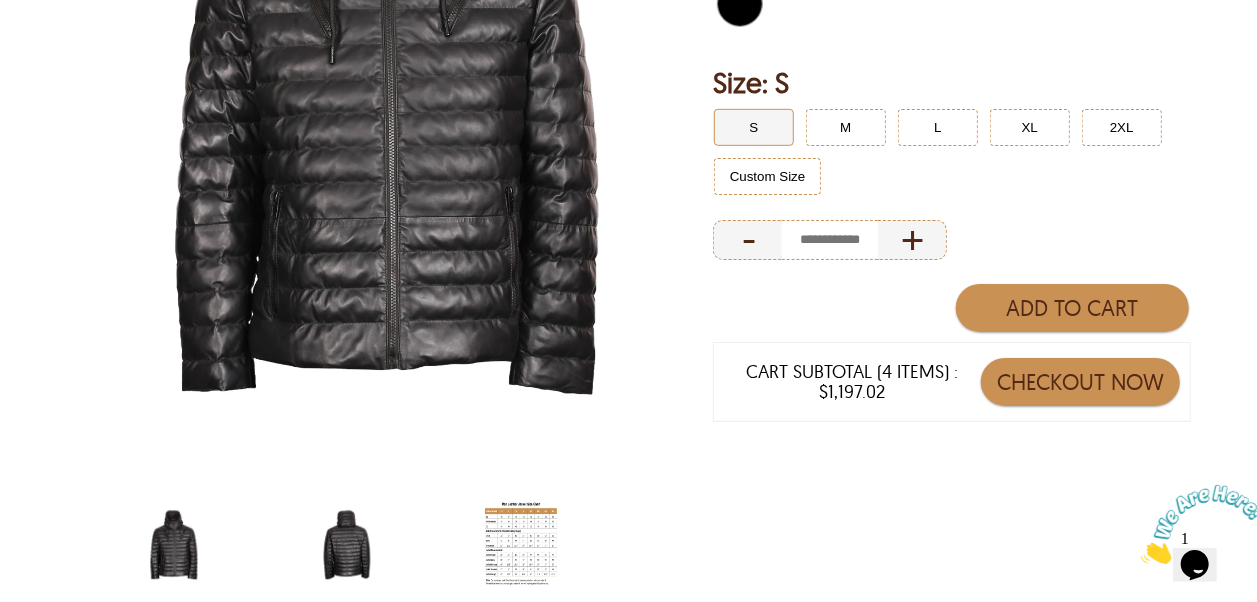 scroll, scrollTop: 200, scrollLeft: 0, axis: vertical 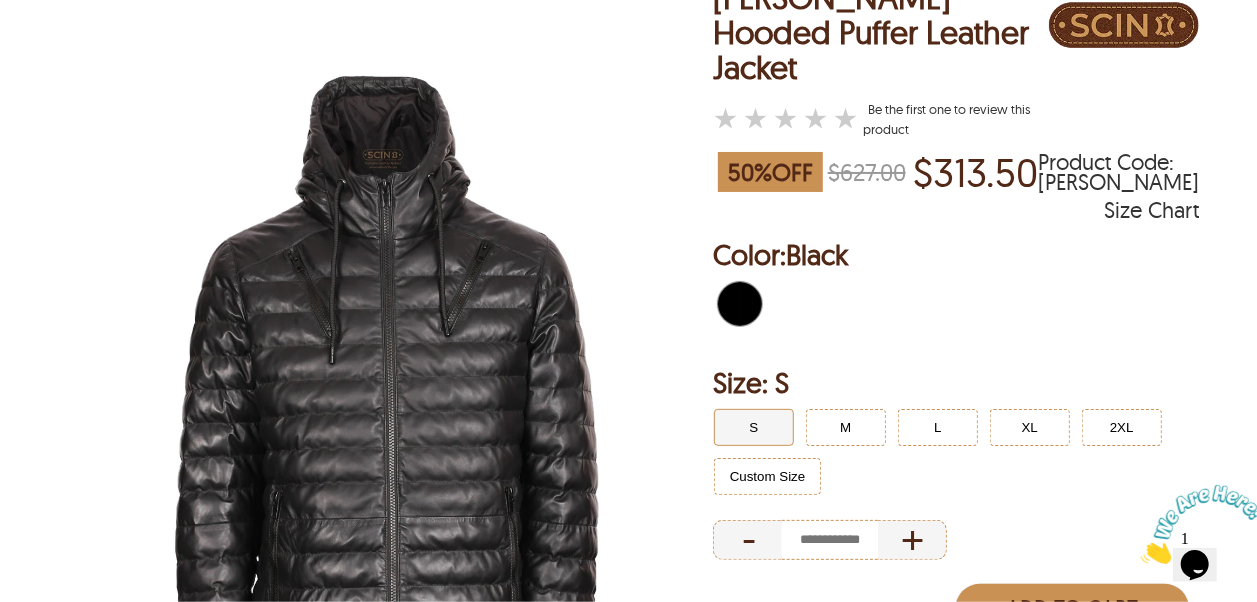 select on "********" 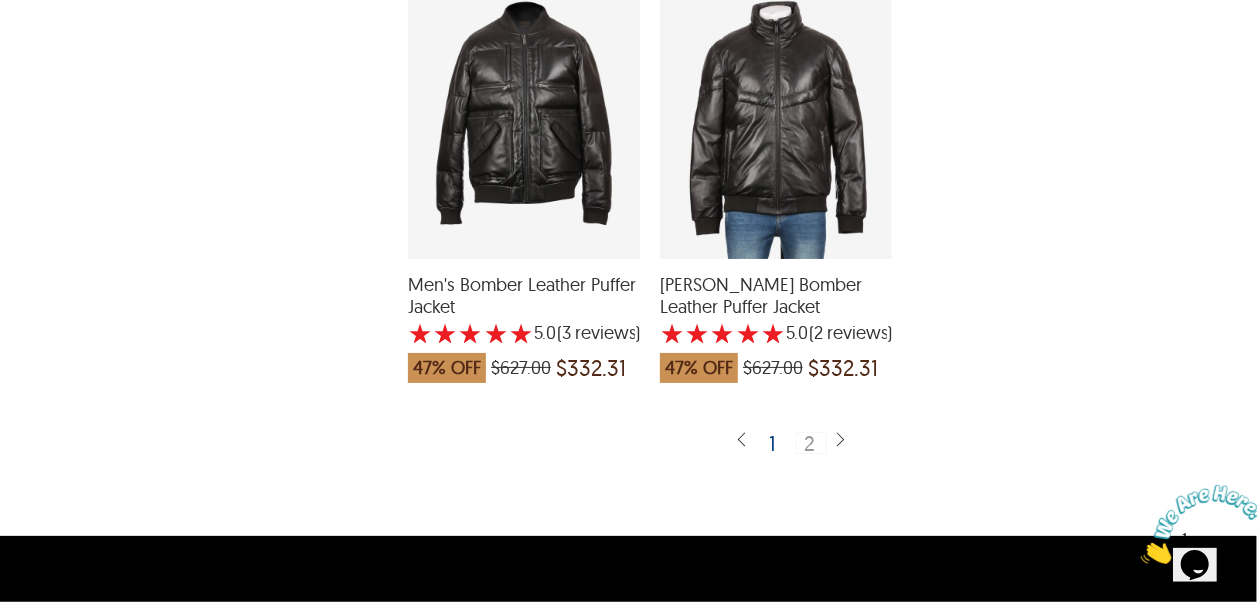 scroll, scrollTop: 1800, scrollLeft: 0, axis: vertical 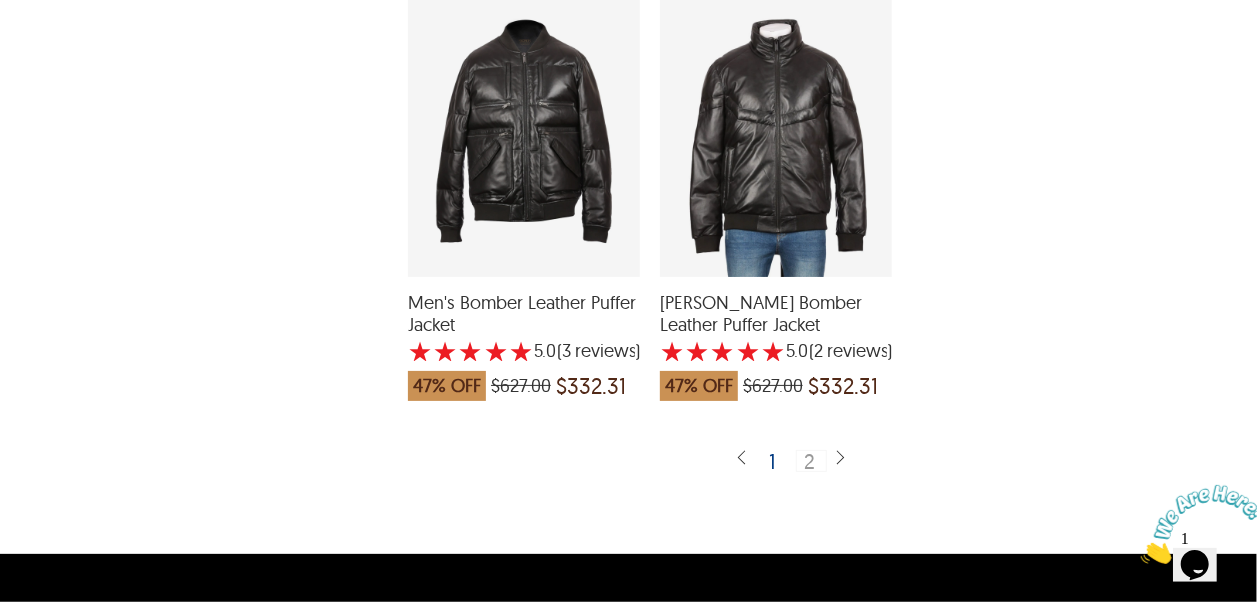 click on "Men's Bomber Leather Puffer Jacket" at bounding box center [524, 313] 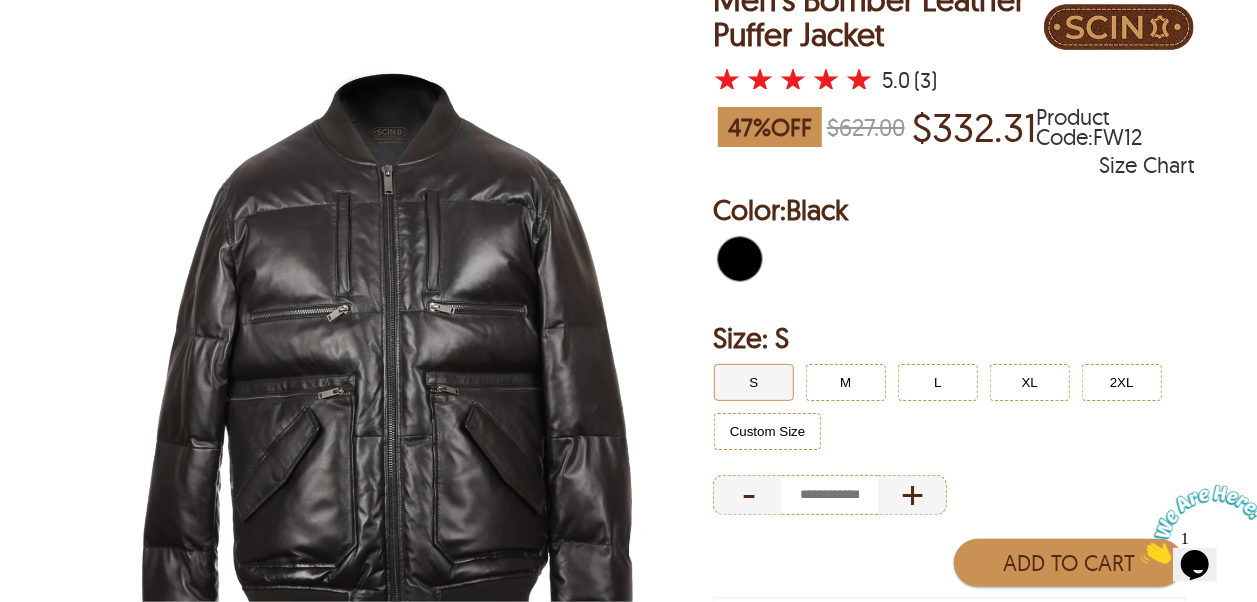 scroll, scrollTop: 200, scrollLeft: 0, axis: vertical 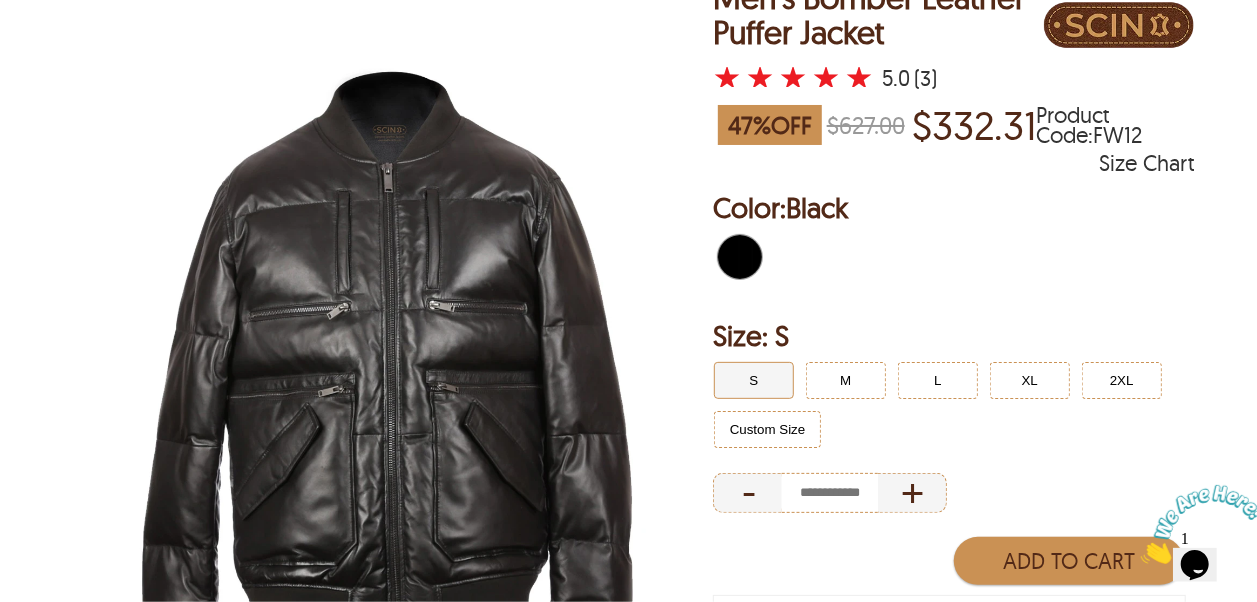 select on "********" 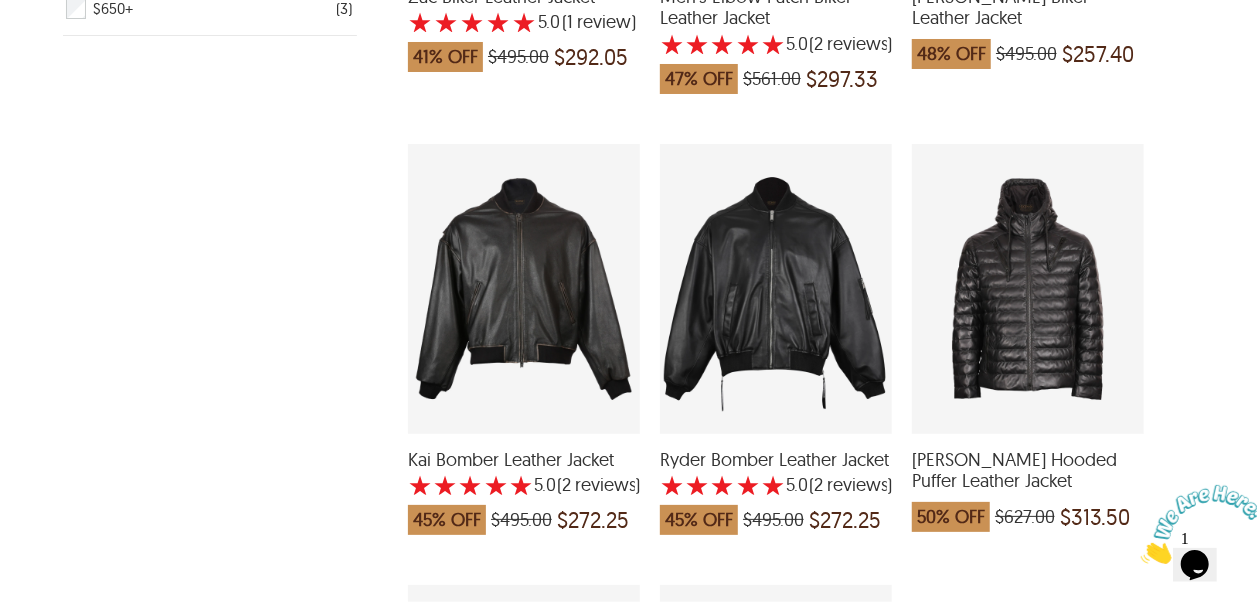 scroll, scrollTop: 1200, scrollLeft: 0, axis: vertical 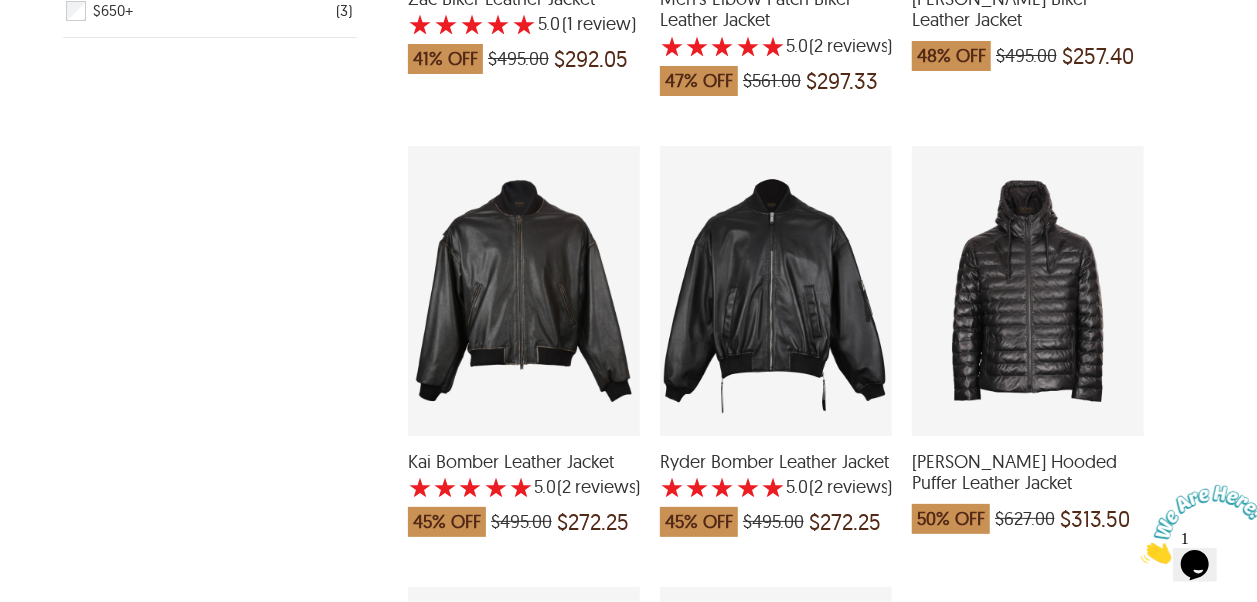 click on "Logan Hooded Puffer Leather Jacket" at bounding box center (1028, 472) 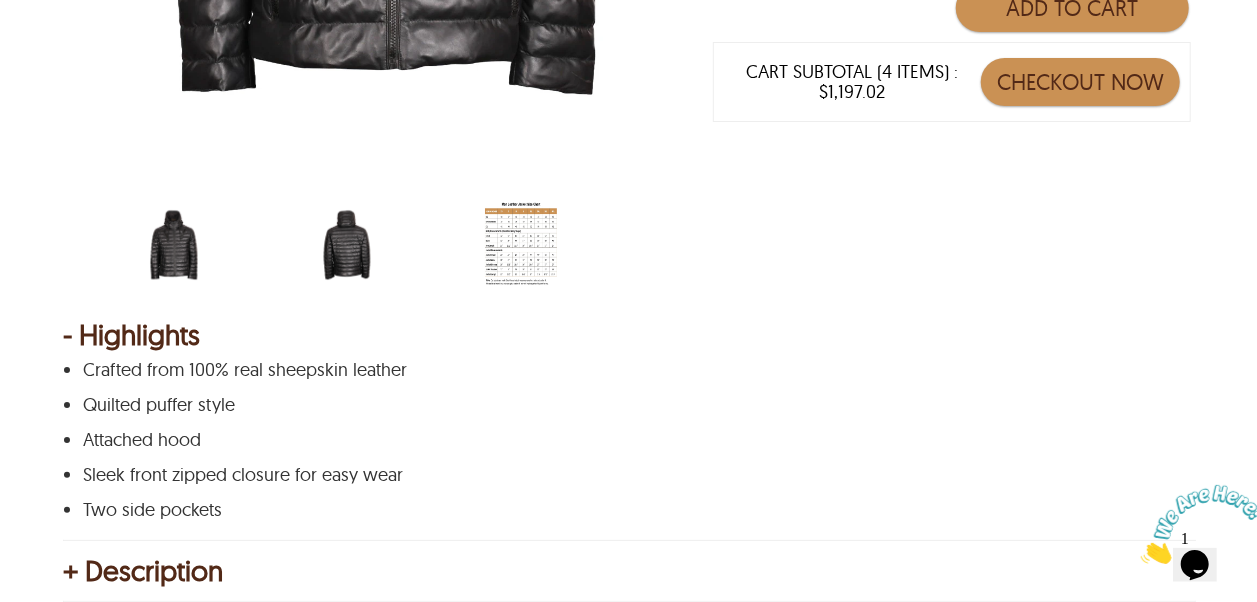 scroll, scrollTop: 1000, scrollLeft: 0, axis: vertical 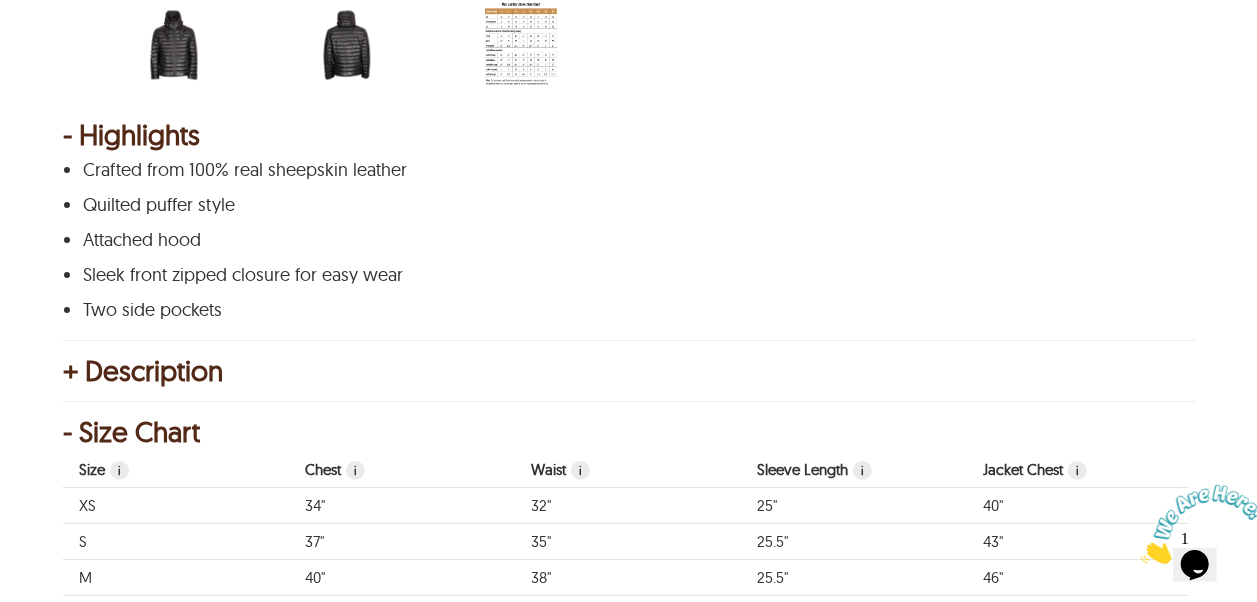 click on "+ Description" at bounding box center (628, 371) 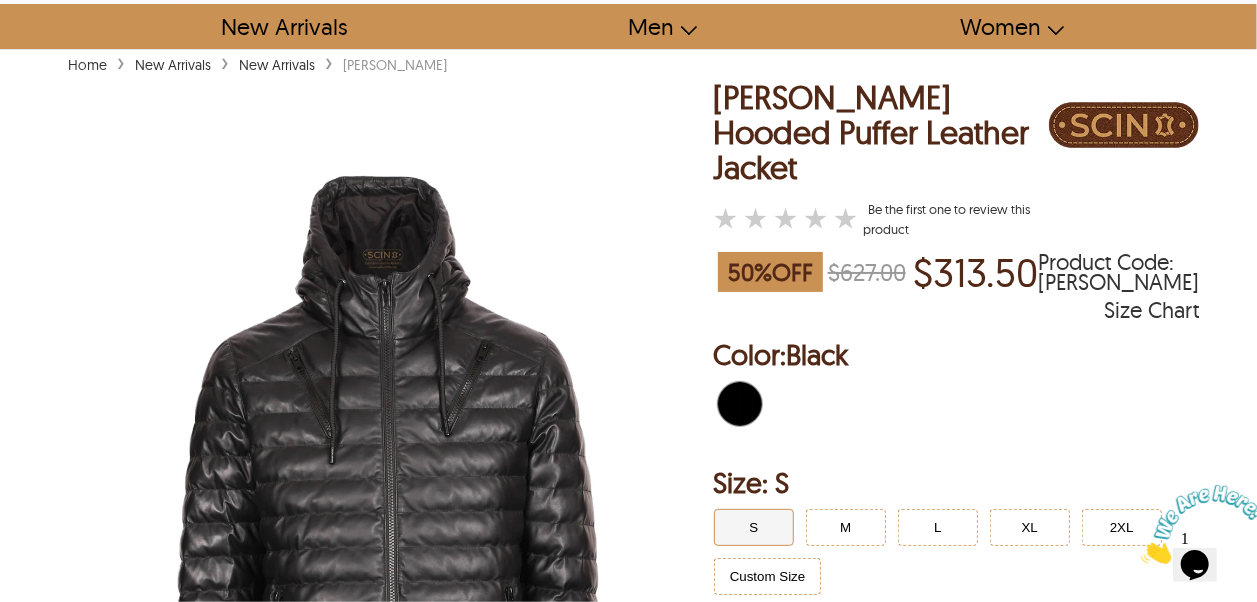 scroll, scrollTop: 0, scrollLeft: 0, axis: both 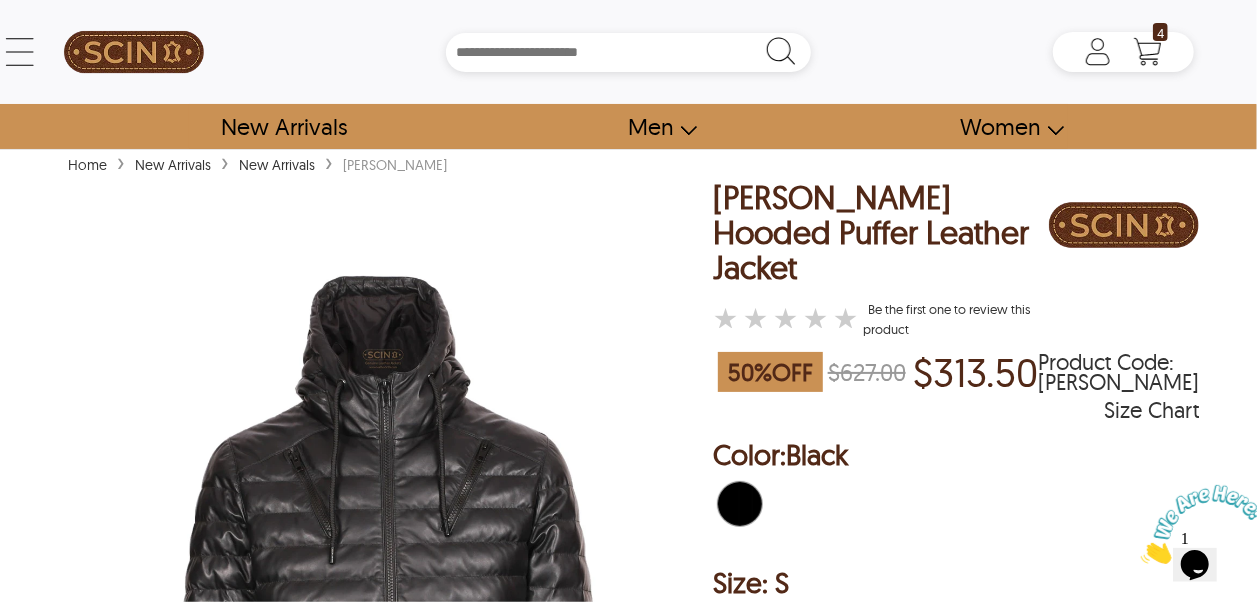 select on "********" 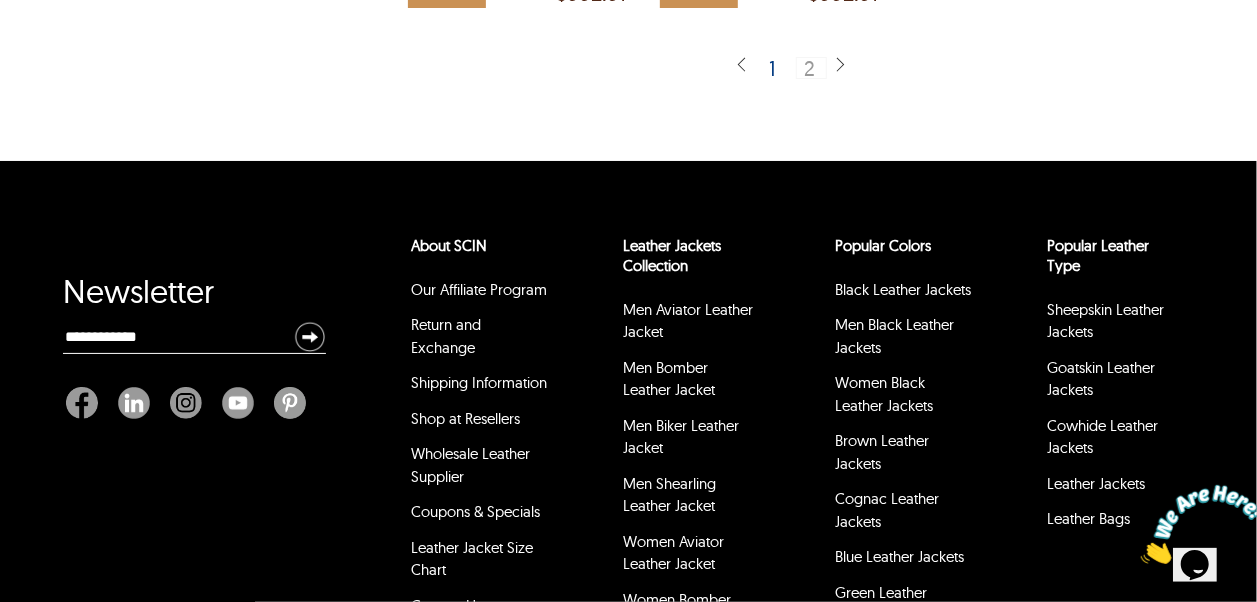scroll, scrollTop: 2200, scrollLeft: 0, axis: vertical 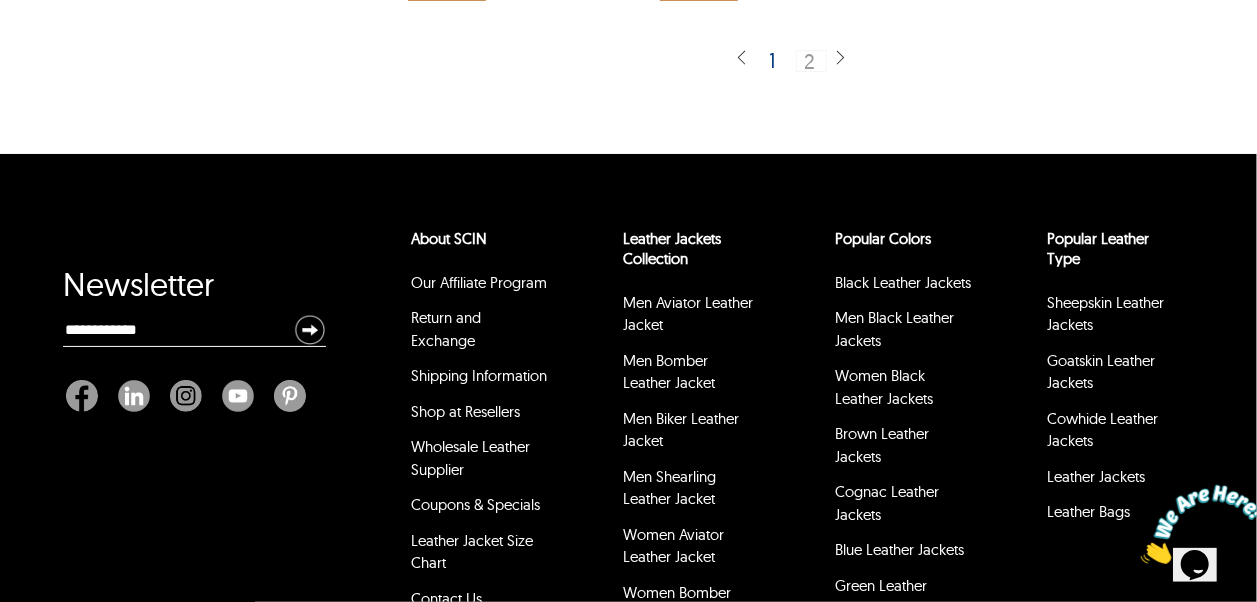 click on "1" at bounding box center [773, 60] 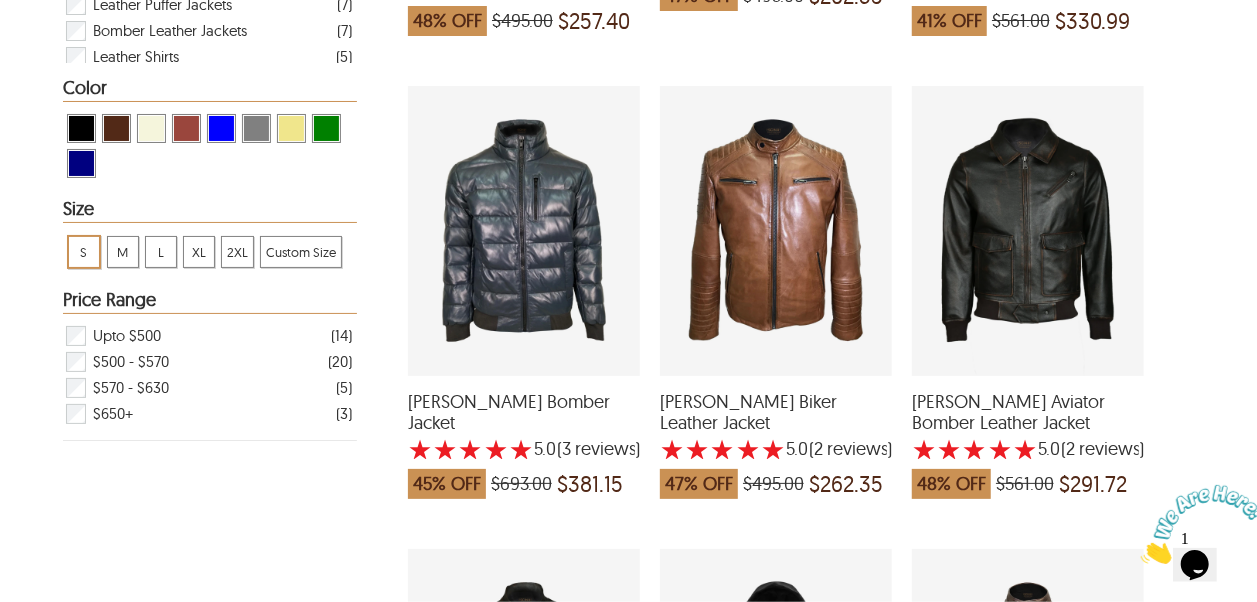scroll, scrollTop: 800, scrollLeft: 0, axis: vertical 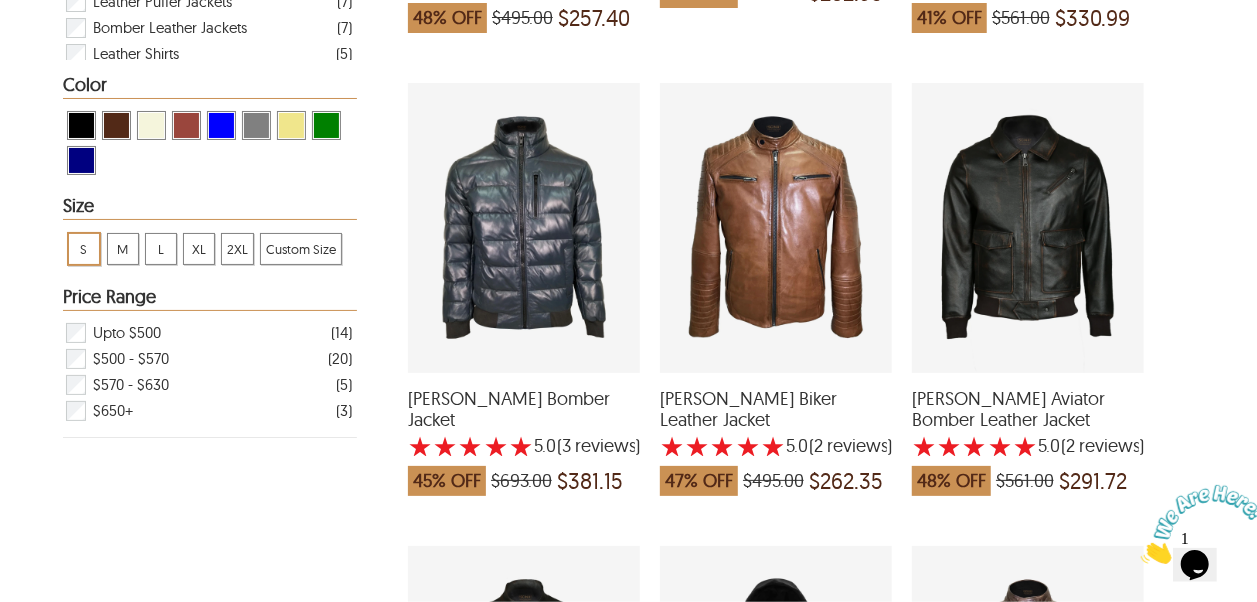 click on "Henry Puffer Bomber Jacket" at bounding box center (524, 409) 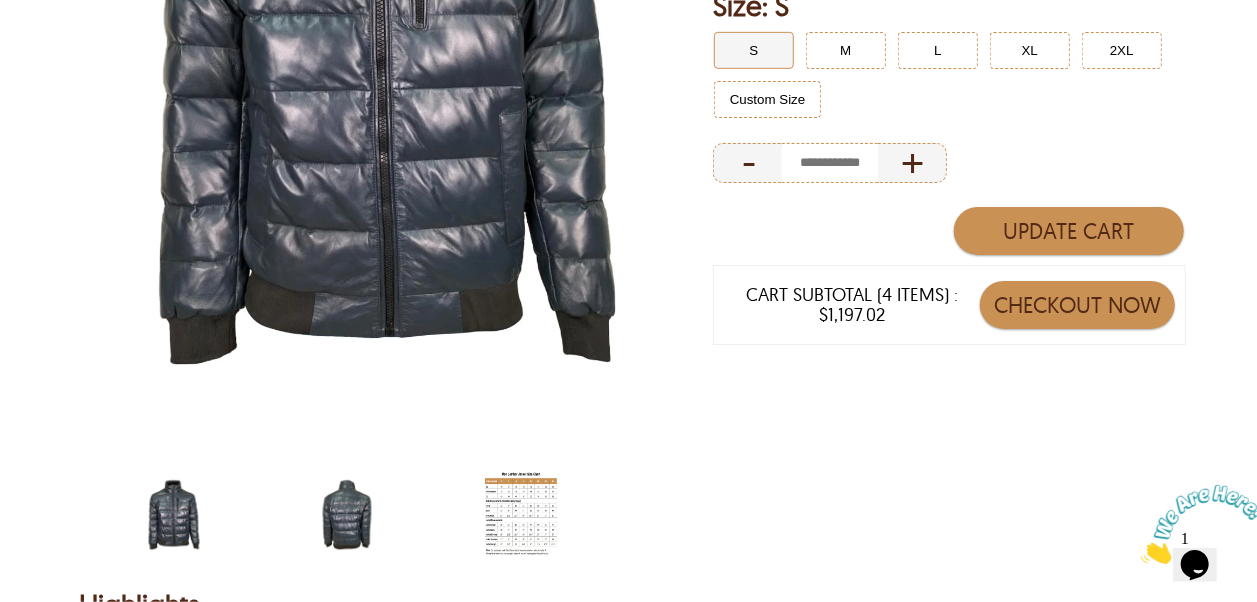 scroll, scrollTop: 600, scrollLeft: 0, axis: vertical 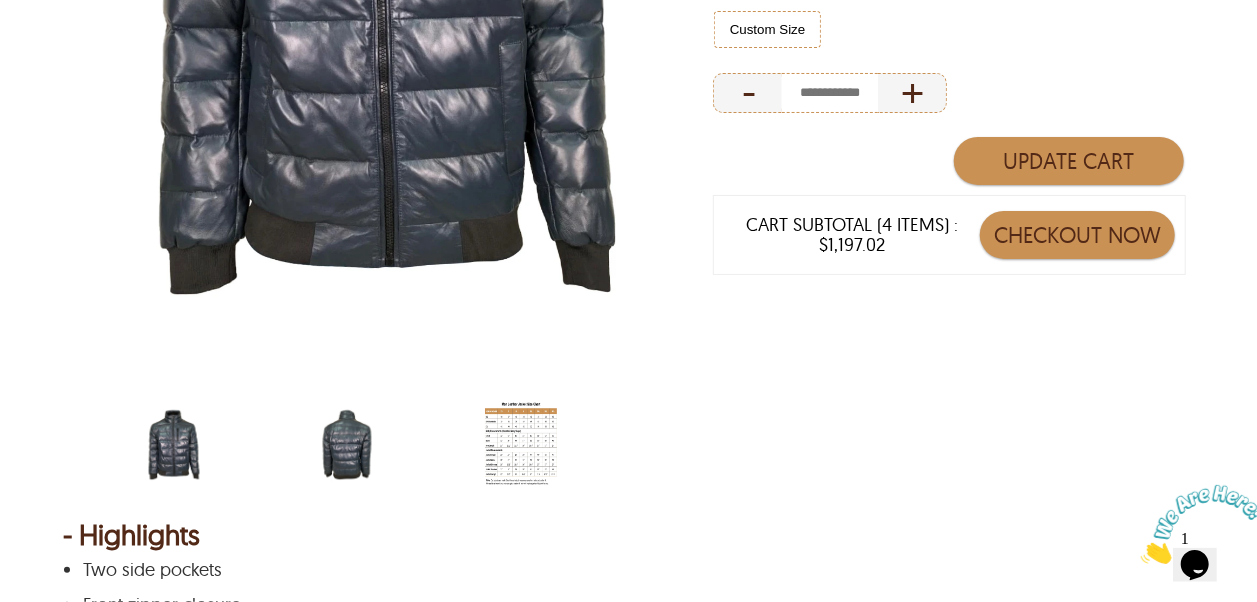 click at bounding box center (347, 445) 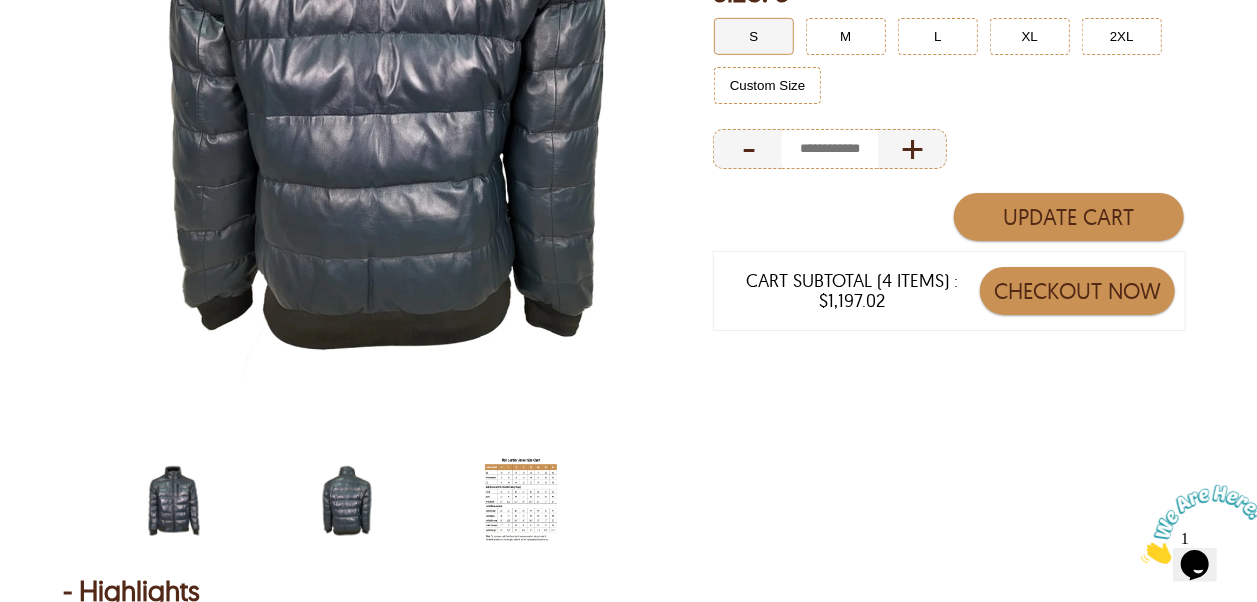 scroll, scrollTop: 600, scrollLeft: 0, axis: vertical 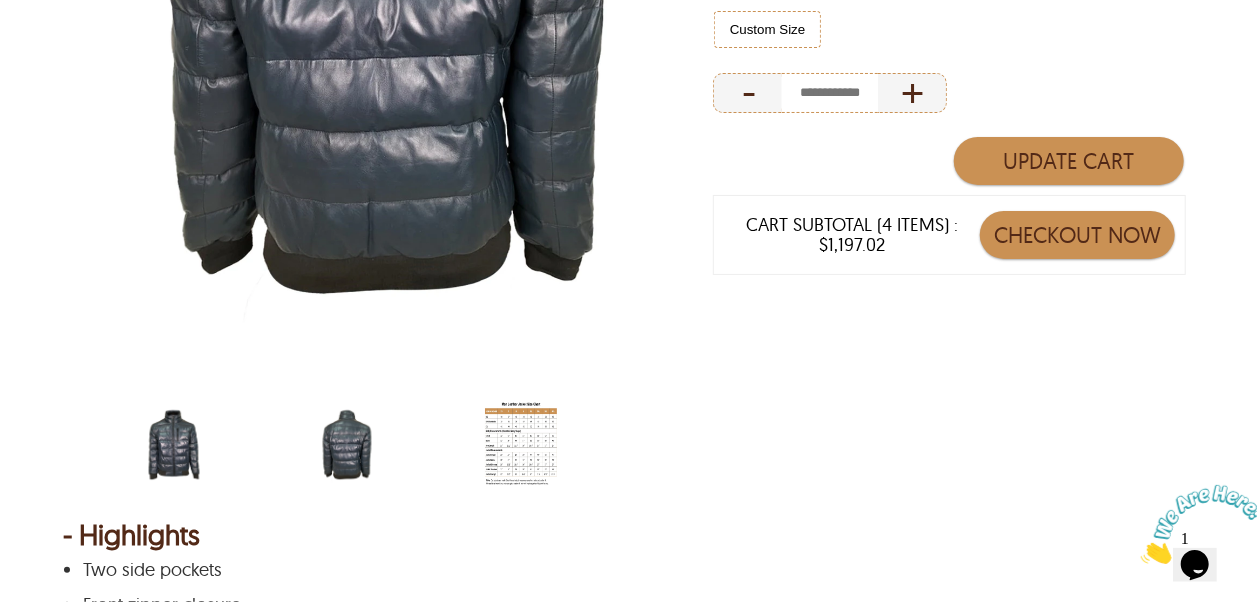 click at bounding box center [174, 445] 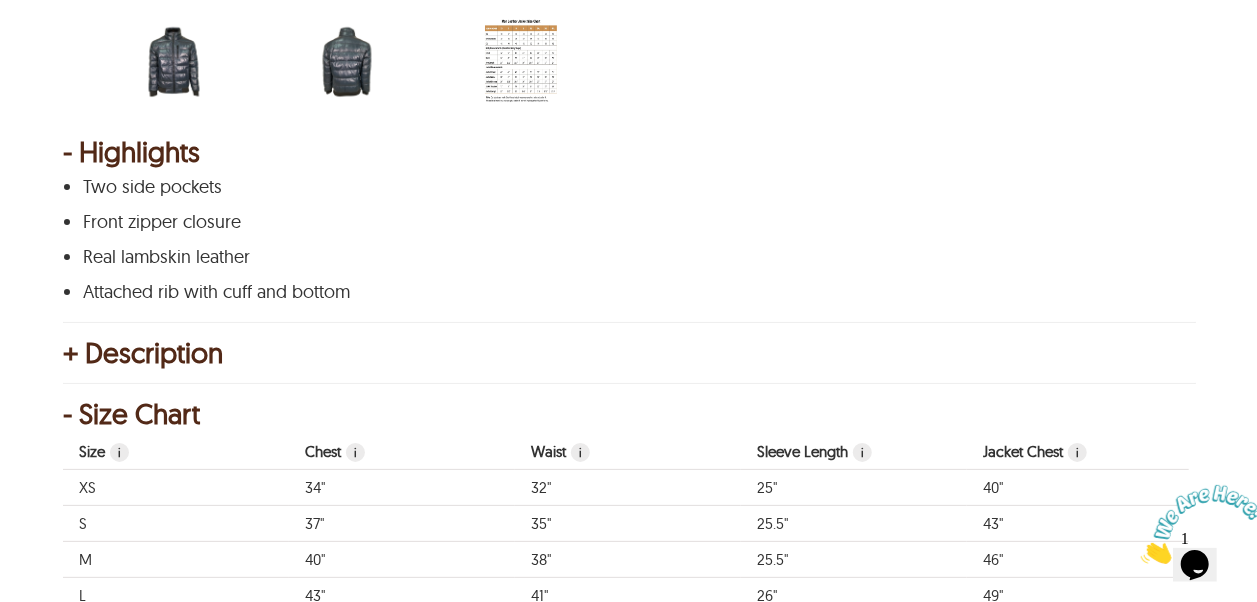 scroll, scrollTop: 1000, scrollLeft: 0, axis: vertical 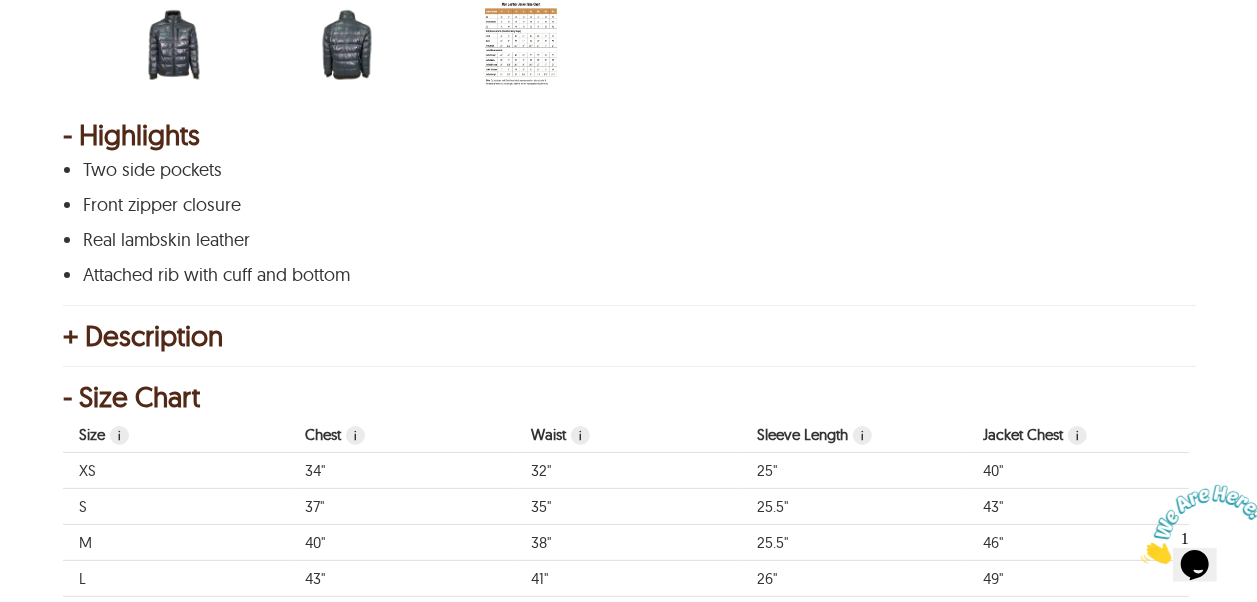 click on "+ Description" at bounding box center [628, 336] 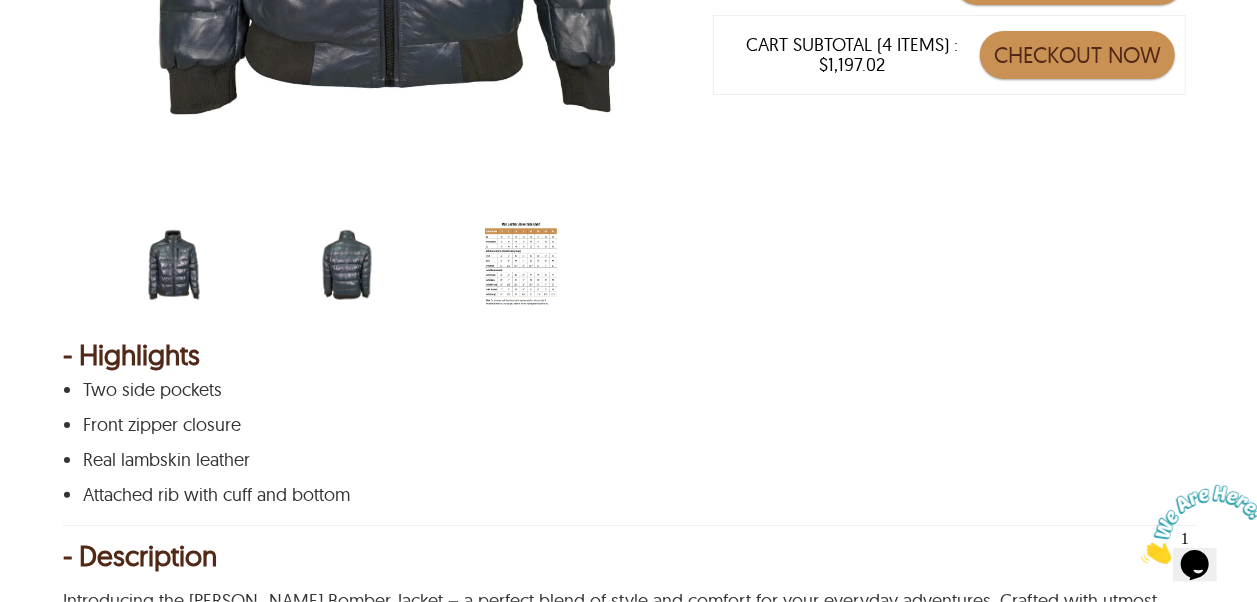 scroll, scrollTop: 700, scrollLeft: 0, axis: vertical 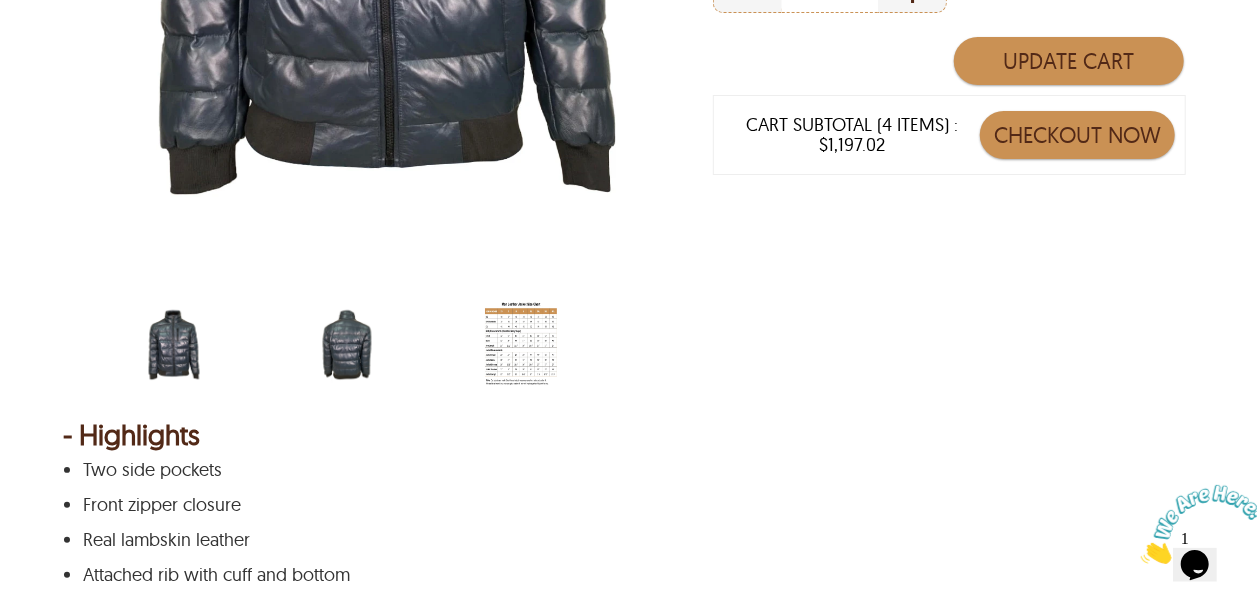 select on "********" 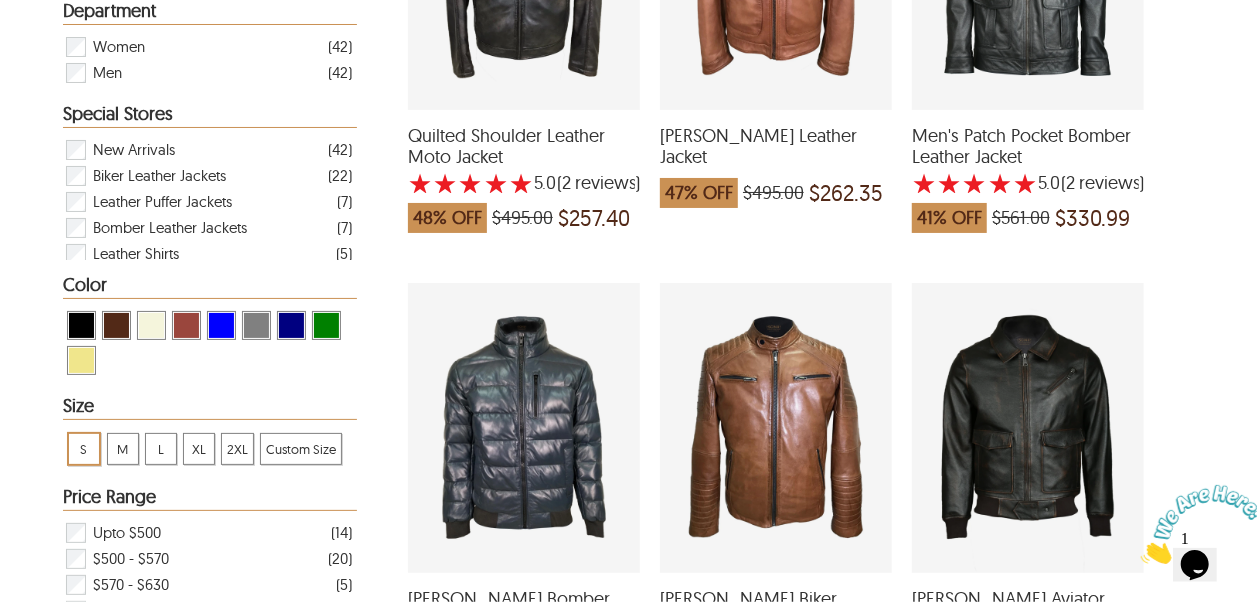 scroll, scrollTop: 800, scrollLeft: 0, axis: vertical 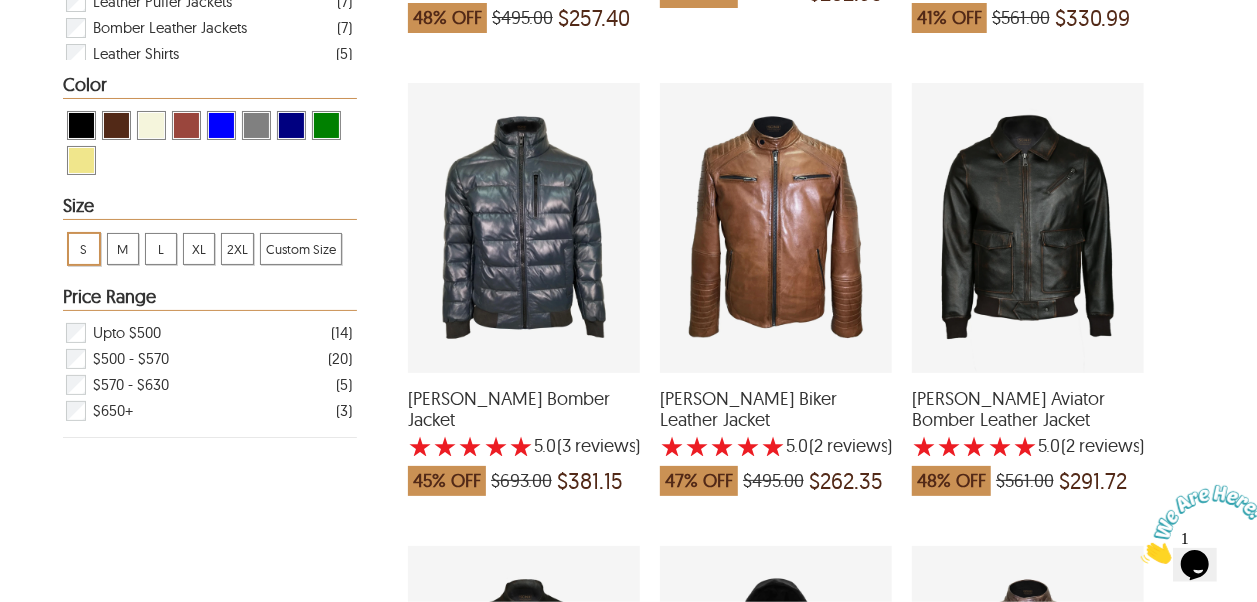 click on "reviews" at bounding box center [603, 446] 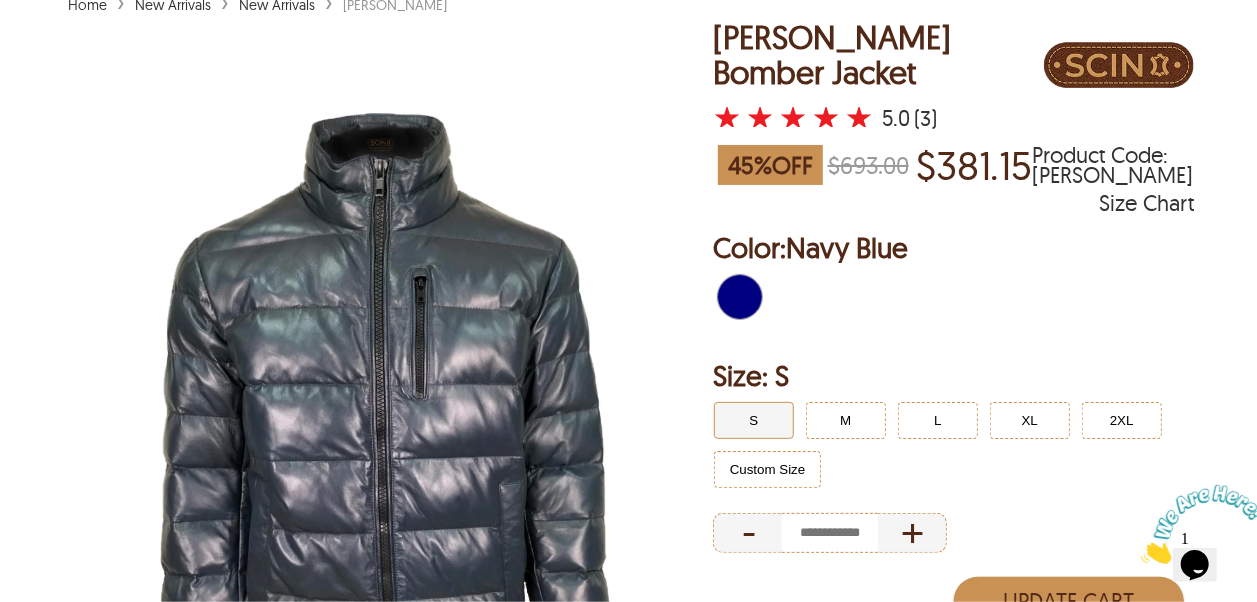 scroll, scrollTop: 100, scrollLeft: 0, axis: vertical 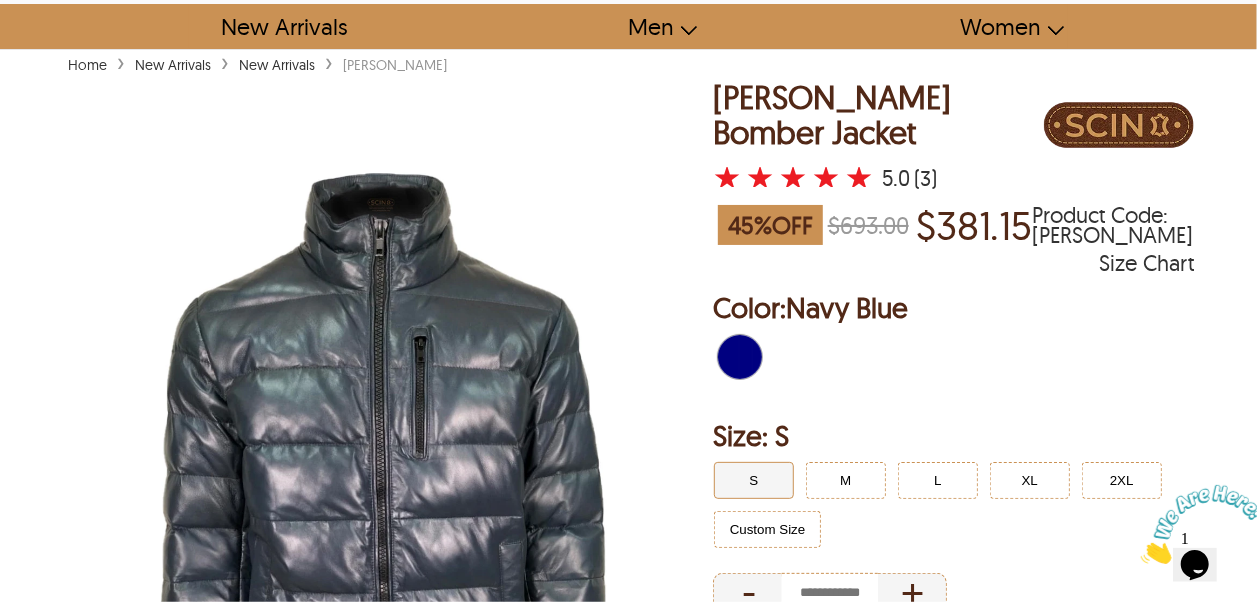 select on "********" 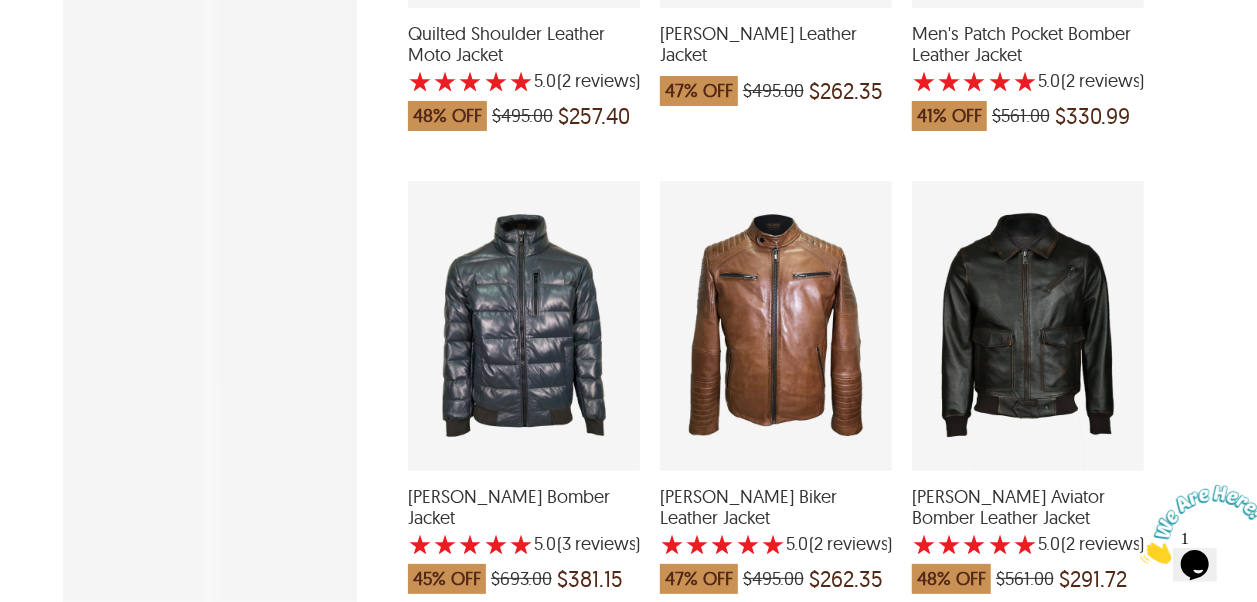 scroll, scrollTop: 800, scrollLeft: 0, axis: vertical 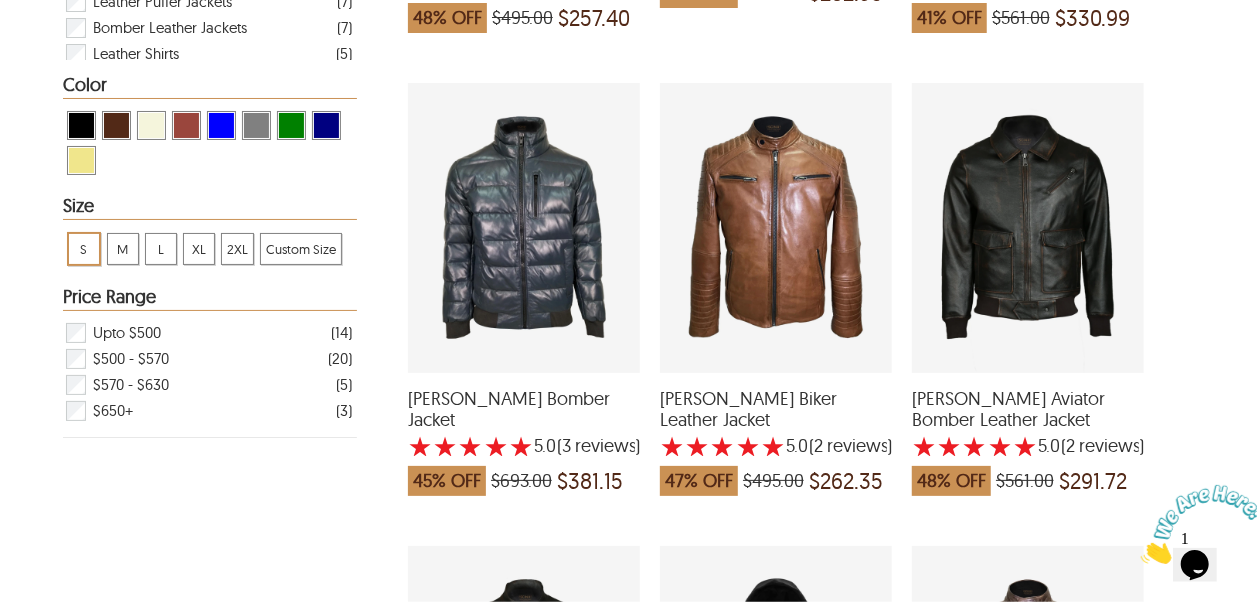 click on "Ethan Aviator Bomber Leather Jacket" at bounding box center [1028, 409] 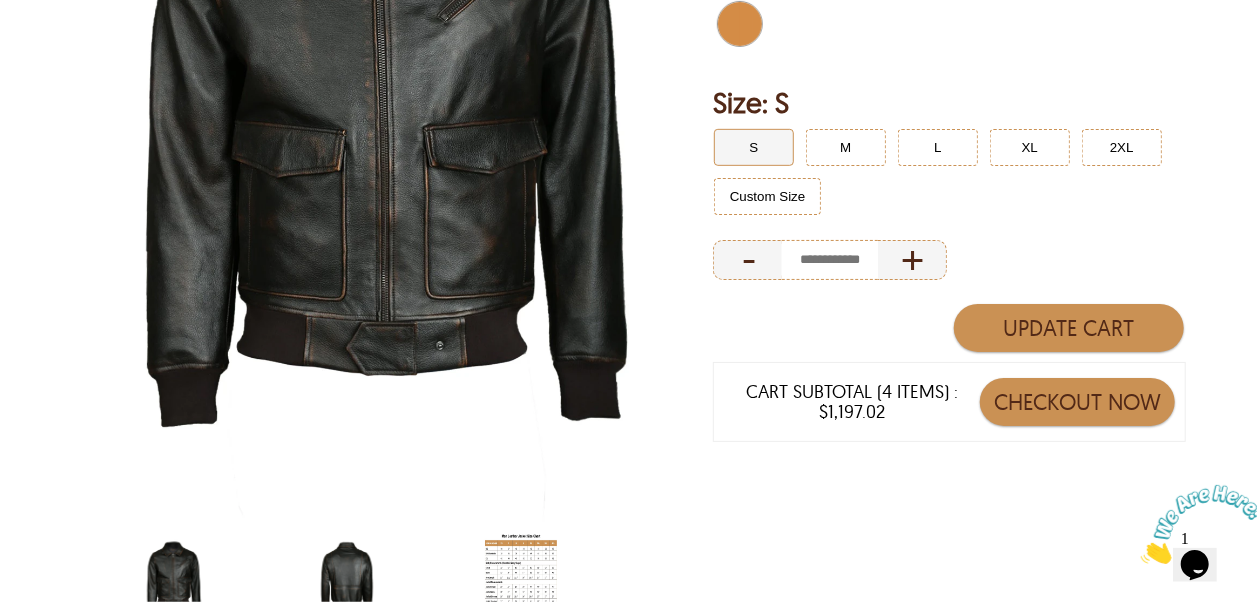 scroll, scrollTop: 500, scrollLeft: 0, axis: vertical 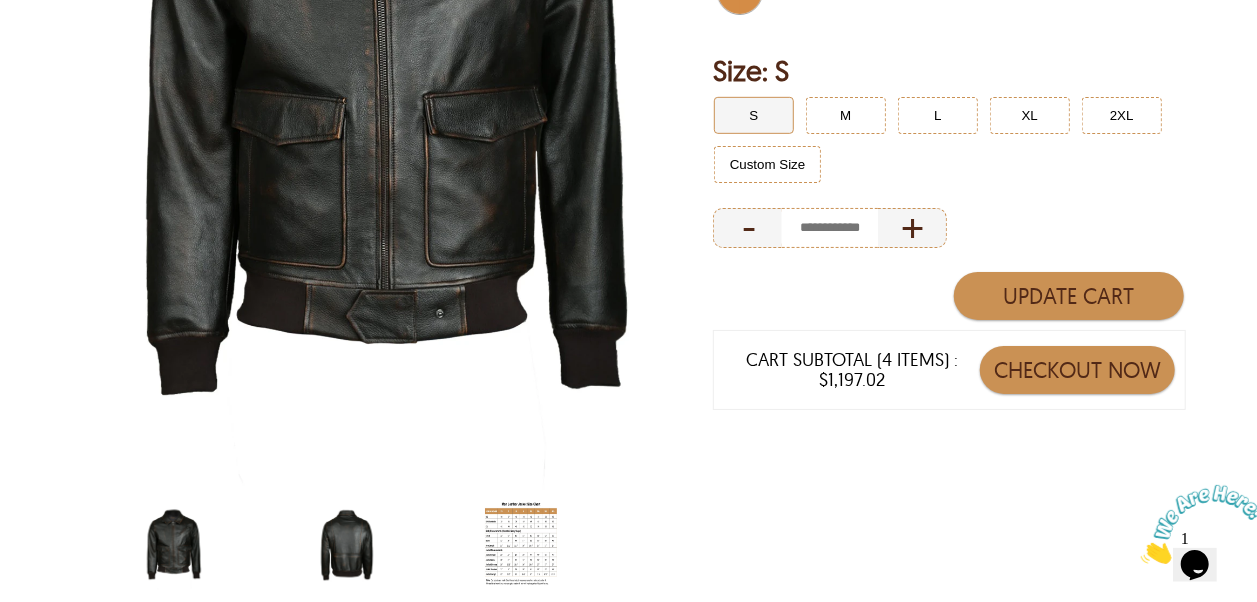 click at bounding box center (347, 545) 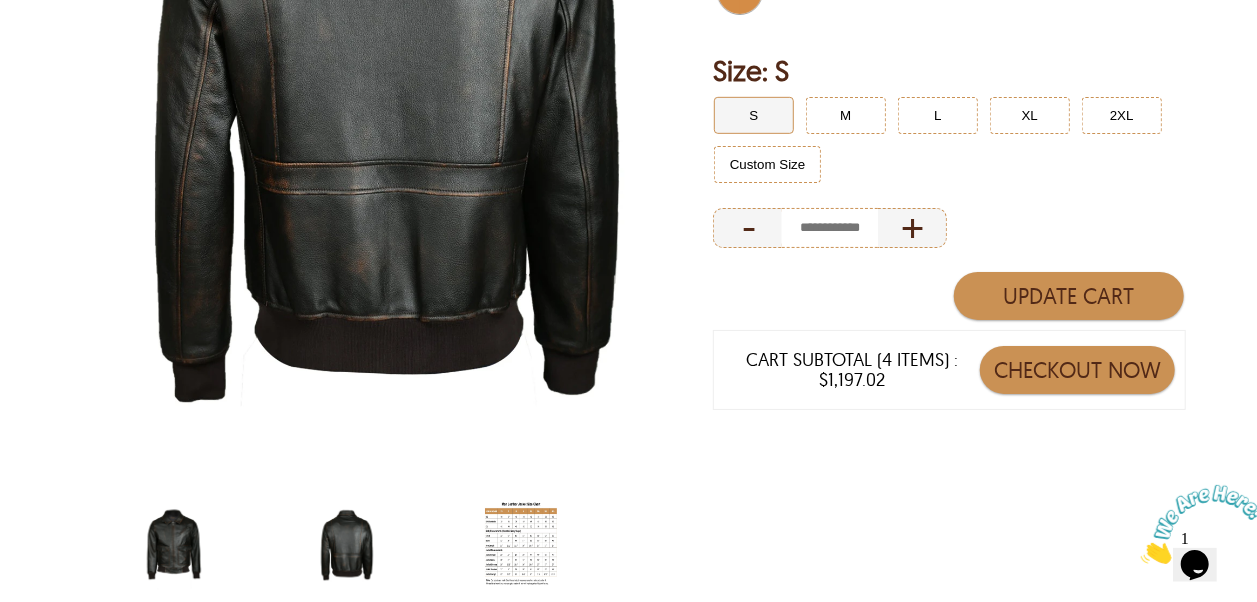 scroll, scrollTop: 800, scrollLeft: 0, axis: vertical 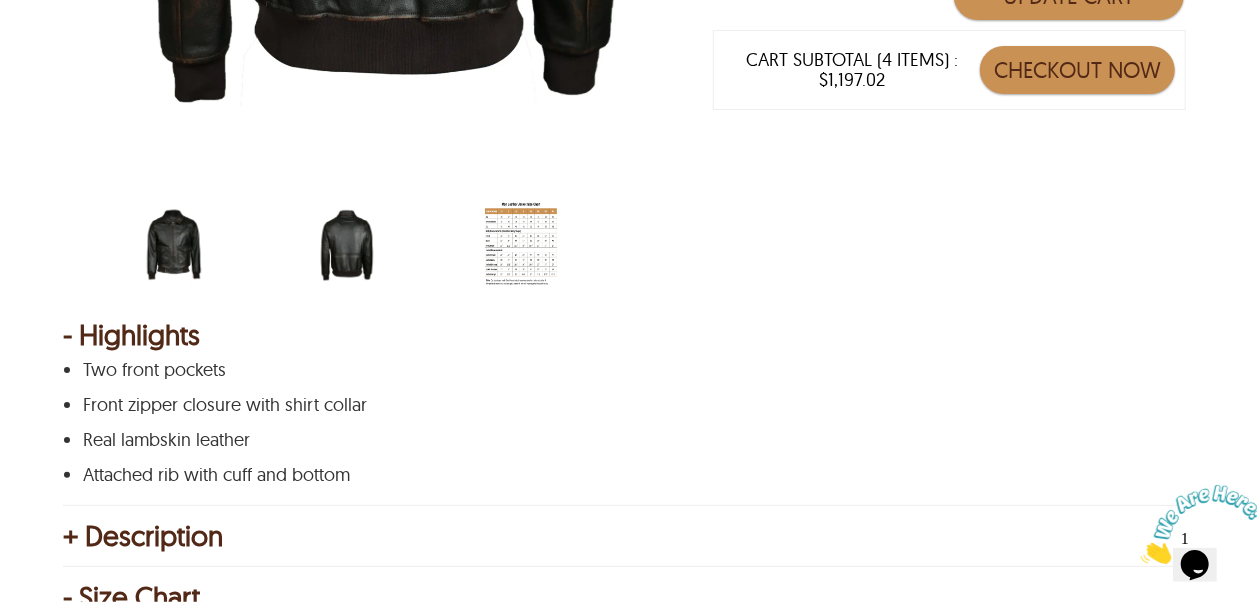 click at bounding box center [174, 245] 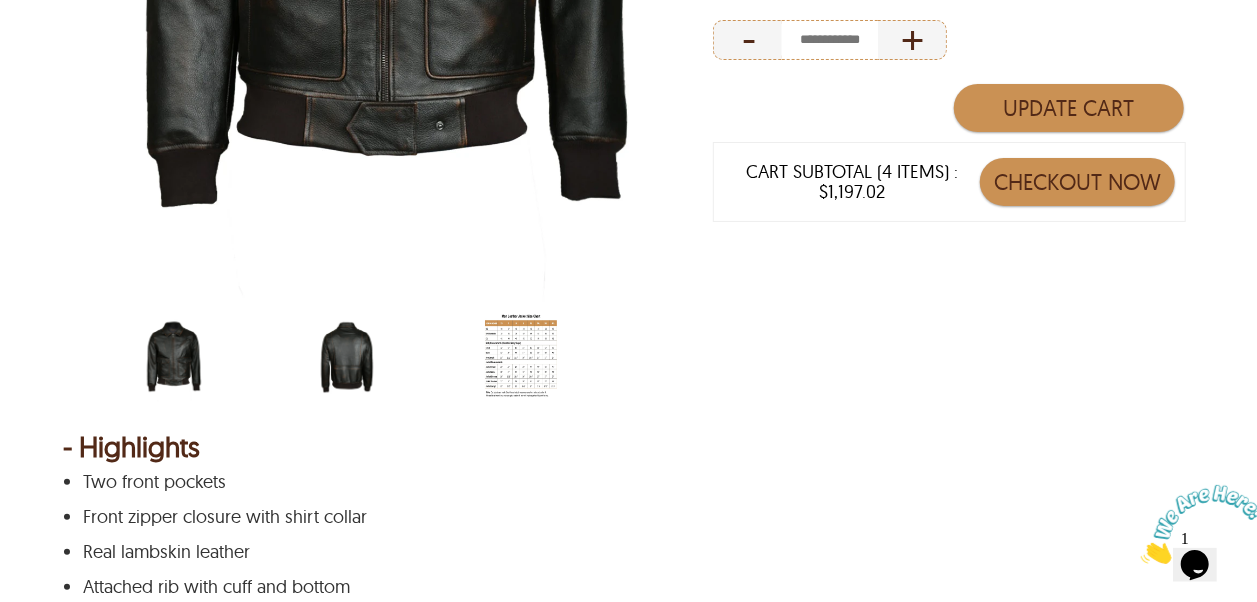 scroll, scrollTop: 700, scrollLeft: 0, axis: vertical 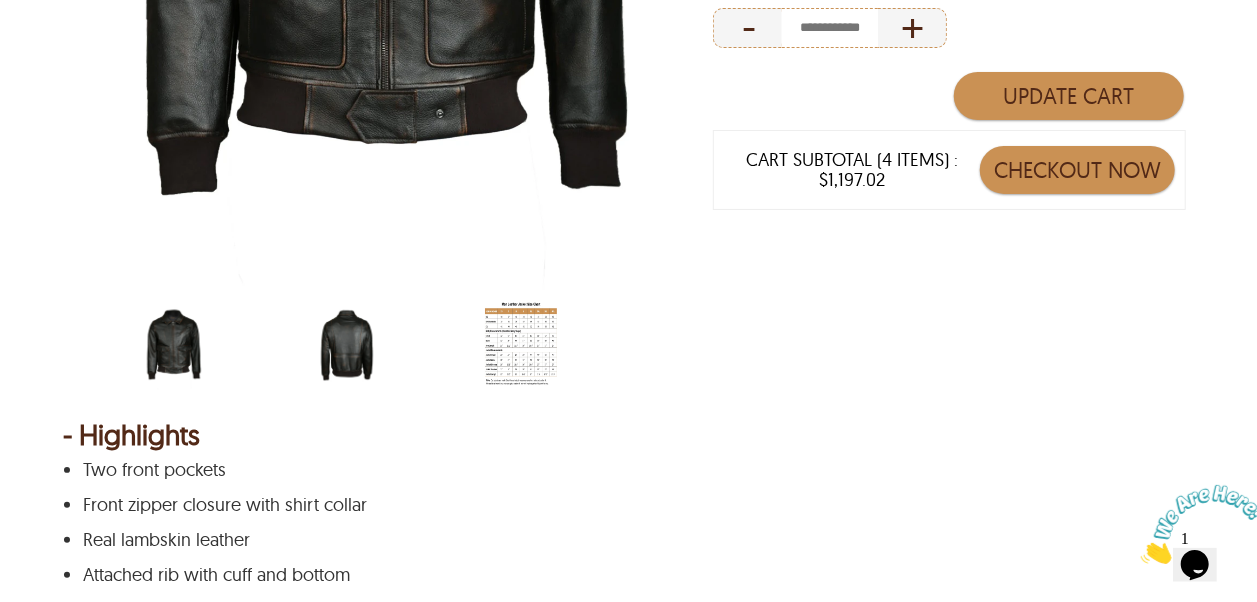 click at bounding box center [347, 345] 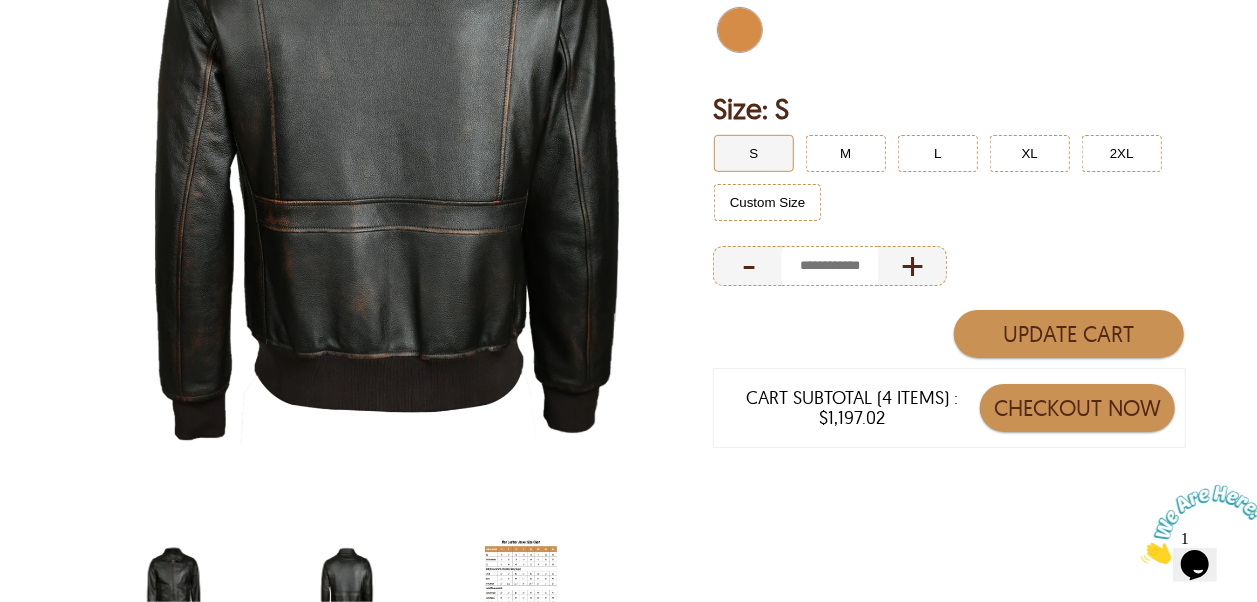 scroll, scrollTop: 600, scrollLeft: 0, axis: vertical 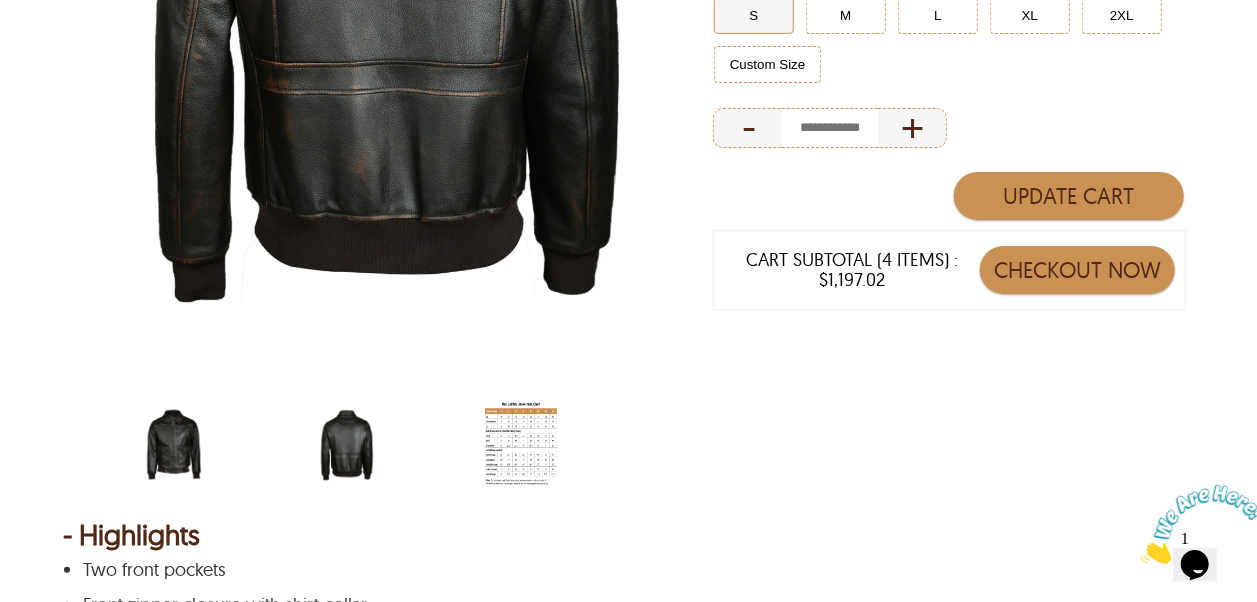 click at bounding box center [174, 445] 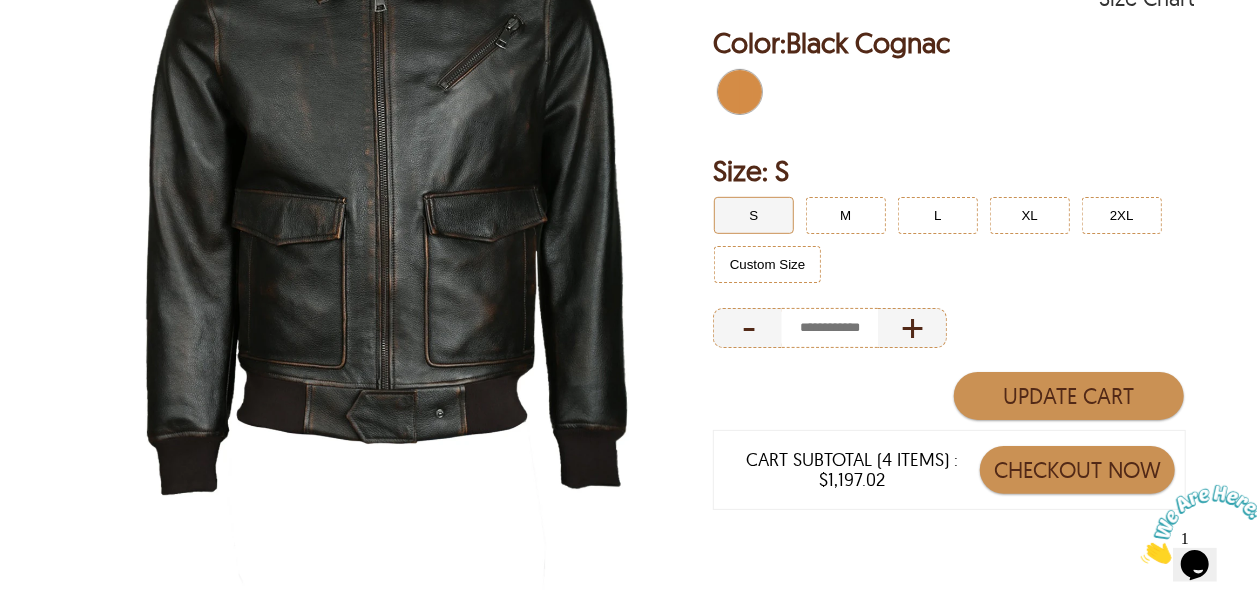 scroll, scrollTop: 200, scrollLeft: 0, axis: vertical 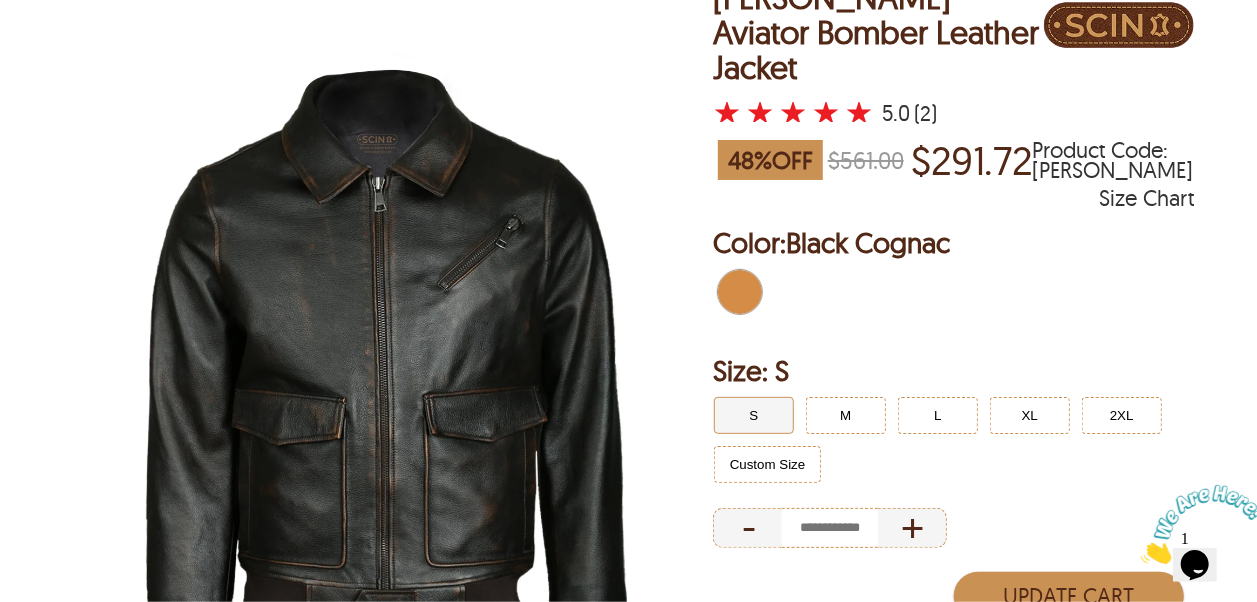 select on "********" 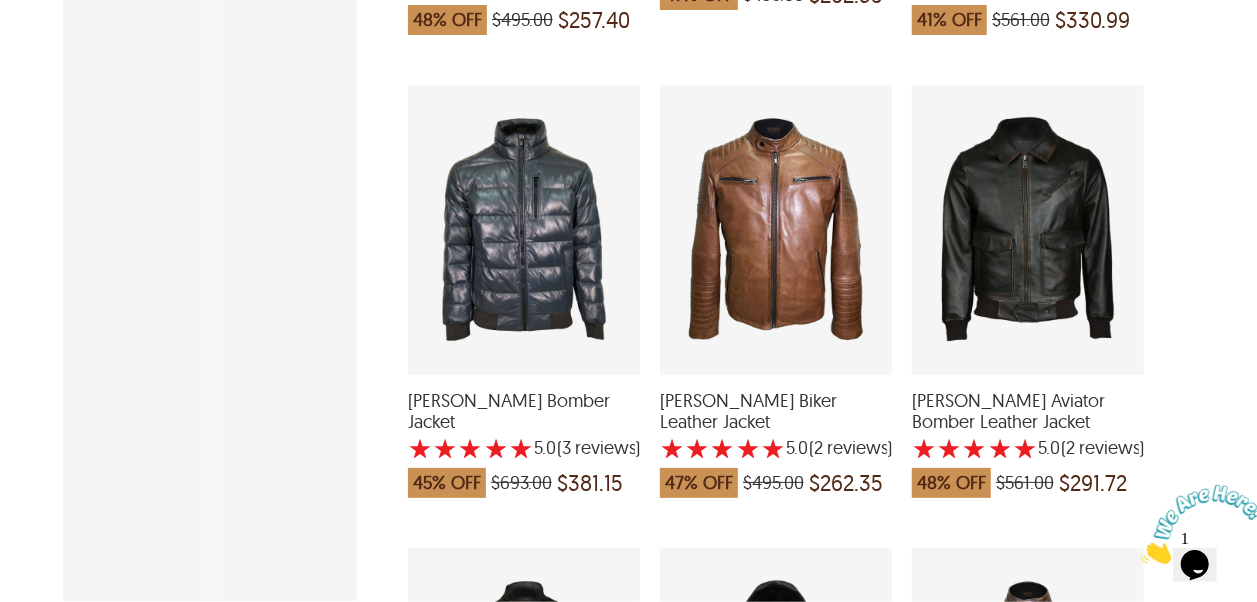 scroll, scrollTop: 800, scrollLeft: 0, axis: vertical 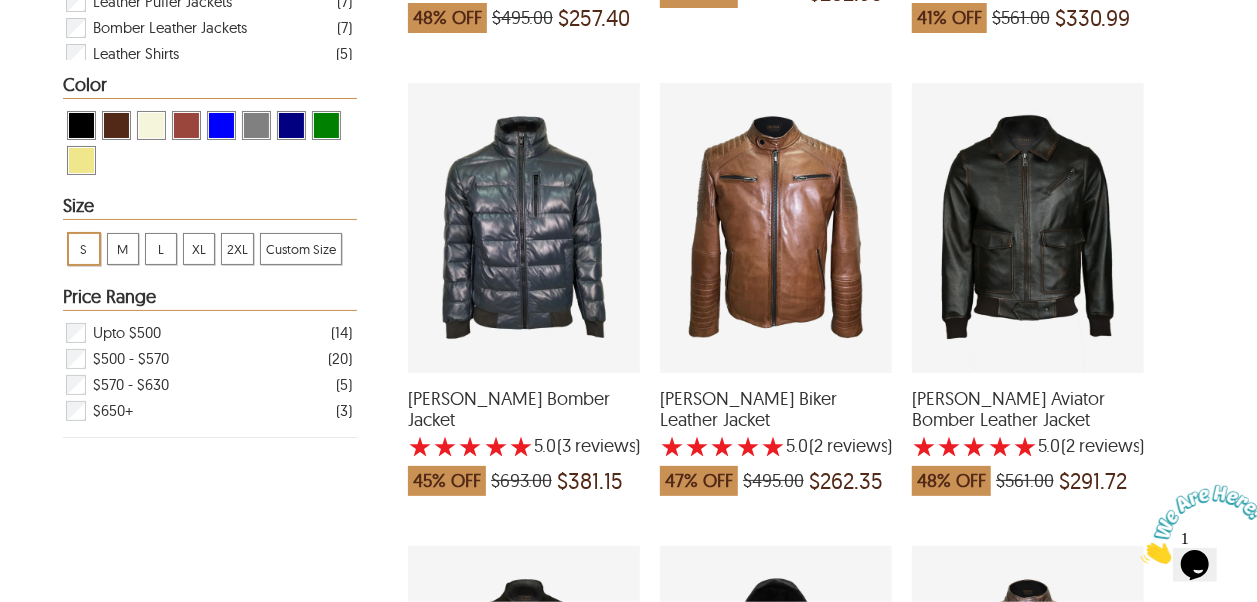 click on "Ethan Aviator Bomber Leather Jacket" at bounding box center [1028, 409] 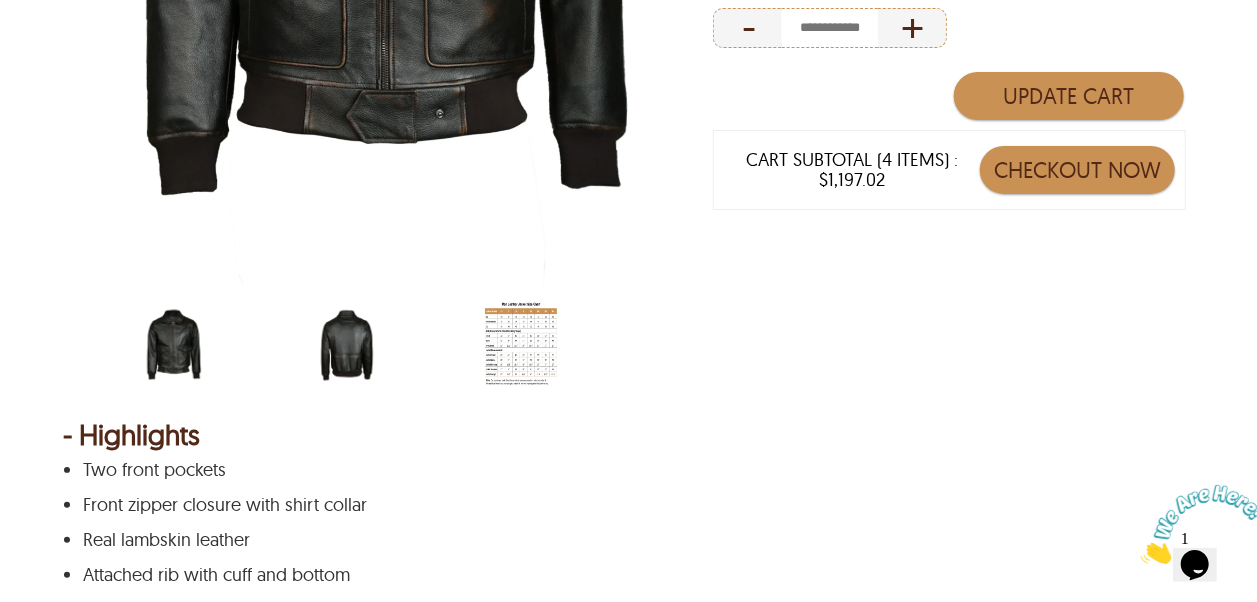 scroll, scrollTop: 1100, scrollLeft: 0, axis: vertical 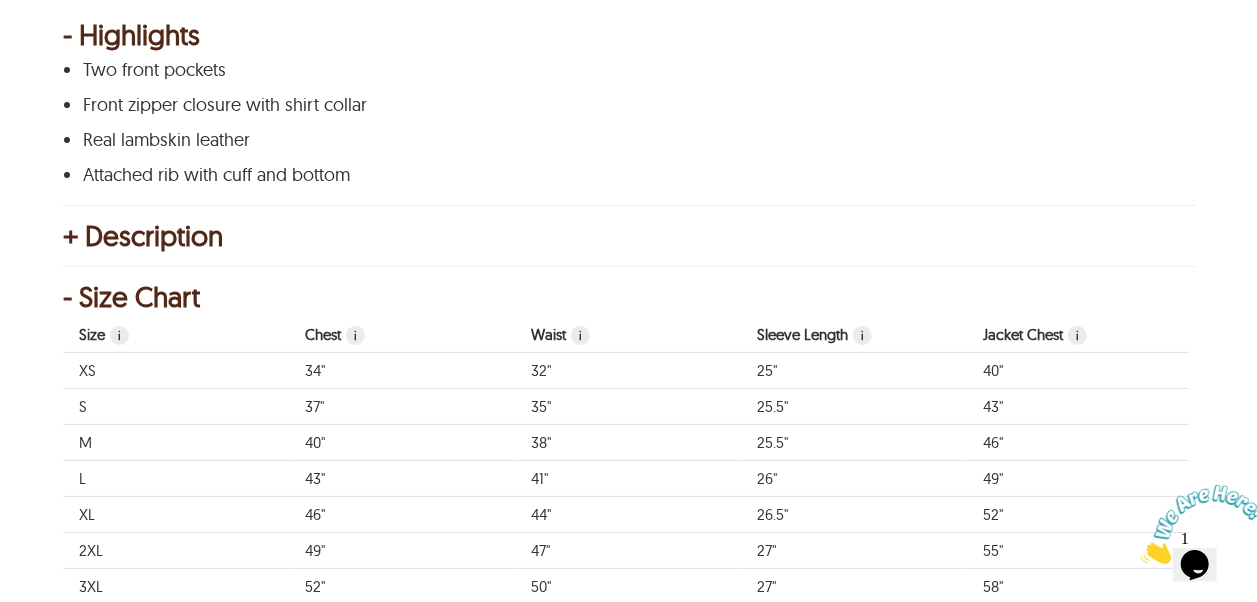click on "+ Description" at bounding box center [628, 236] 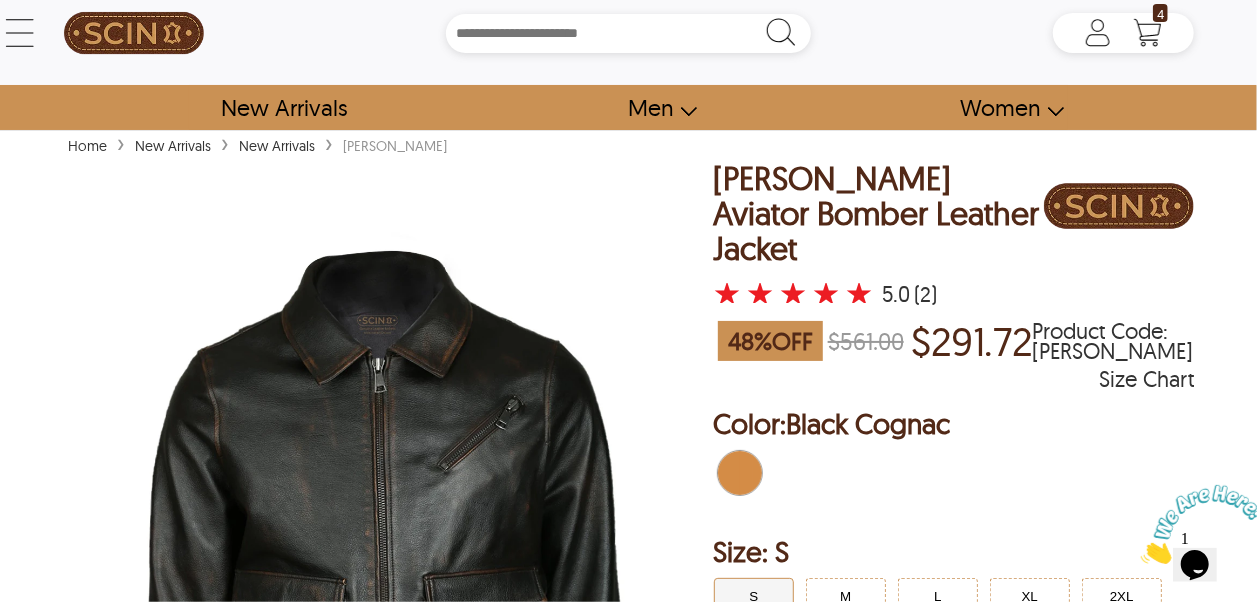 scroll, scrollTop: 0, scrollLeft: 0, axis: both 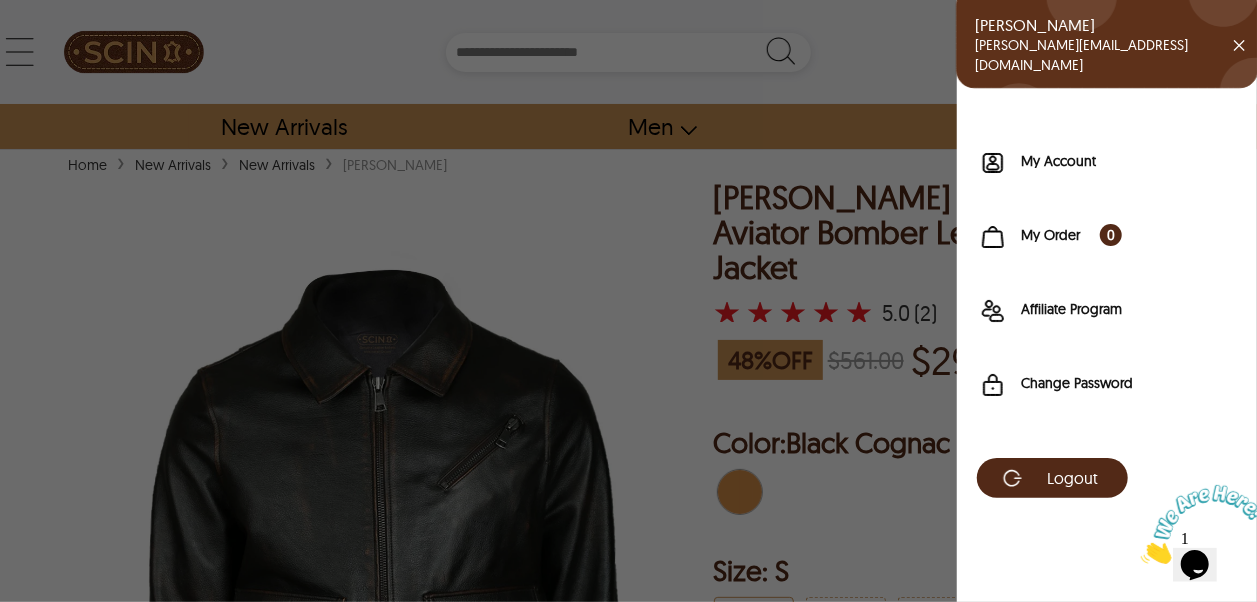 click on "Jacinto S j.s.mutemba@belutecnica.co.mz ✕ My Account   My Order 0   Affiliate Program   Change Password   Logout 4 Checkout Now 4 items | $1,197.02" at bounding box center [1123, 52] 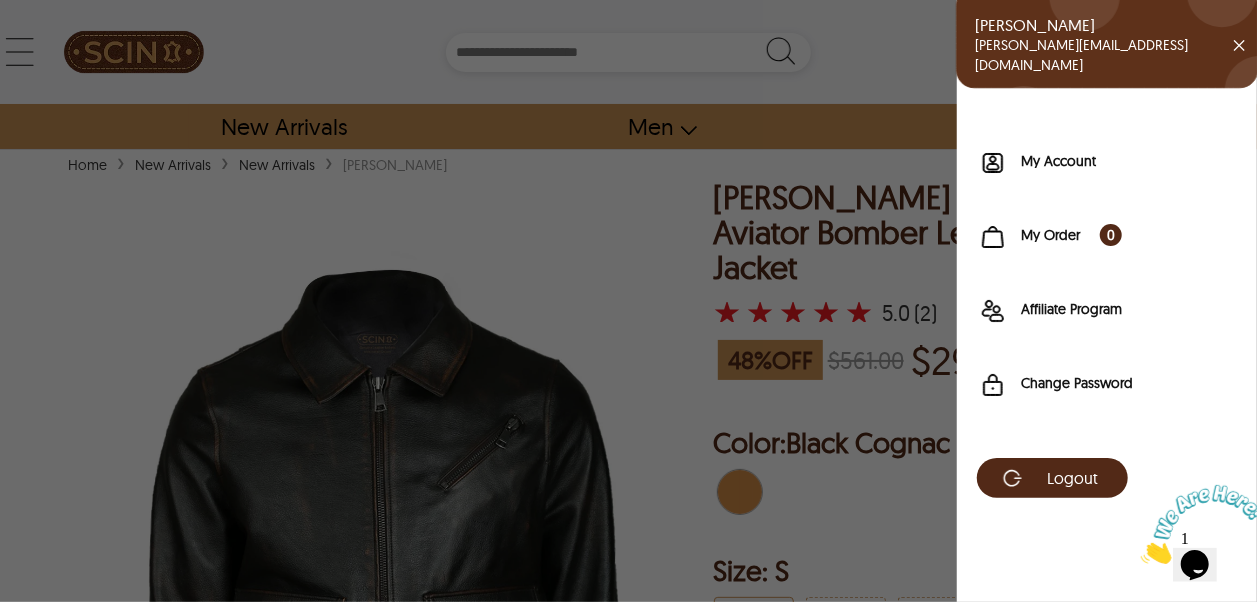 click on "✕" at bounding box center (1246, 45) 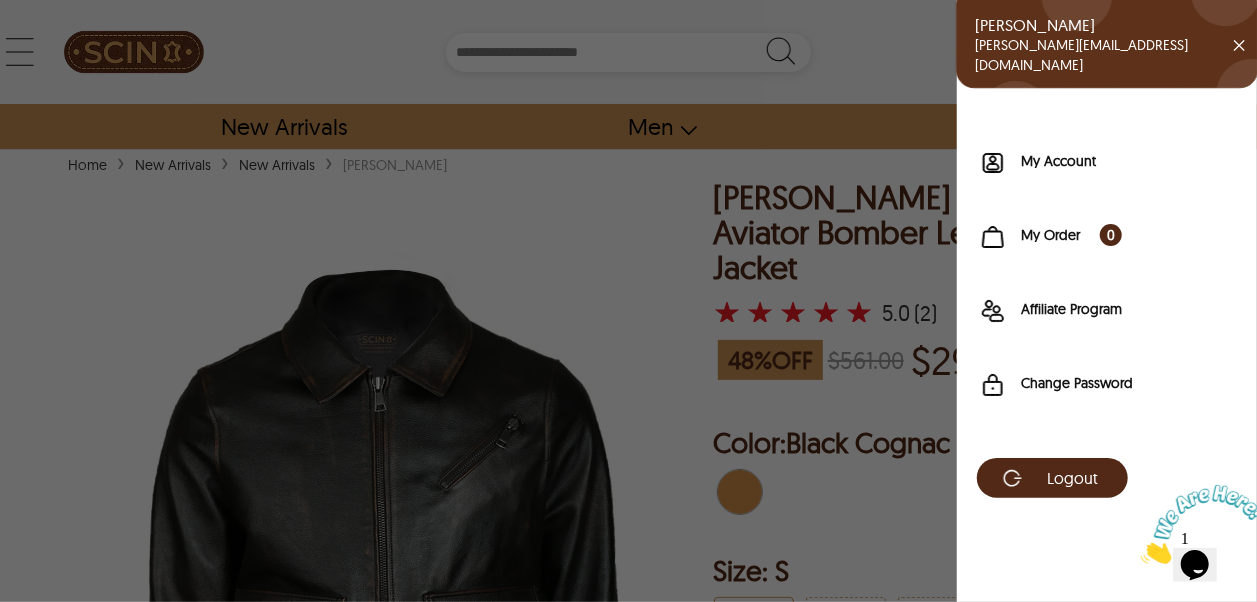 click 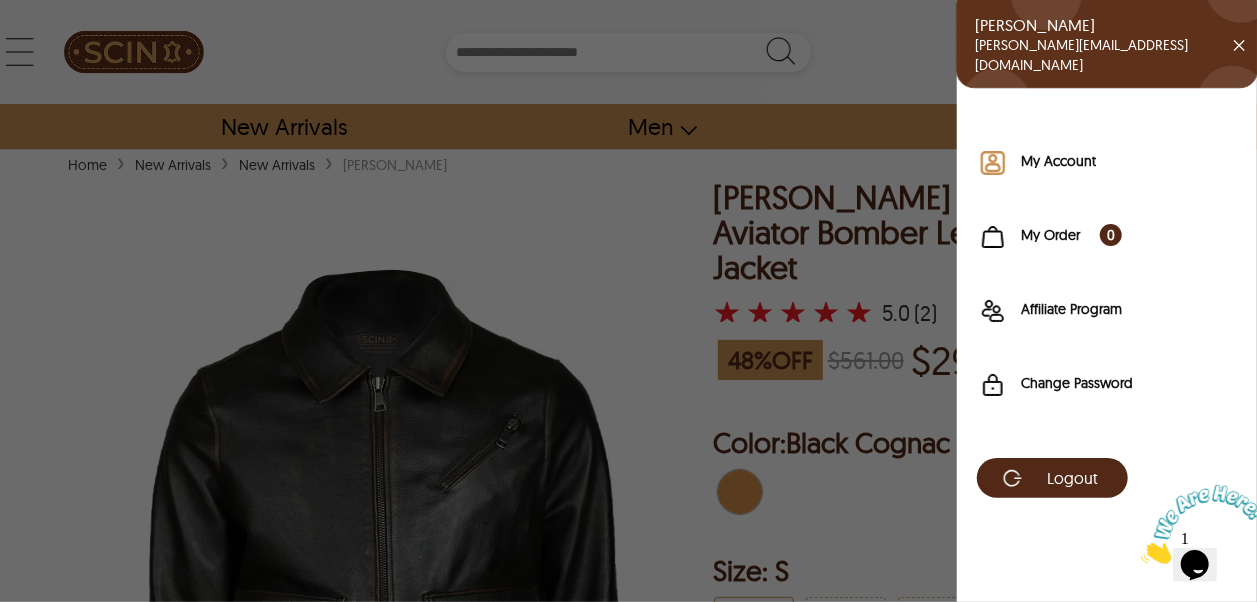 click on "My Account" at bounding box center (1129, 161) 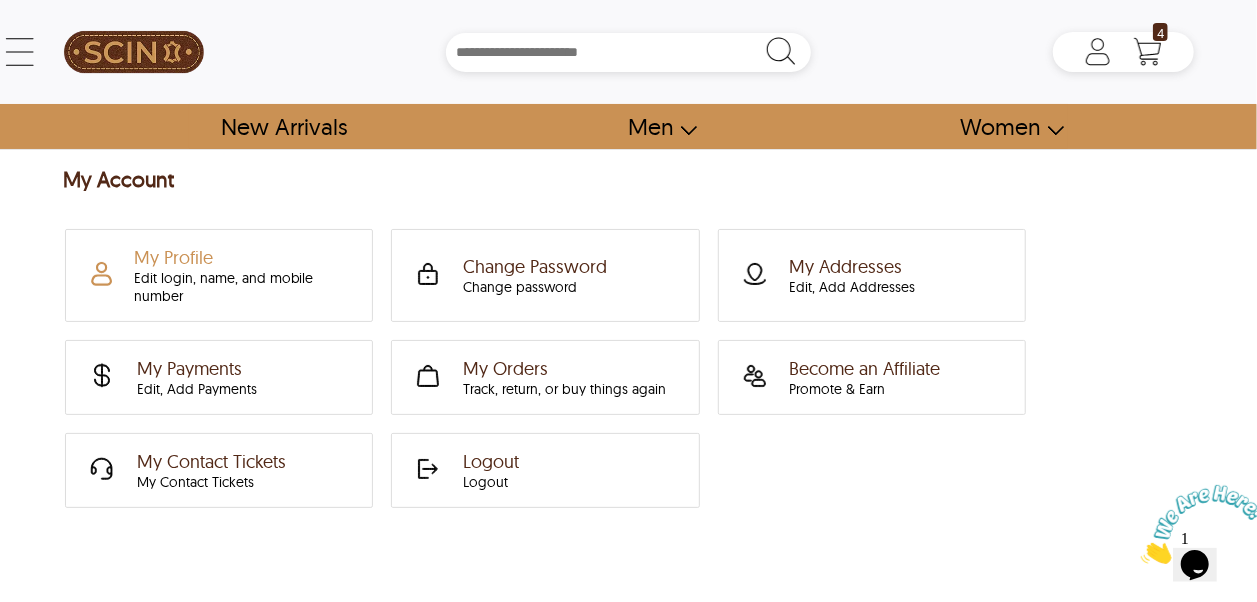 click on "My Profile Edit login, name, and mobile number" at bounding box center (241, 275) 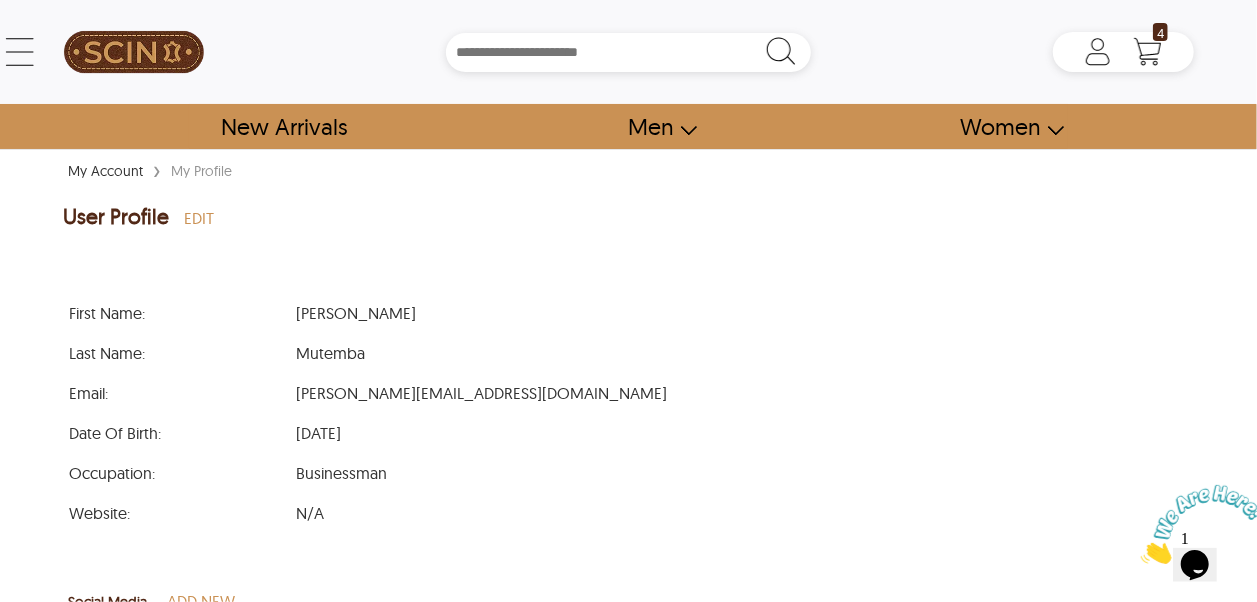 click on "[PERSON_NAME][EMAIL_ADDRESS][DOMAIN_NAME]" at bounding box center (481, 393) 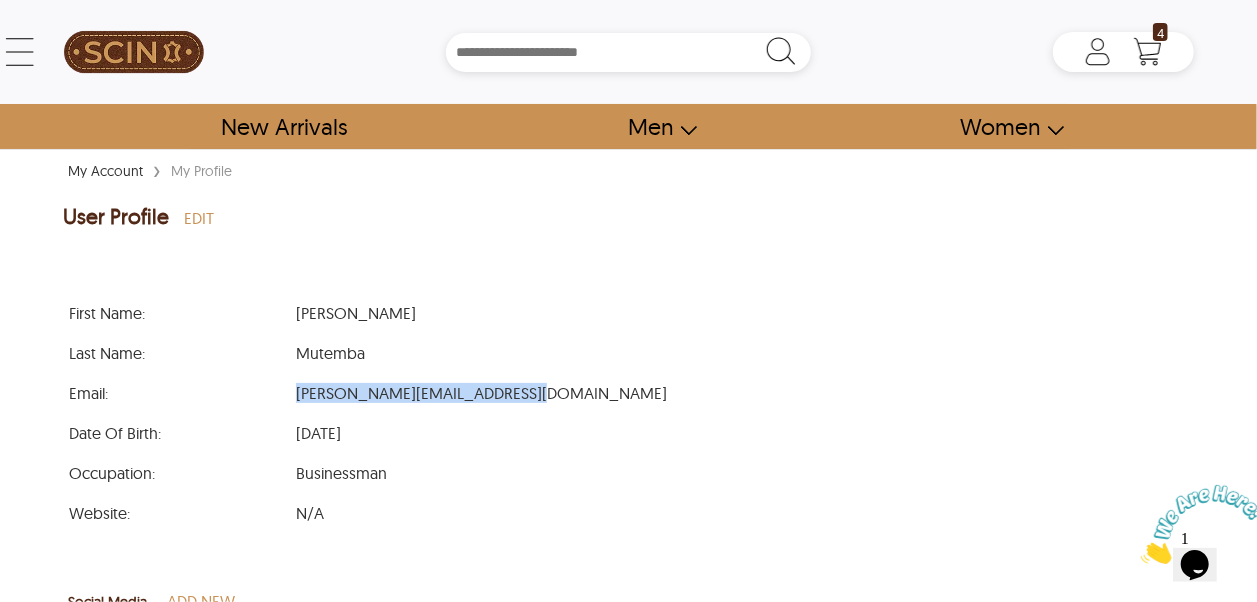 drag, startPoint x: 534, startPoint y: 390, endPoint x: 228, endPoint y: 388, distance: 306.00653 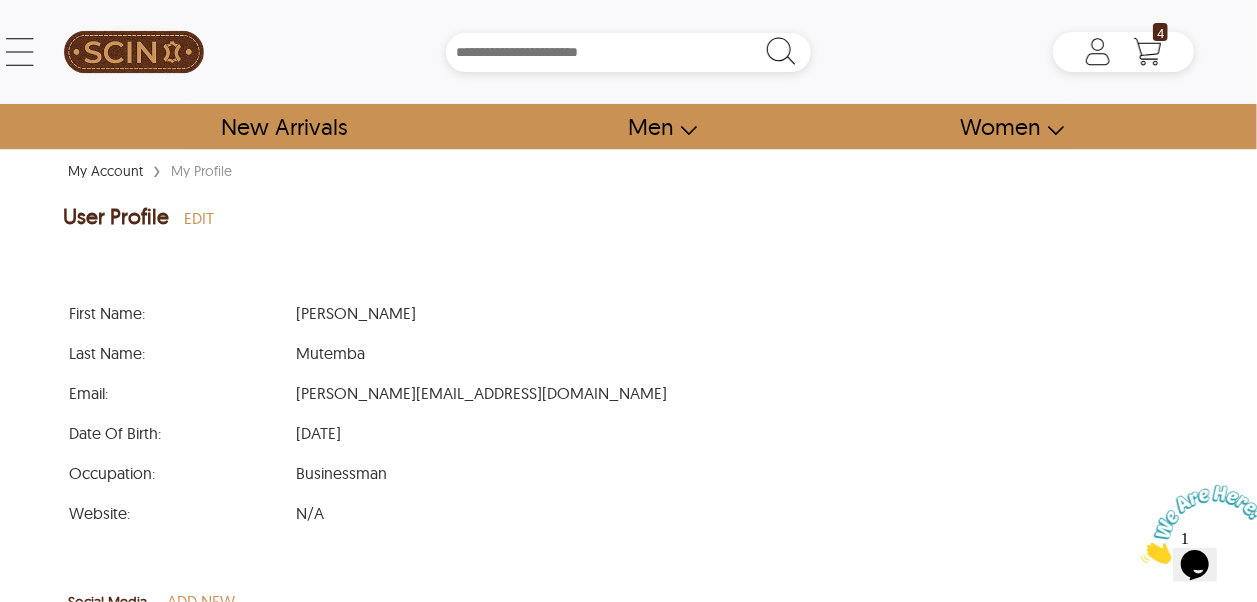 click on "EDIT" at bounding box center [199, 218] 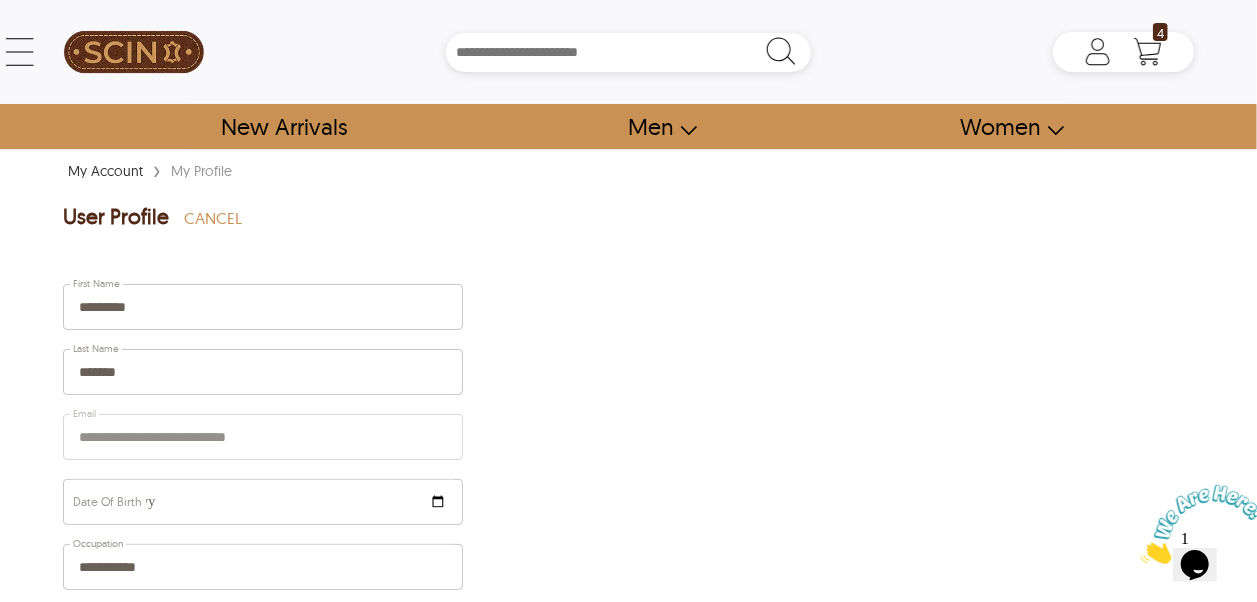 click on "**********" at bounding box center [263, 473] 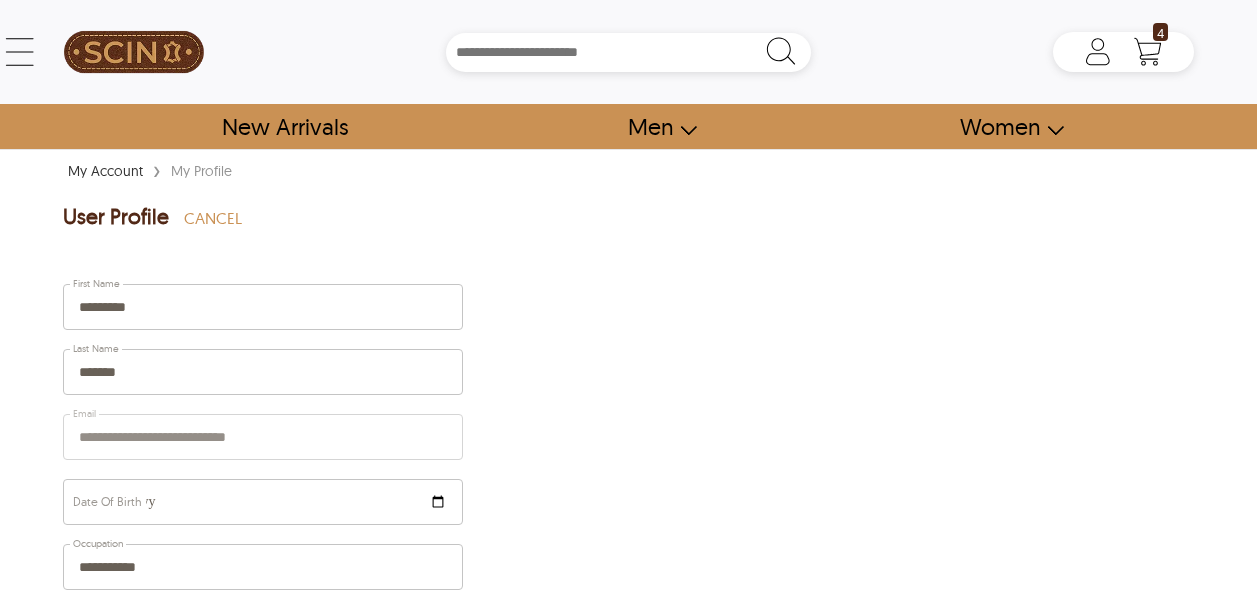 scroll, scrollTop: 0, scrollLeft: 0, axis: both 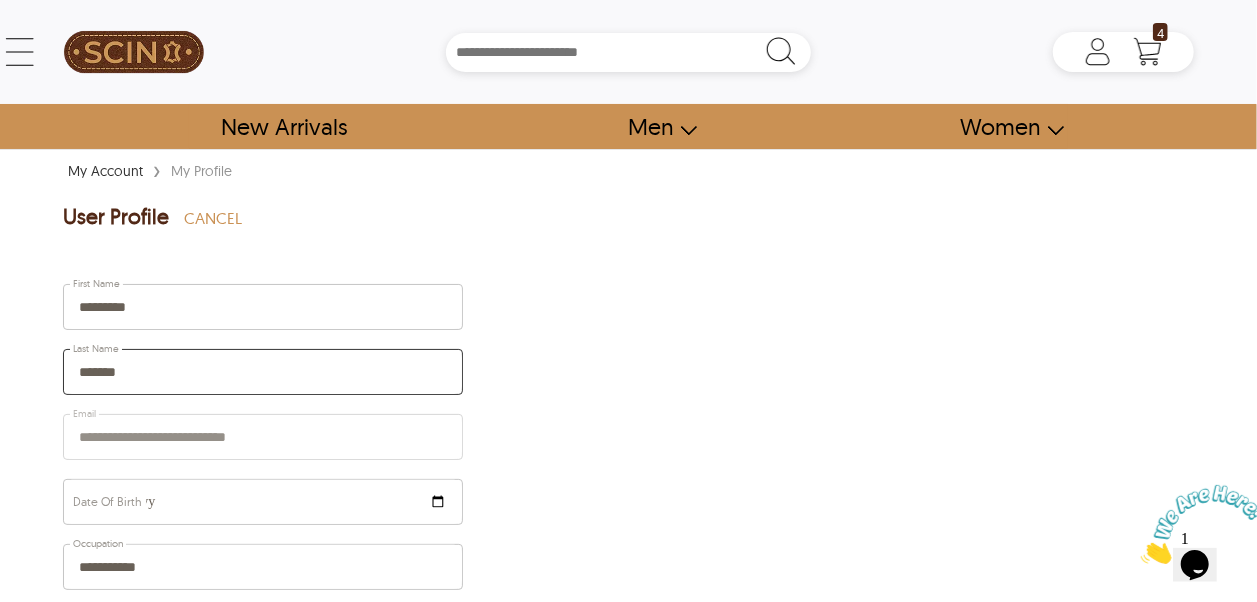 click on "*******" at bounding box center (263, 372) 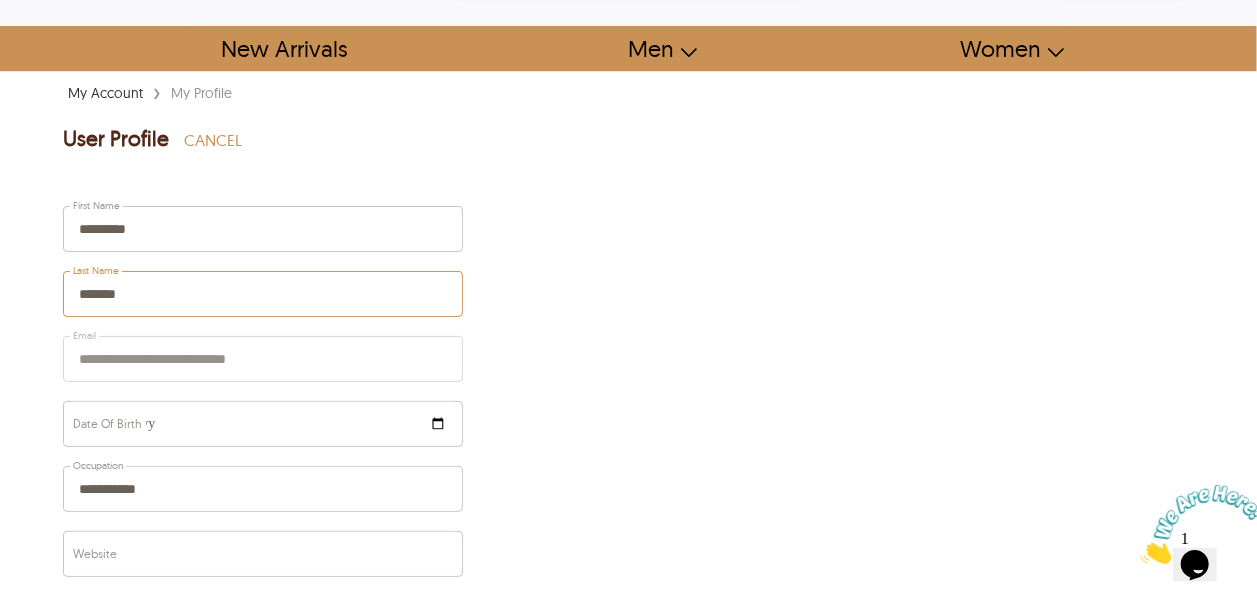 scroll, scrollTop: 0, scrollLeft: 0, axis: both 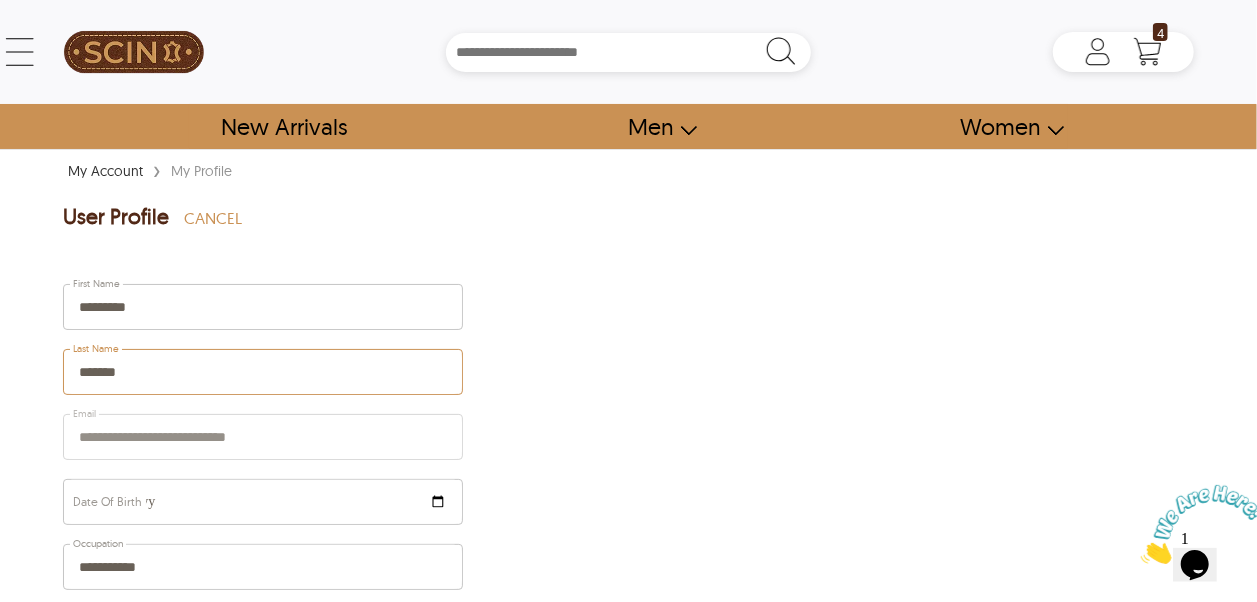 click on "**********" at bounding box center [263, 473] 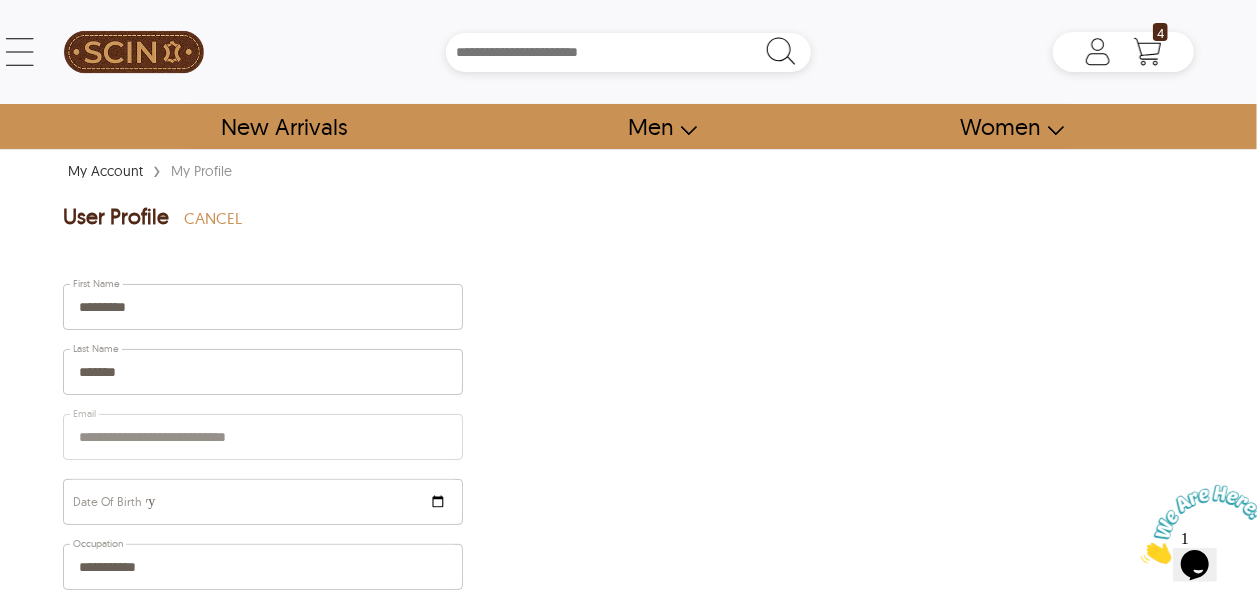click on "**********" at bounding box center (263, 473) 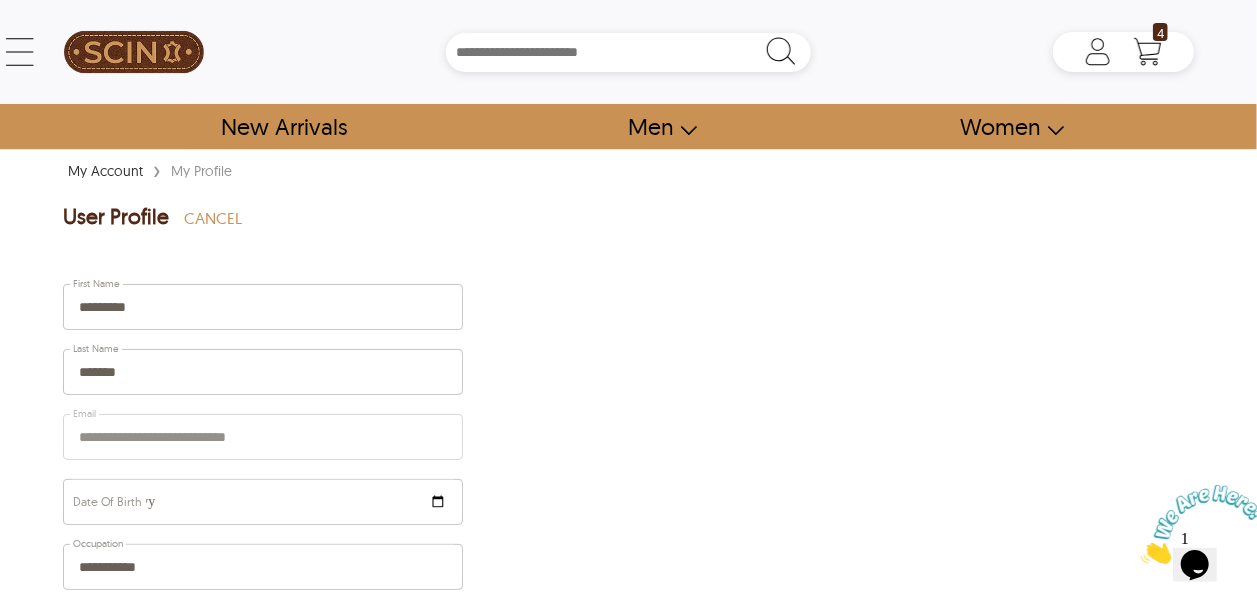 click on "My Profile" at bounding box center (201, 171) 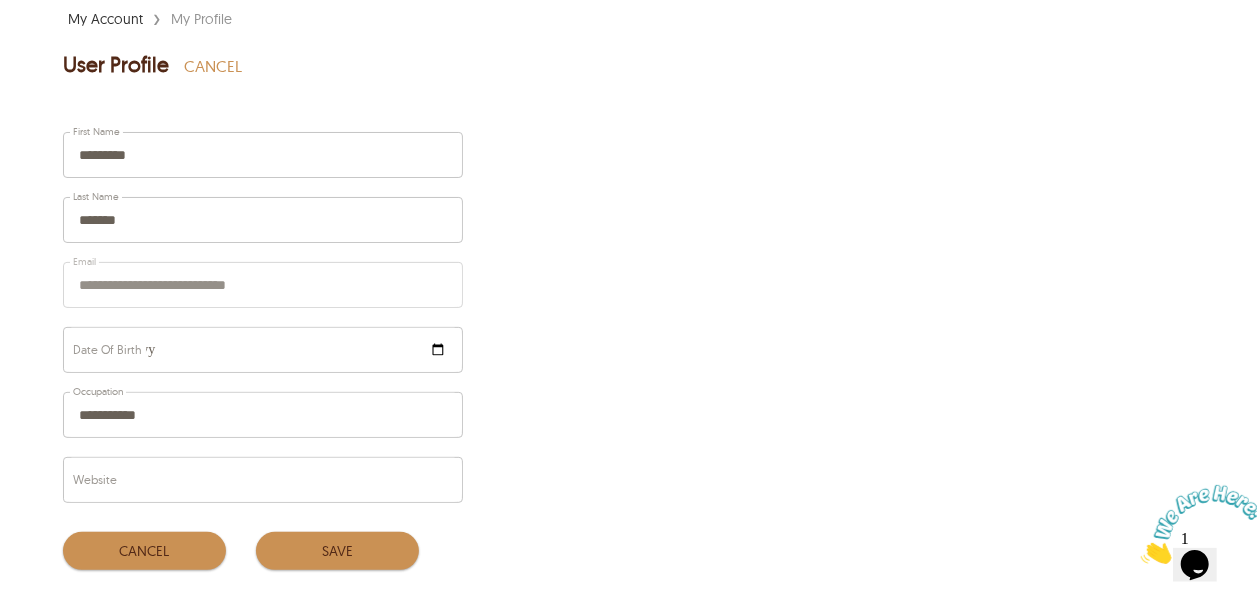 scroll, scrollTop: 200, scrollLeft: 0, axis: vertical 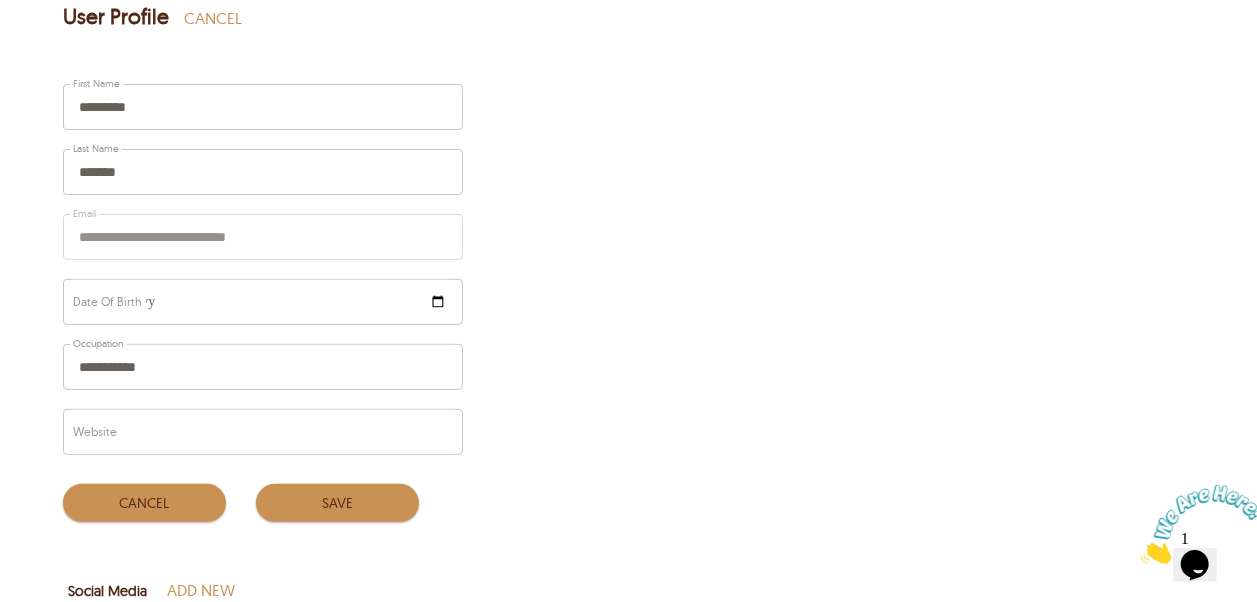 click on "**********" at bounding box center [263, 273] 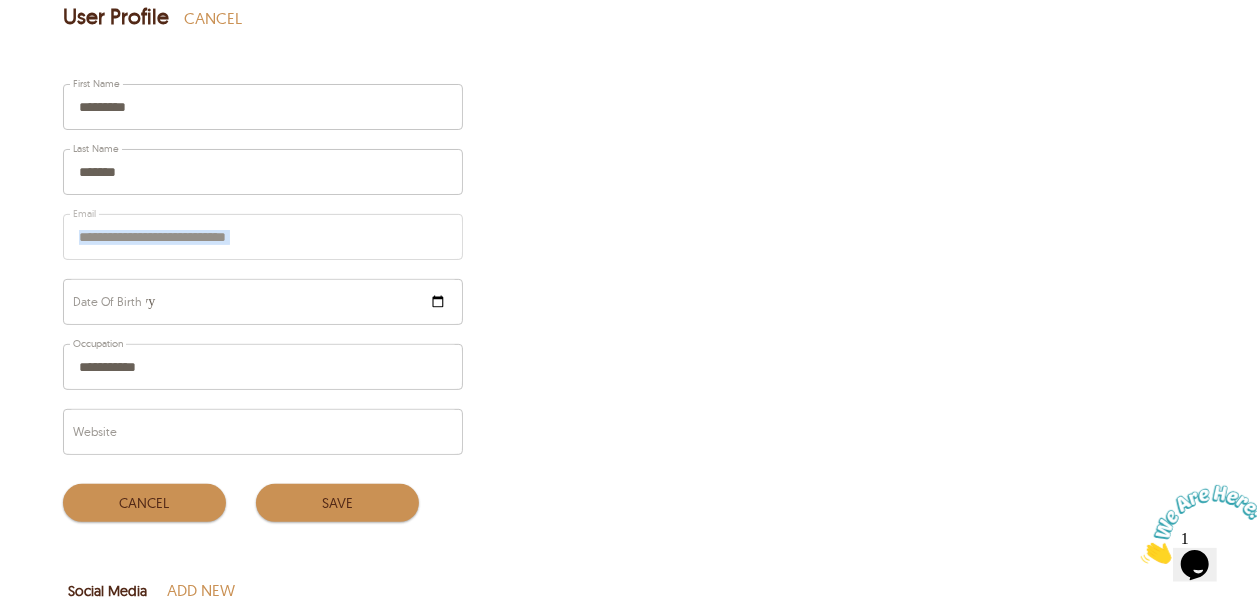 click on "**********" at bounding box center [263, 273] 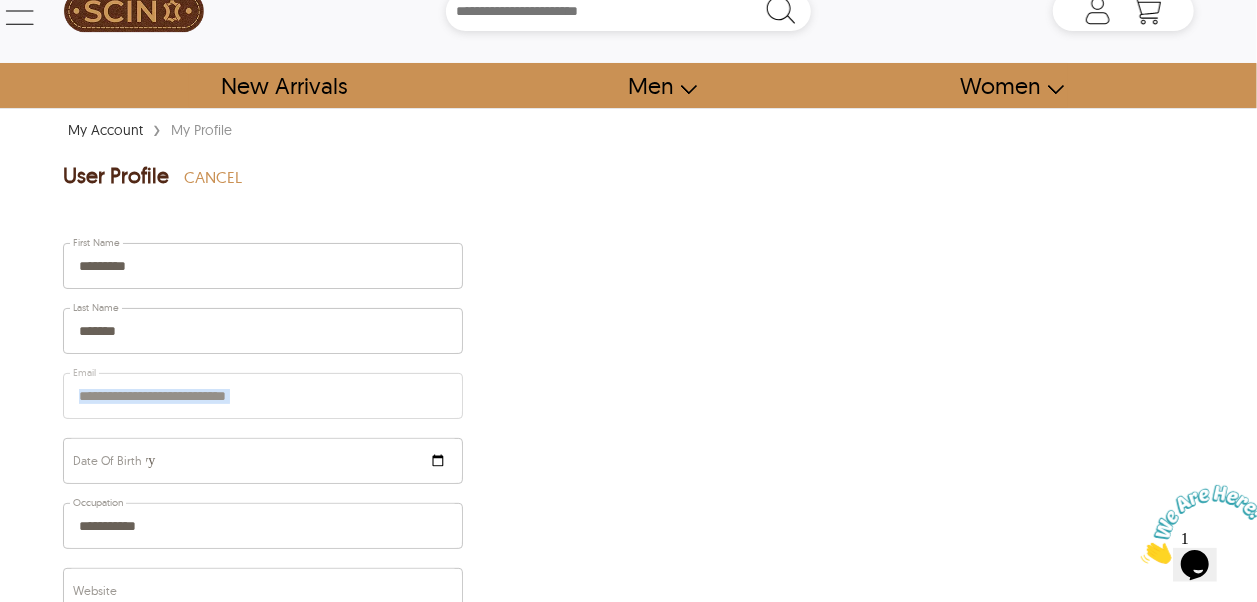 scroll, scrollTop: 0, scrollLeft: 0, axis: both 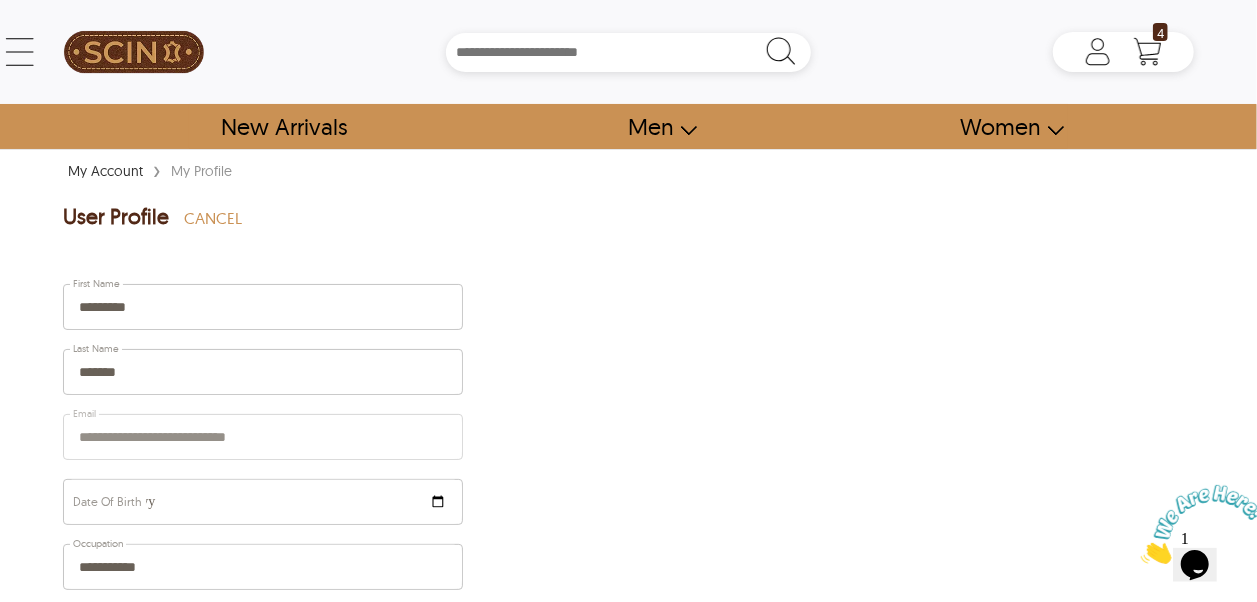 click on "User Profile" at bounding box center (116, 218) 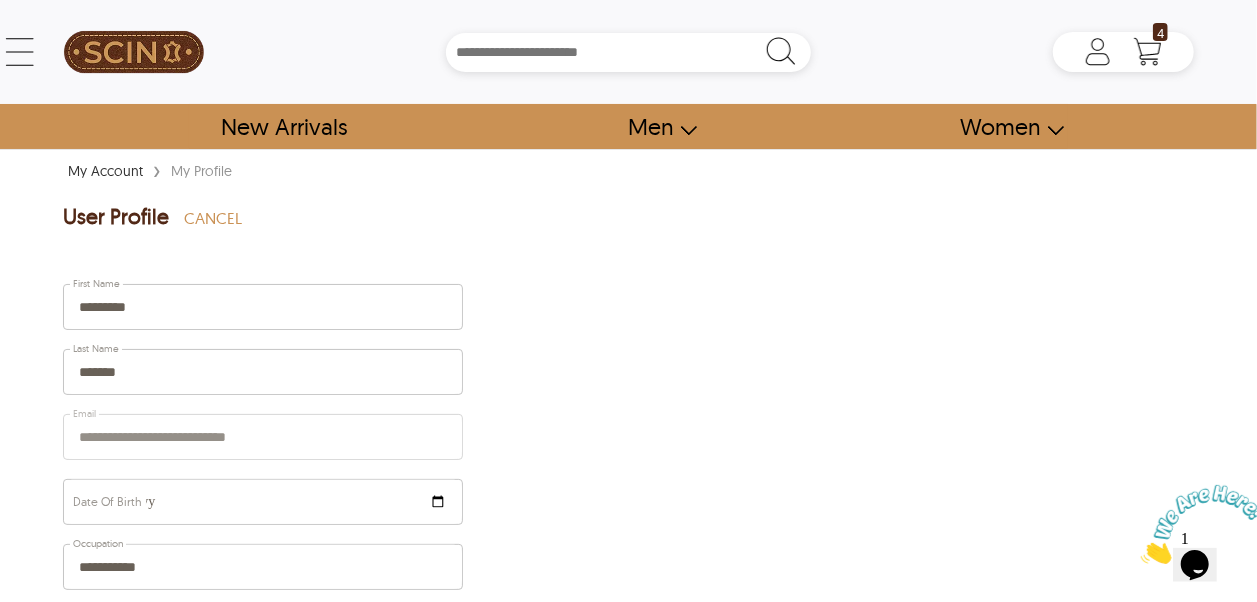 click on "My Account" at bounding box center [105, 171] 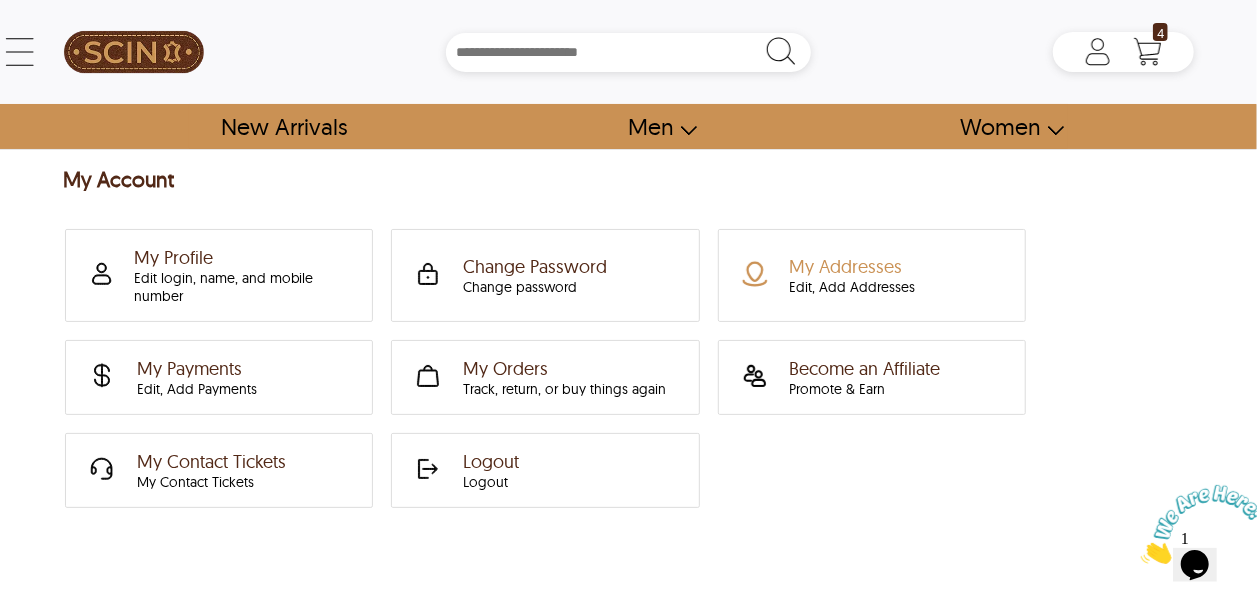 click on "My Addresses Edit, Add Addresses" at bounding box center [853, 275] 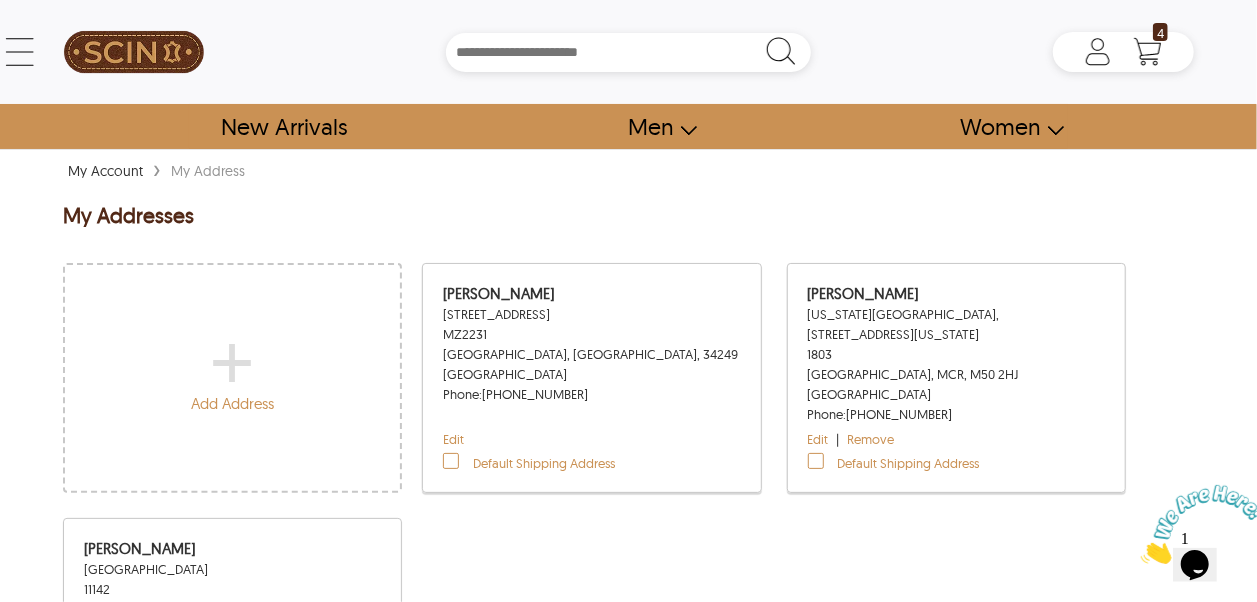click on "MZ2231" at bounding box center (591, 334) 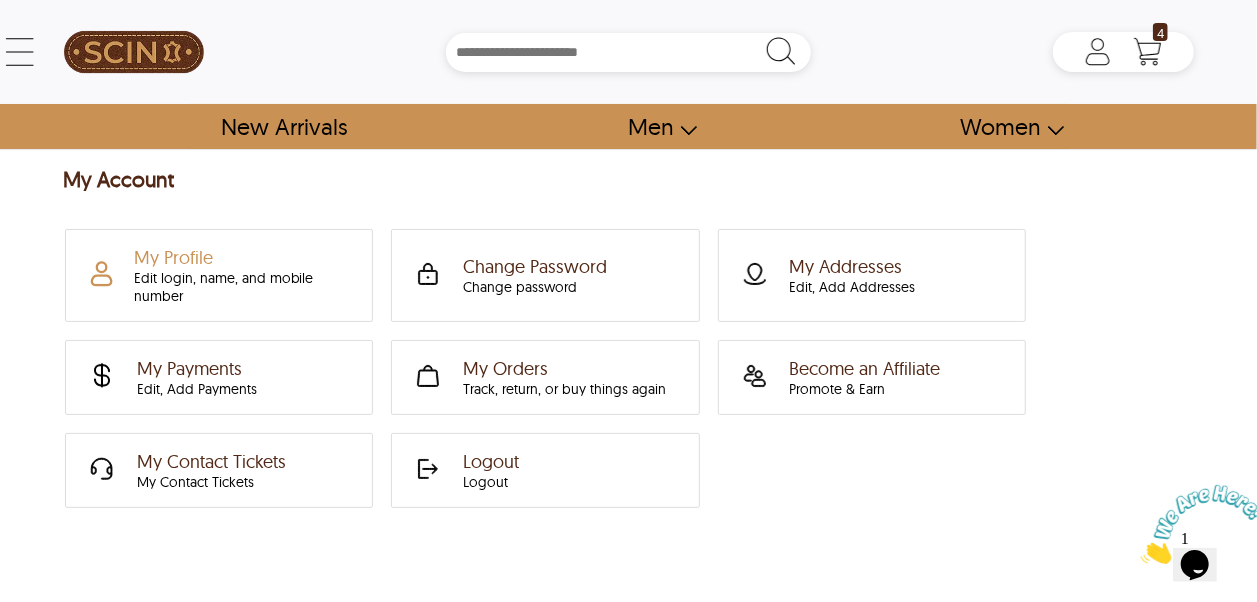 click on "Edit login, name, and mobile number" at bounding box center (241, 287) 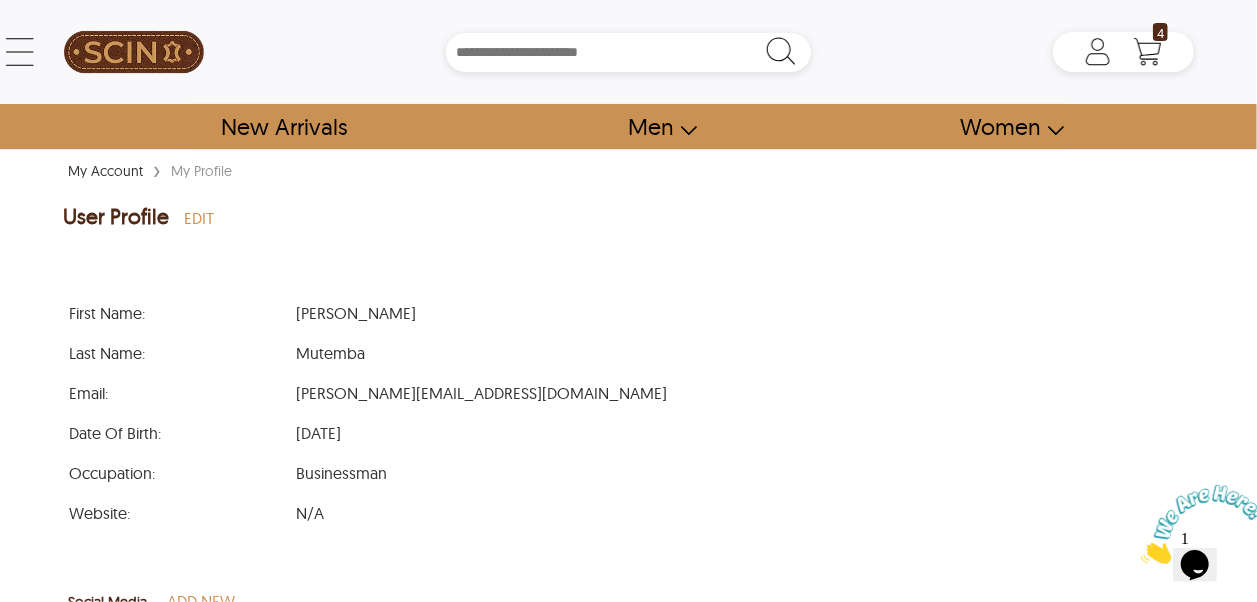 click on "EDIT" at bounding box center (199, 218) 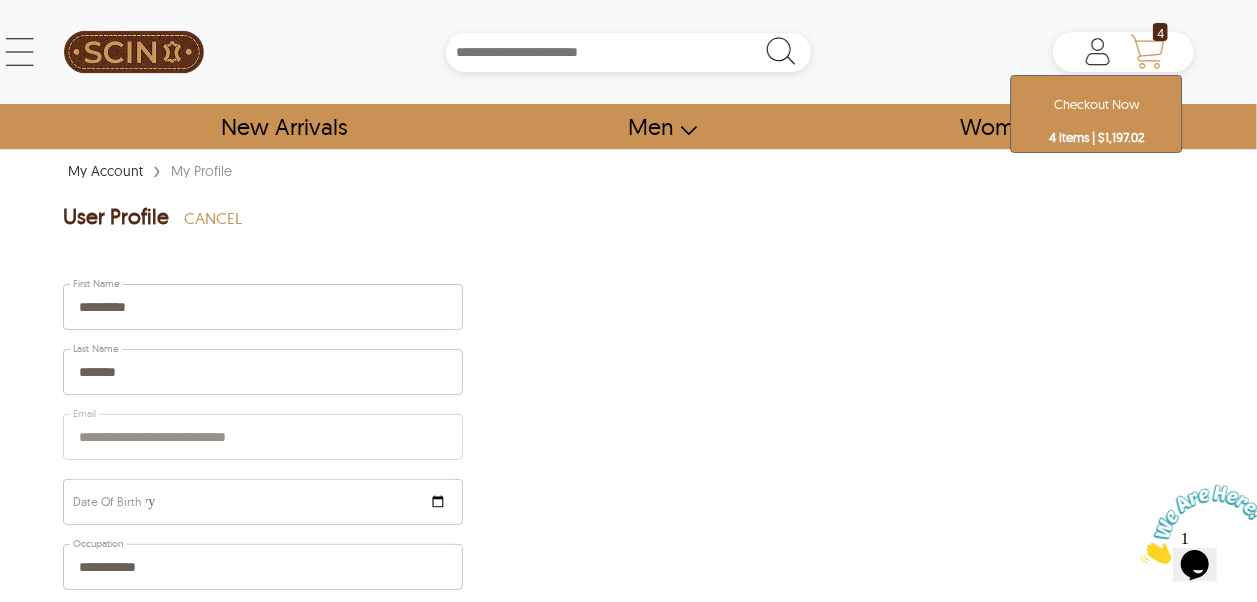 click 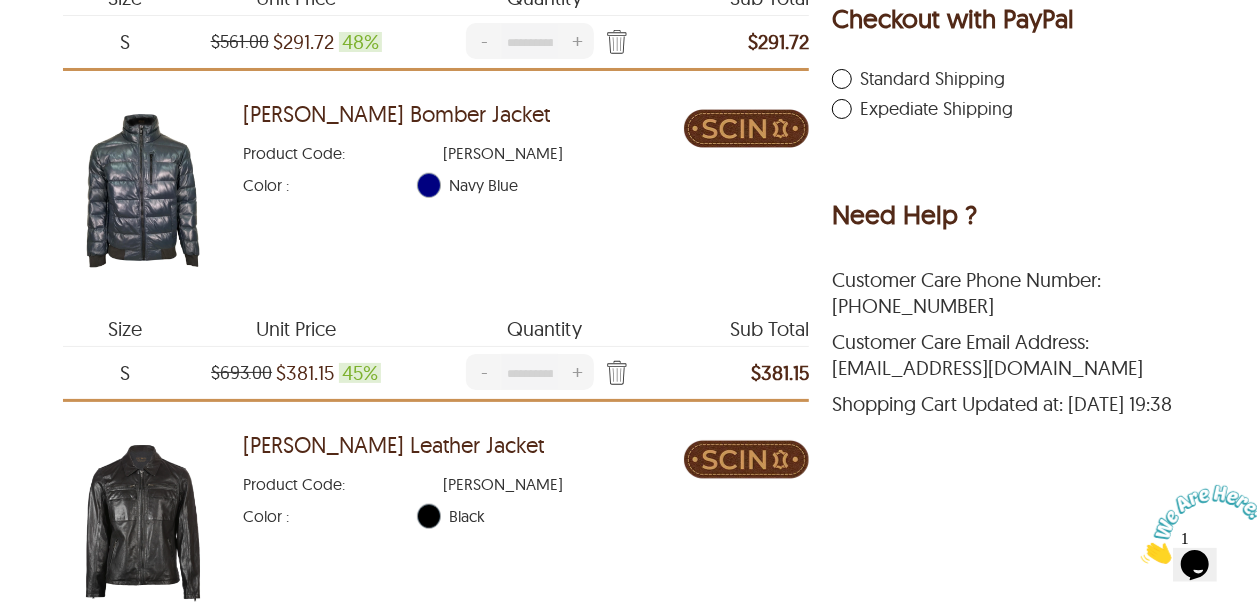 scroll, scrollTop: 800, scrollLeft: 0, axis: vertical 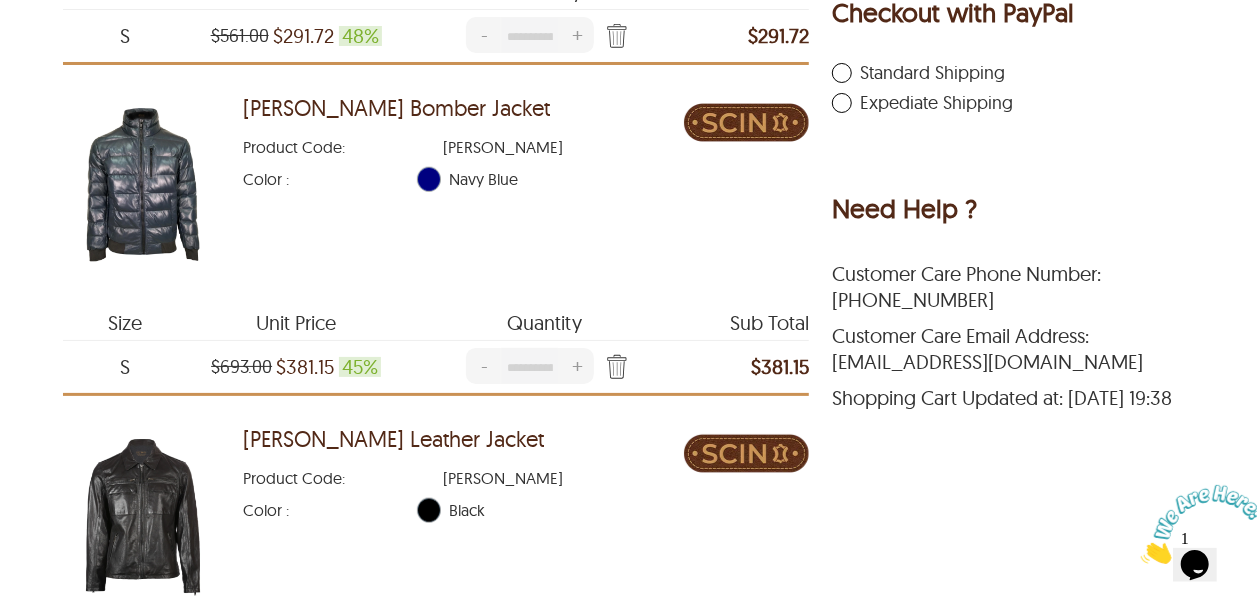 click on "-" at bounding box center (483, 366) 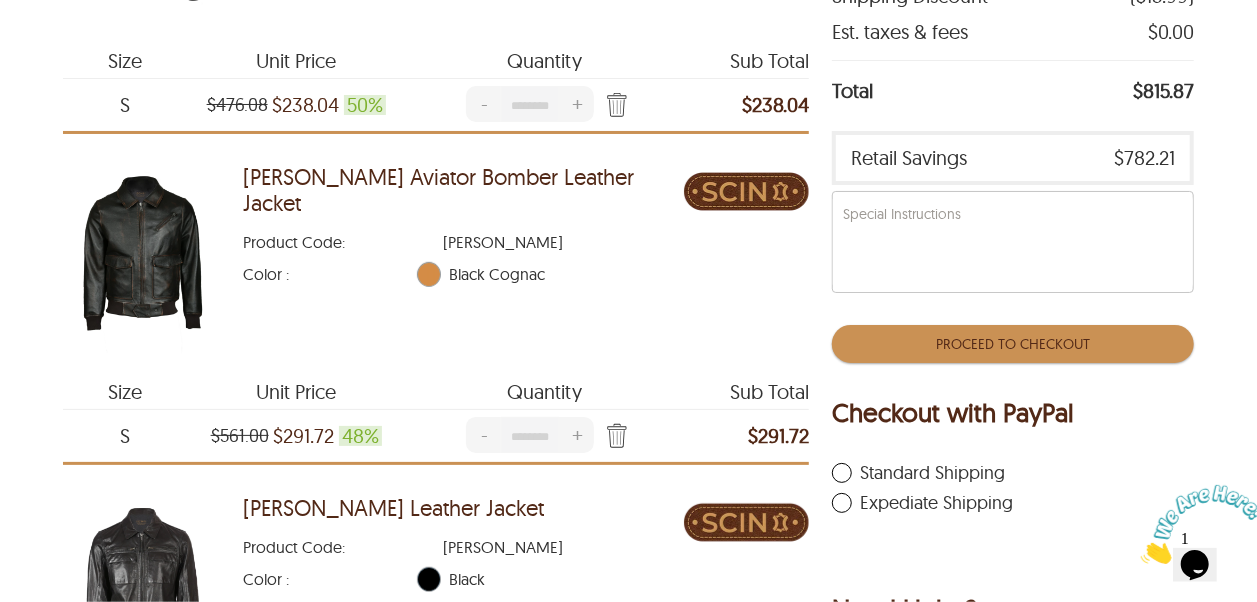 scroll, scrollTop: 600, scrollLeft: 0, axis: vertical 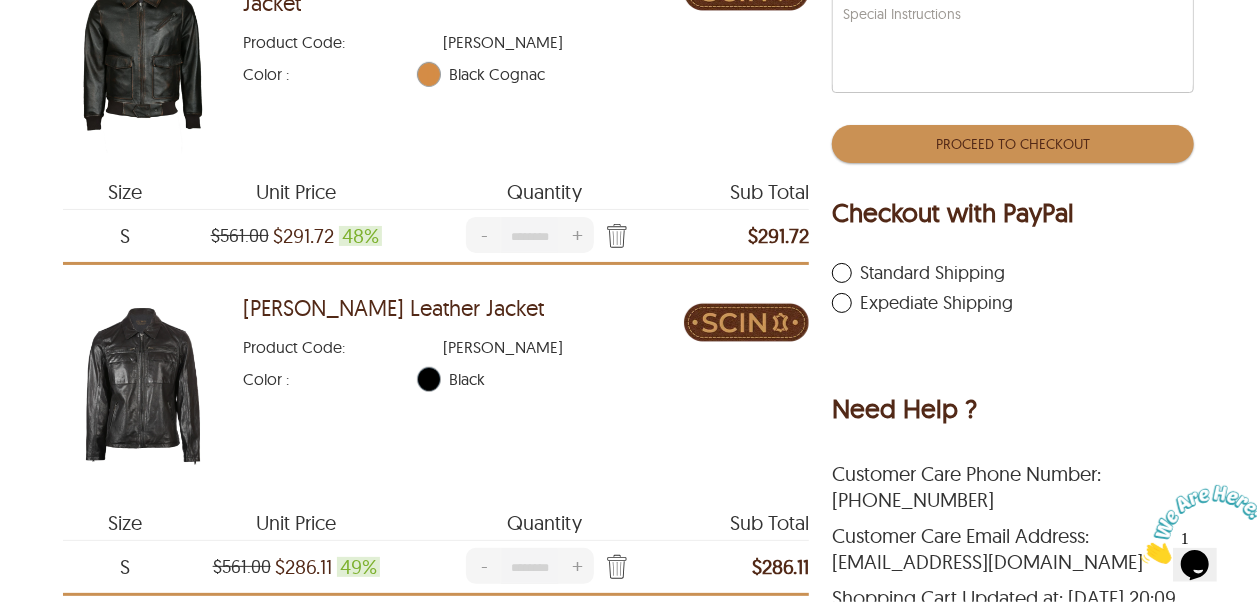 click on "Liam Biker Leather Jacket" at bounding box center (393, 308) 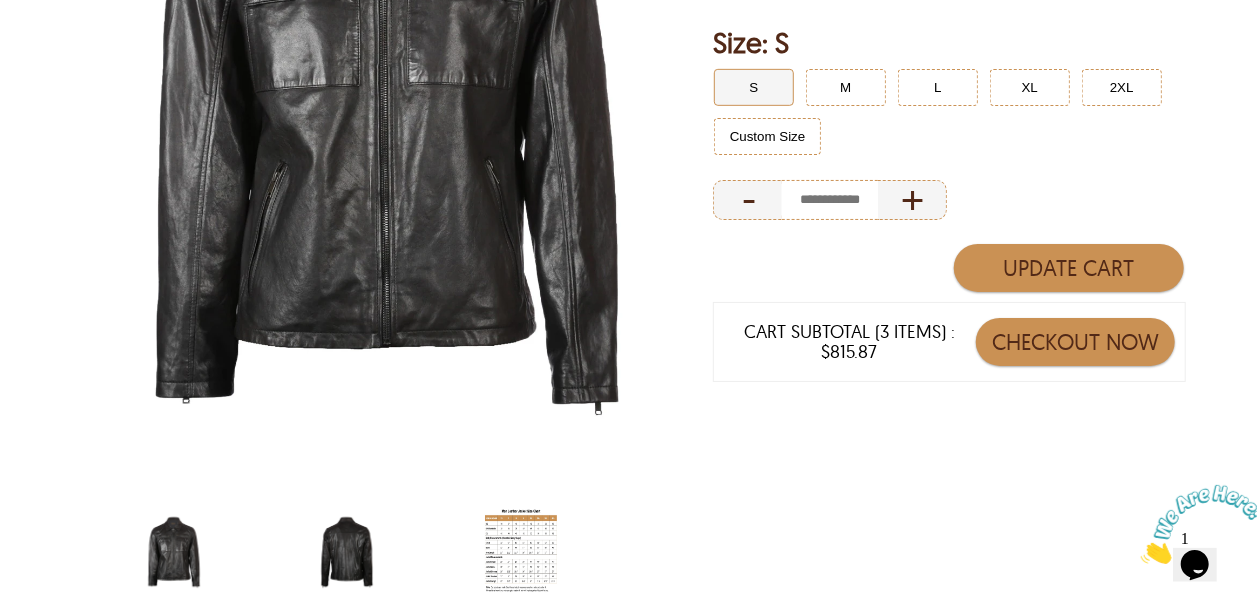 scroll, scrollTop: 700, scrollLeft: 0, axis: vertical 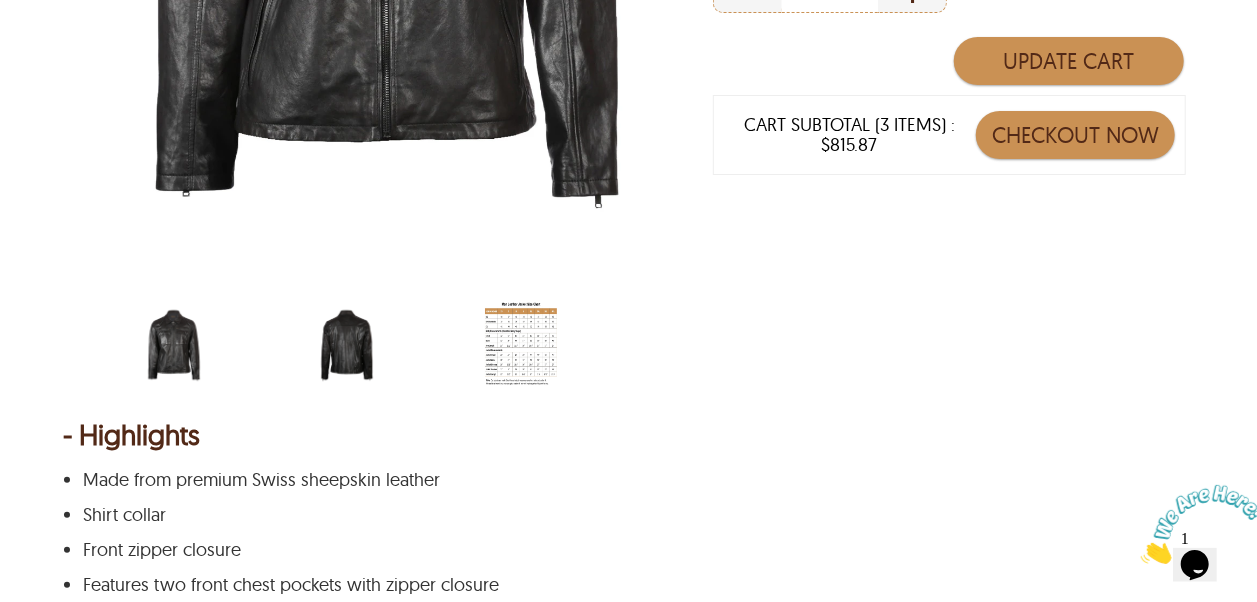 click at bounding box center [347, 345] 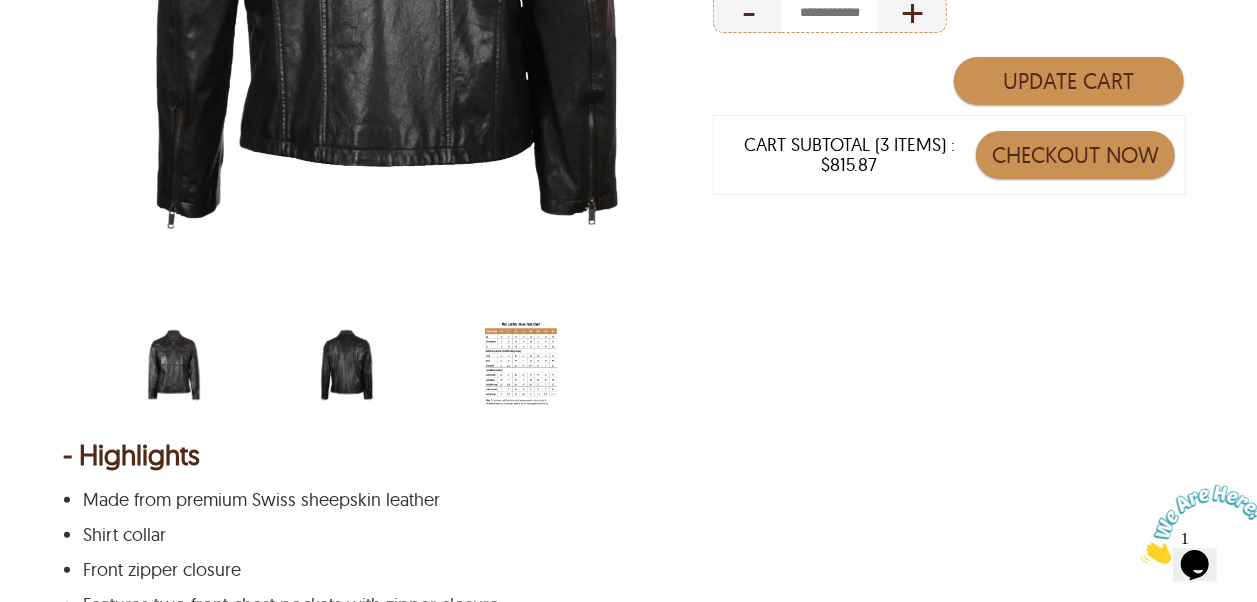 scroll, scrollTop: 700, scrollLeft: 0, axis: vertical 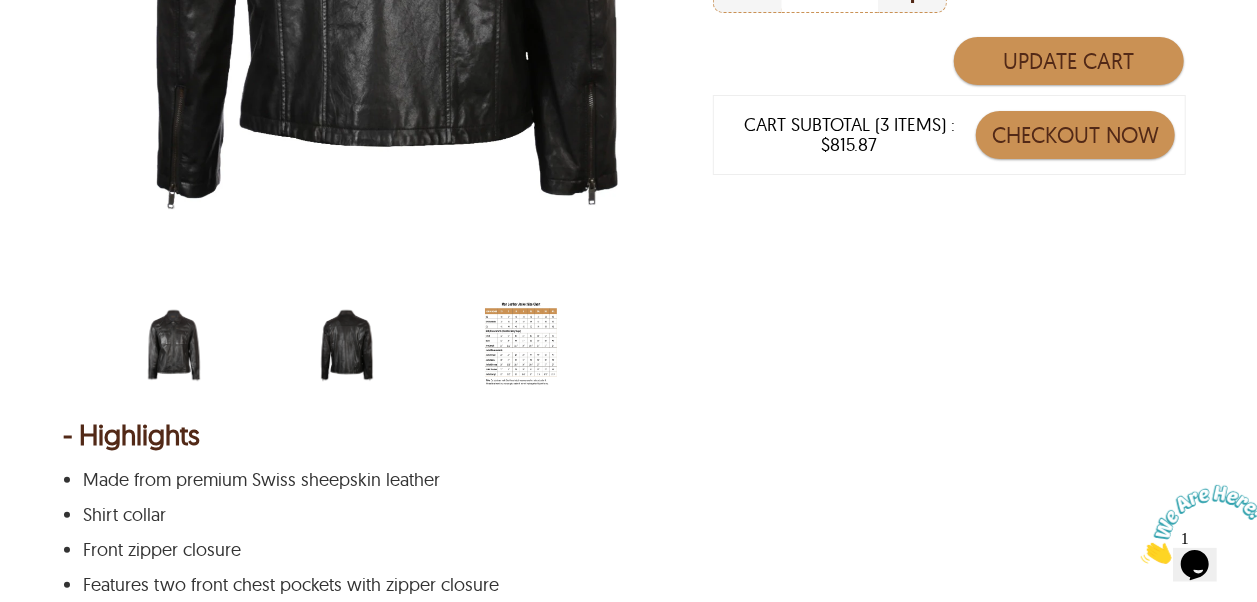 click at bounding box center (174, 345) 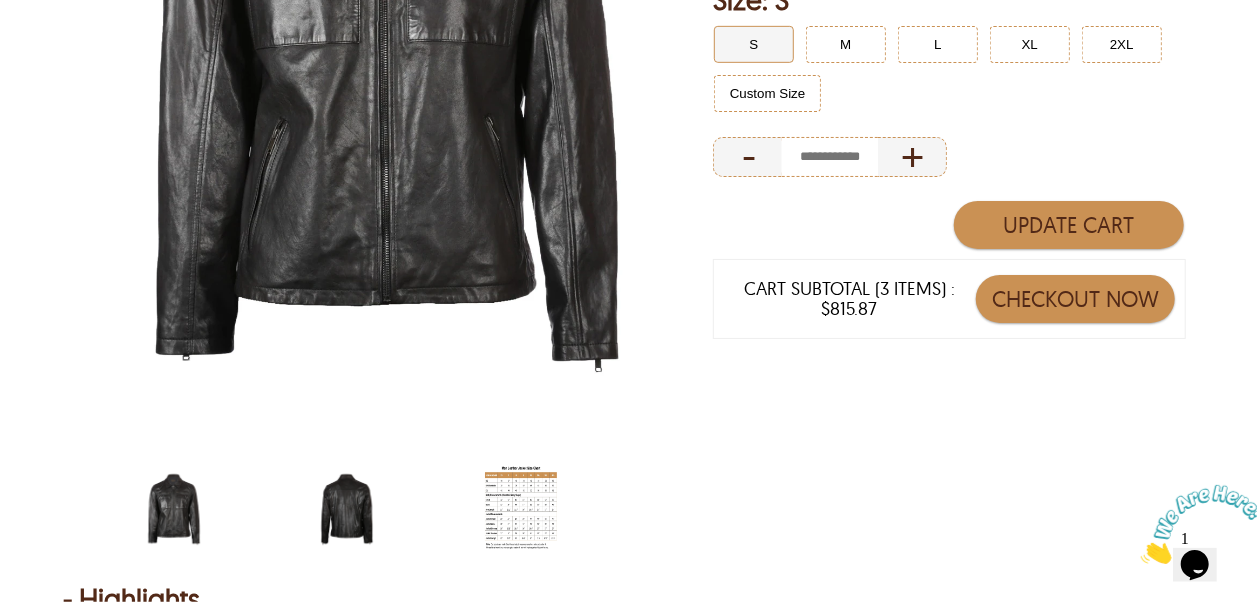 scroll, scrollTop: 600, scrollLeft: 0, axis: vertical 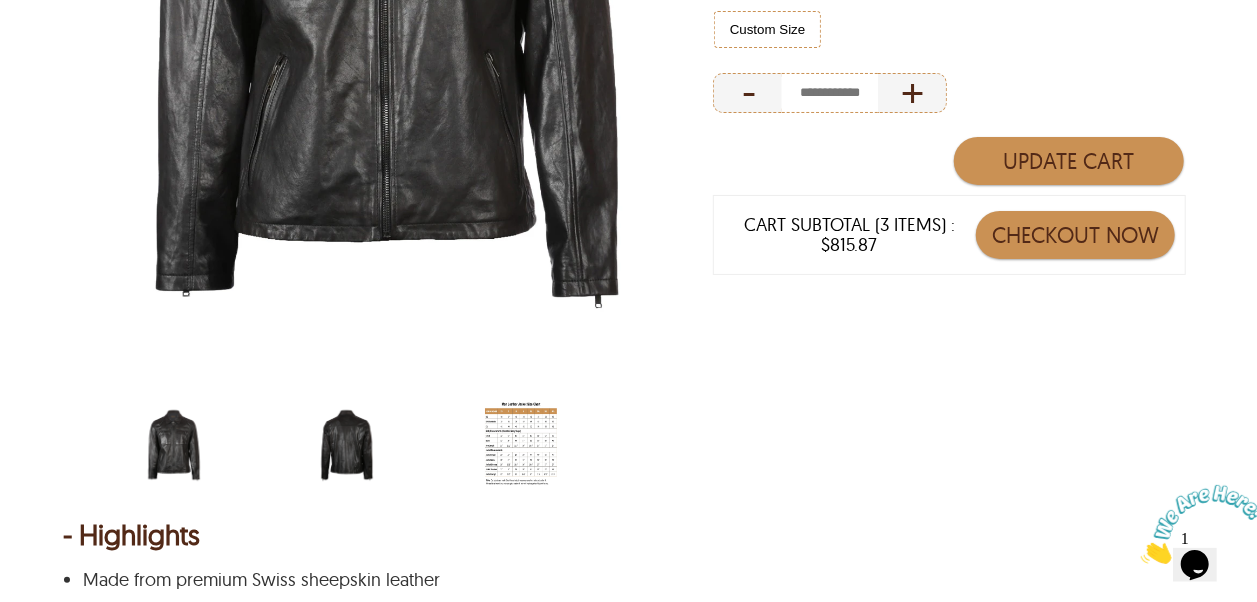 click at bounding box center (347, 445) 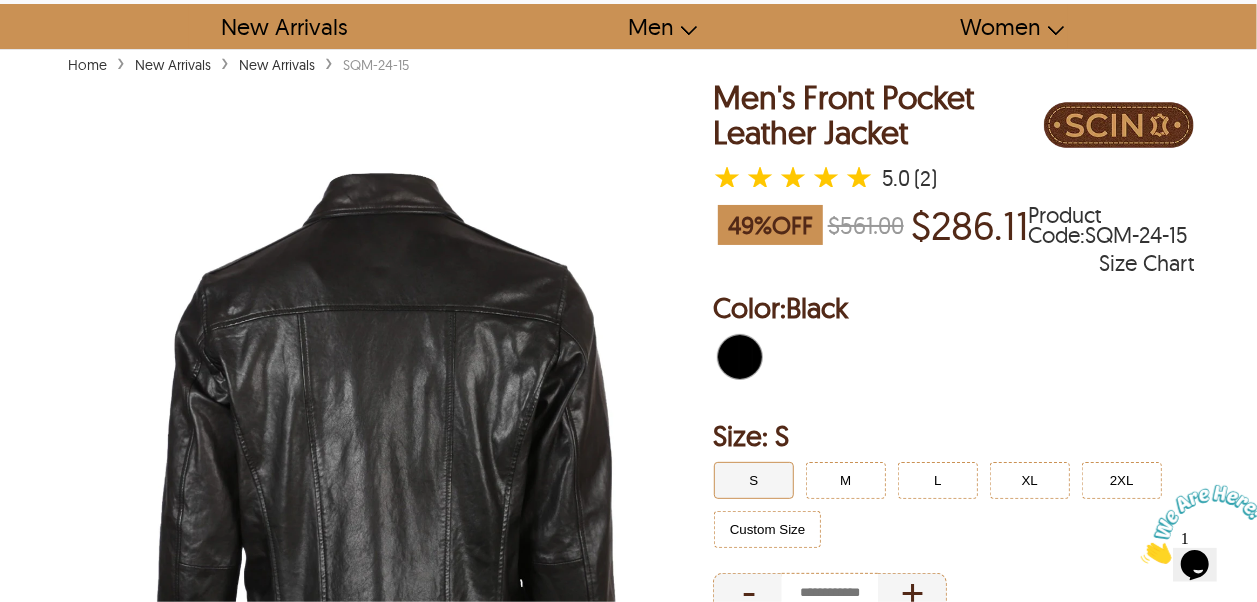 scroll, scrollTop: 0, scrollLeft: 0, axis: both 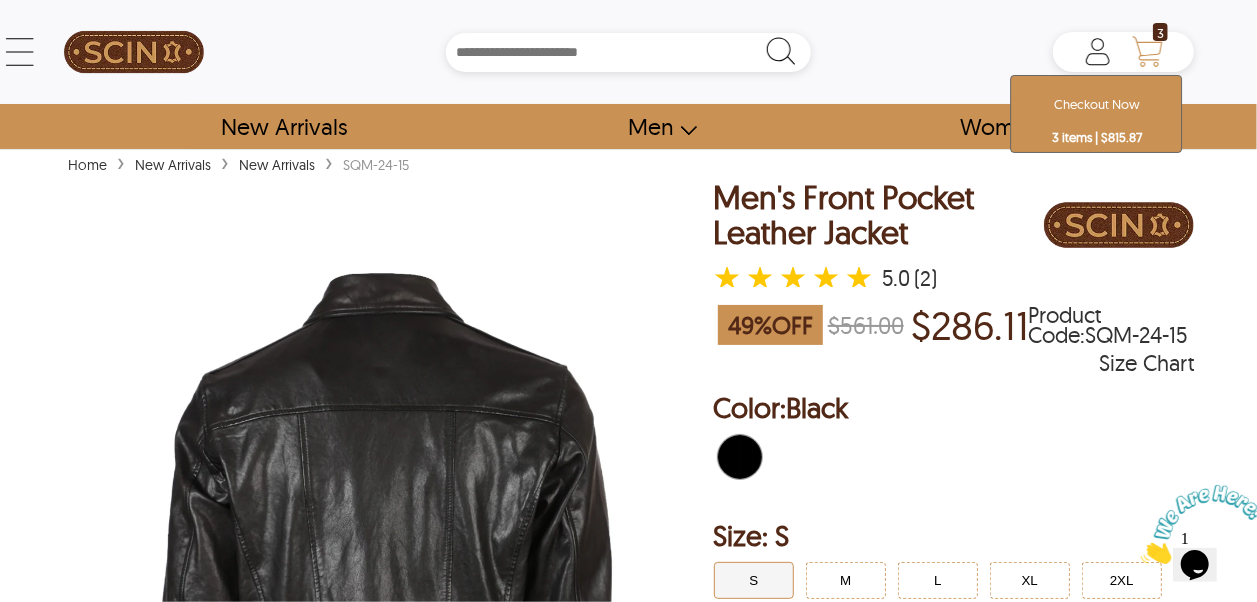 click 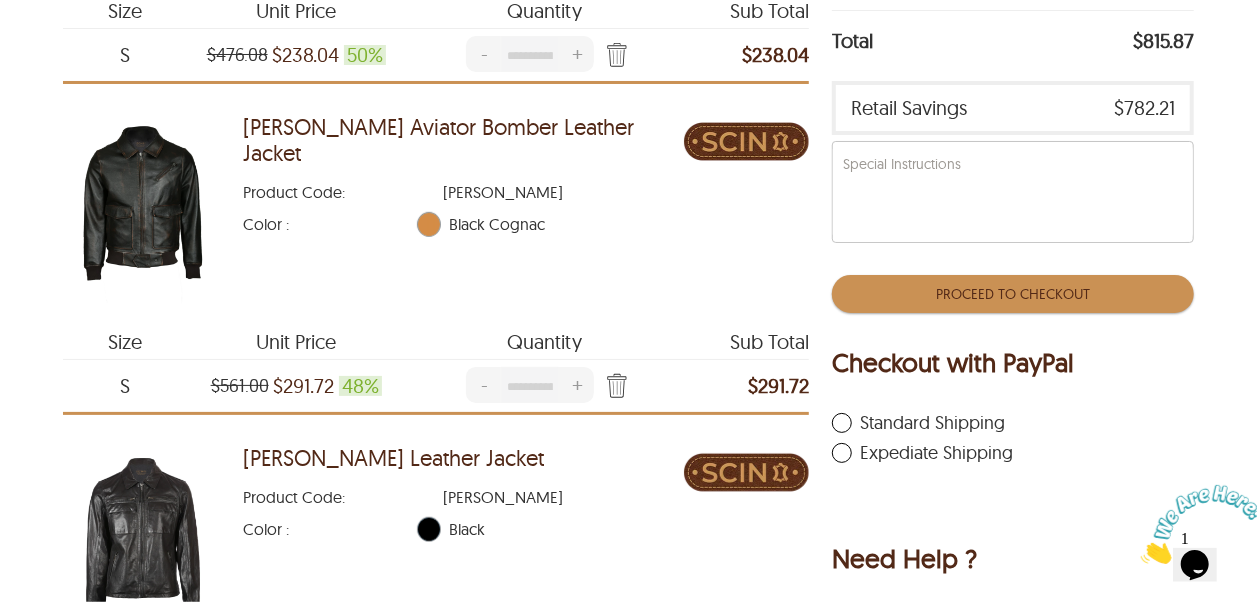 scroll, scrollTop: 400, scrollLeft: 0, axis: vertical 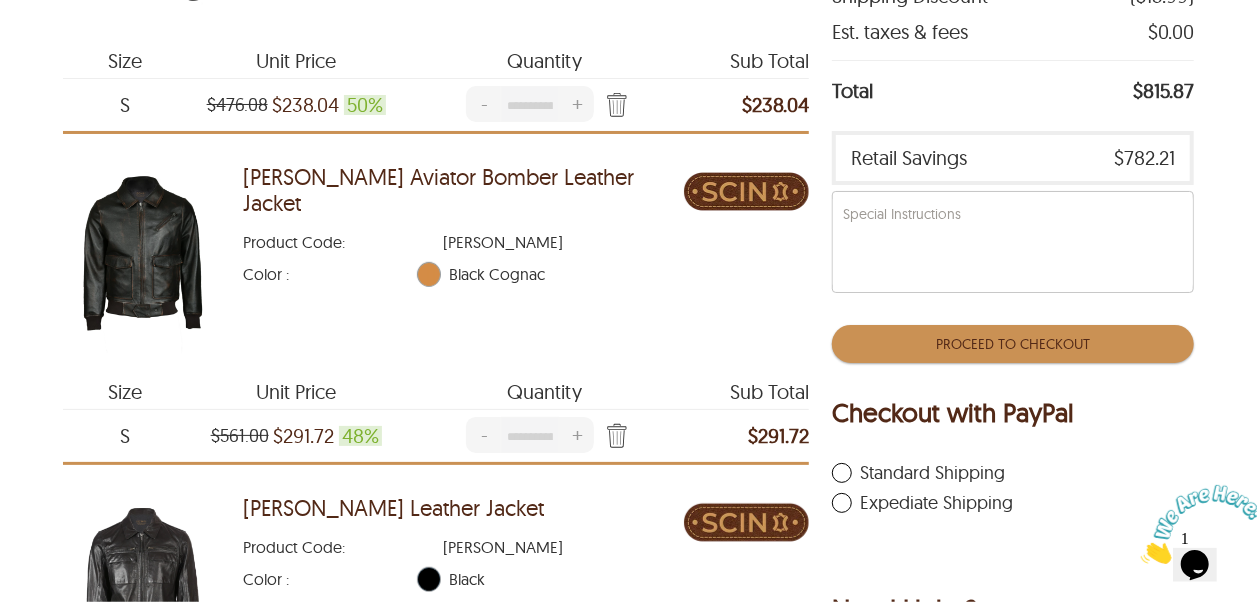 click on "Ethan Aviator Bomber Leather Jacket" at bounding box center (464, 190) 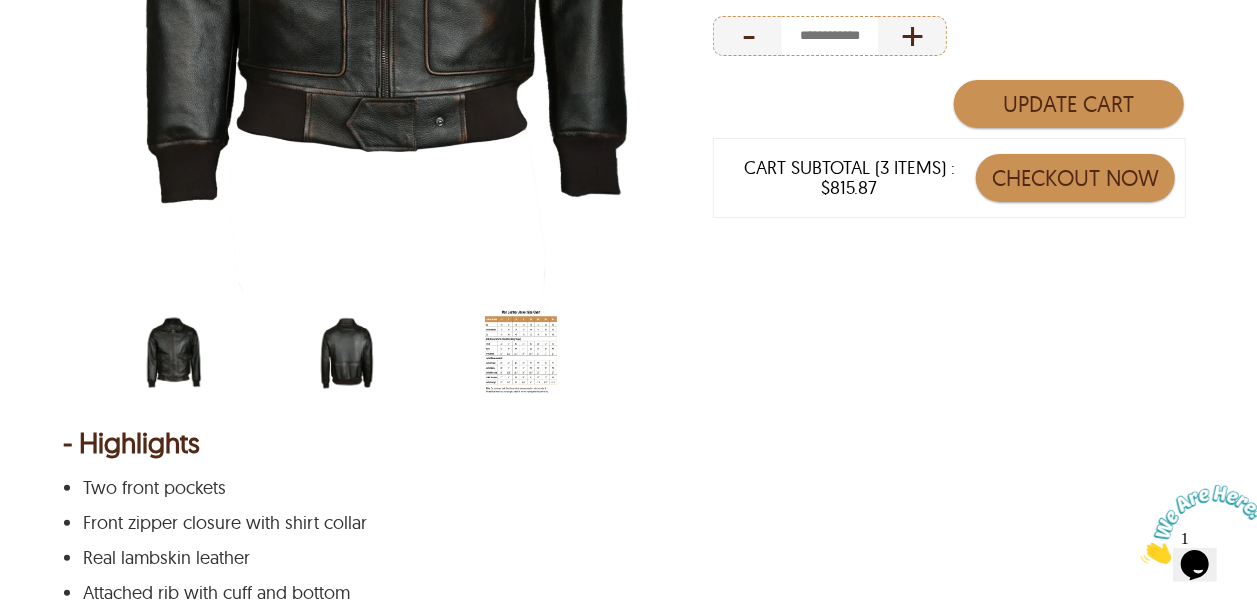 scroll, scrollTop: 700, scrollLeft: 0, axis: vertical 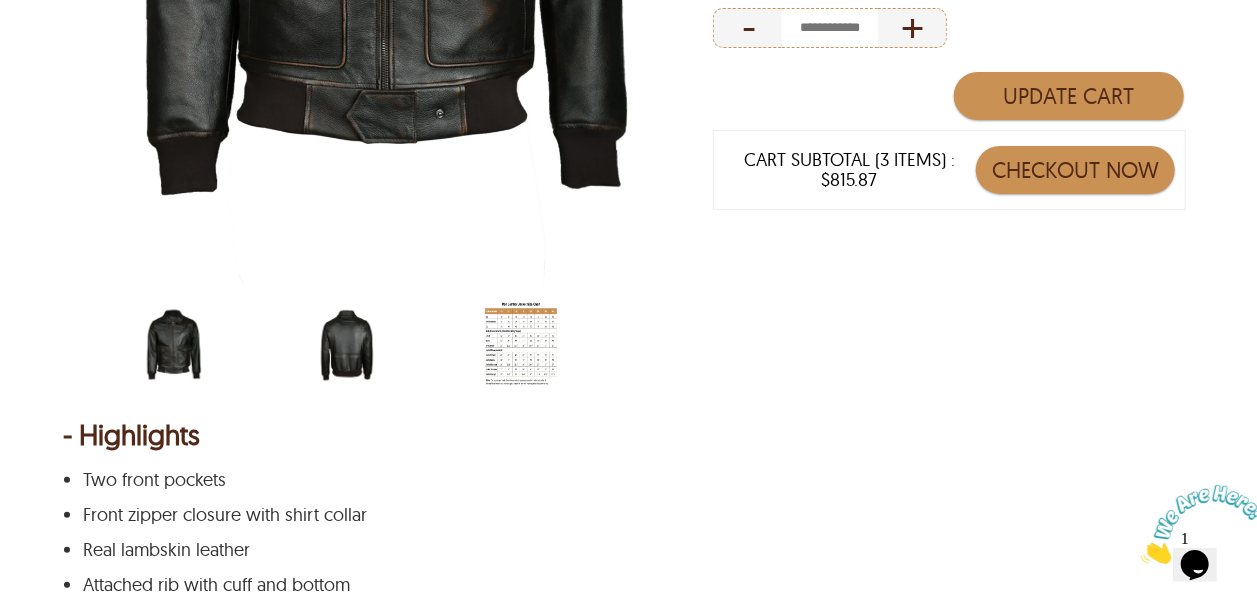 click at bounding box center (347, 345) 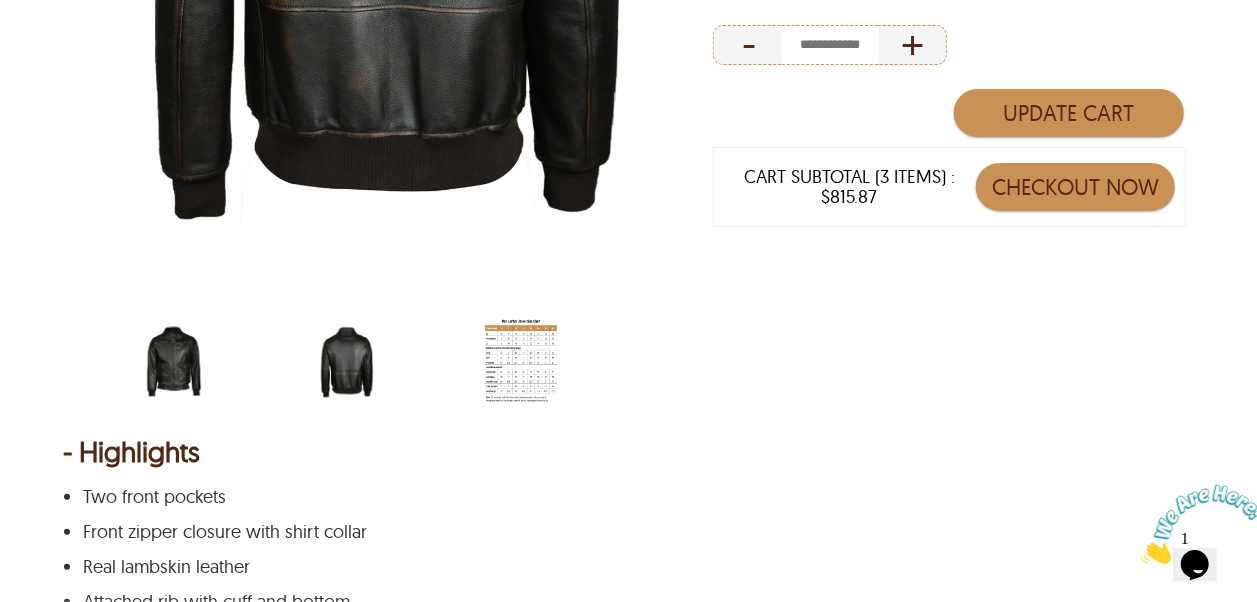 scroll, scrollTop: 700, scrollLeft: 0, axis: vertical 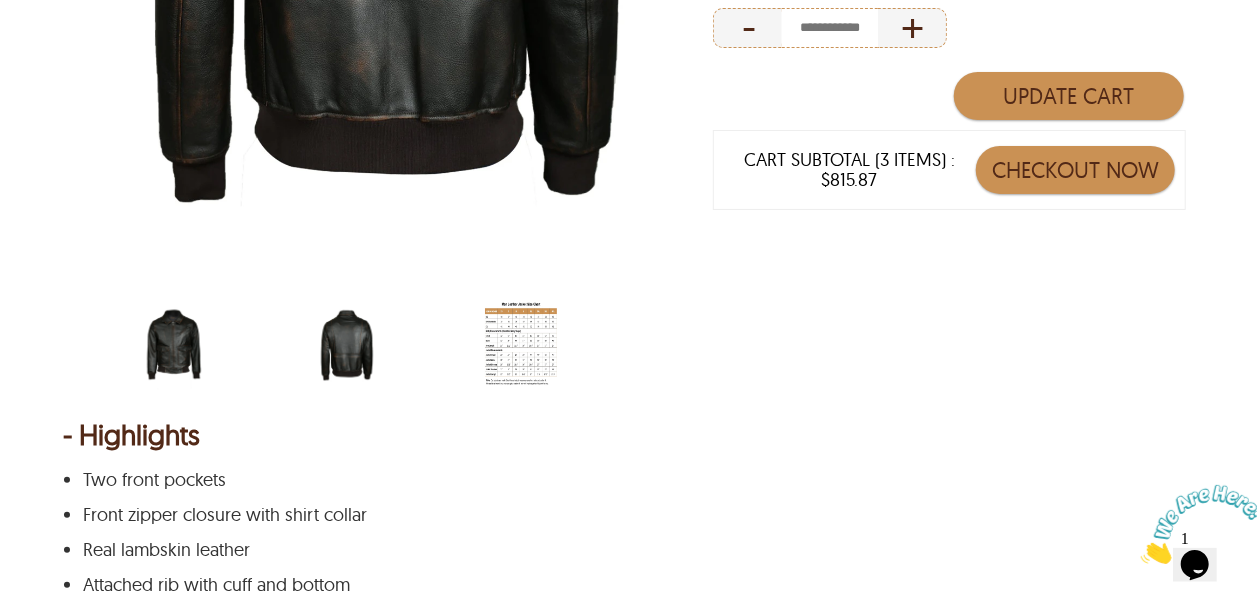 click at bounding box center [174, 345] 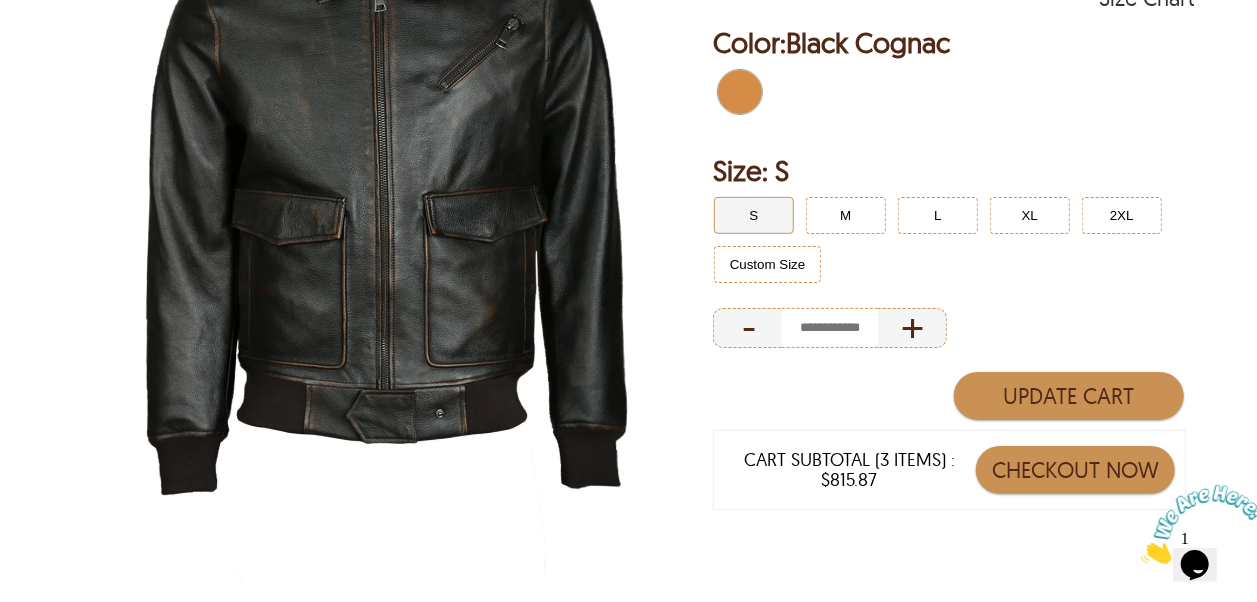 scroll, scrollTop: 200, scrollLeft: 0, axis: vertical 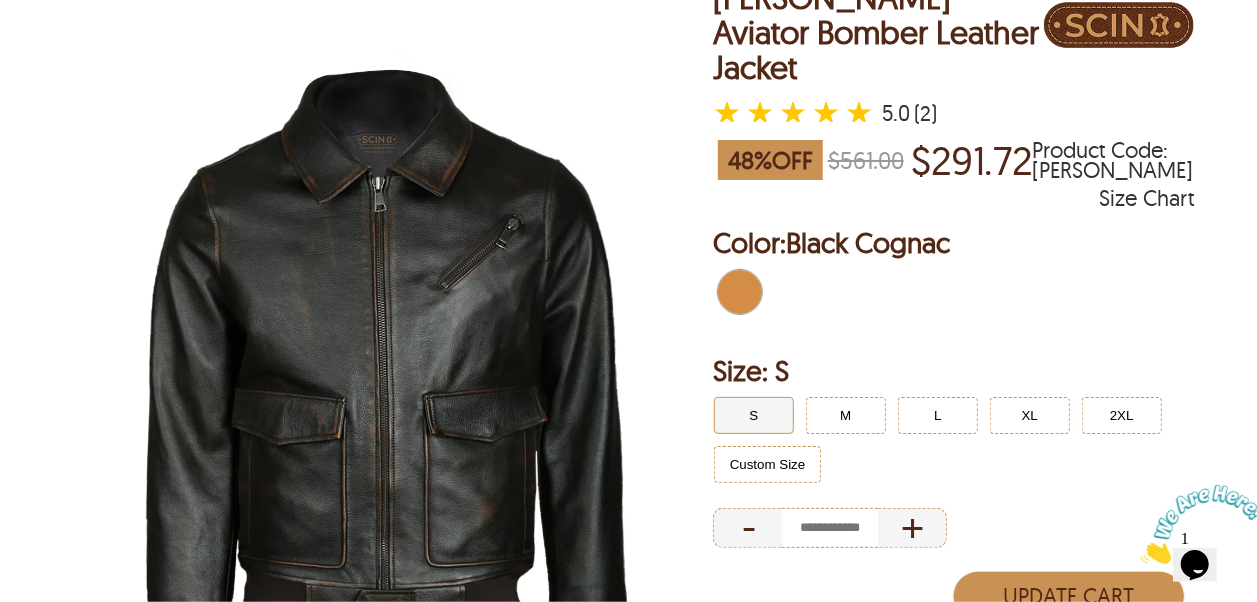 click at bounding box center (729, 292) 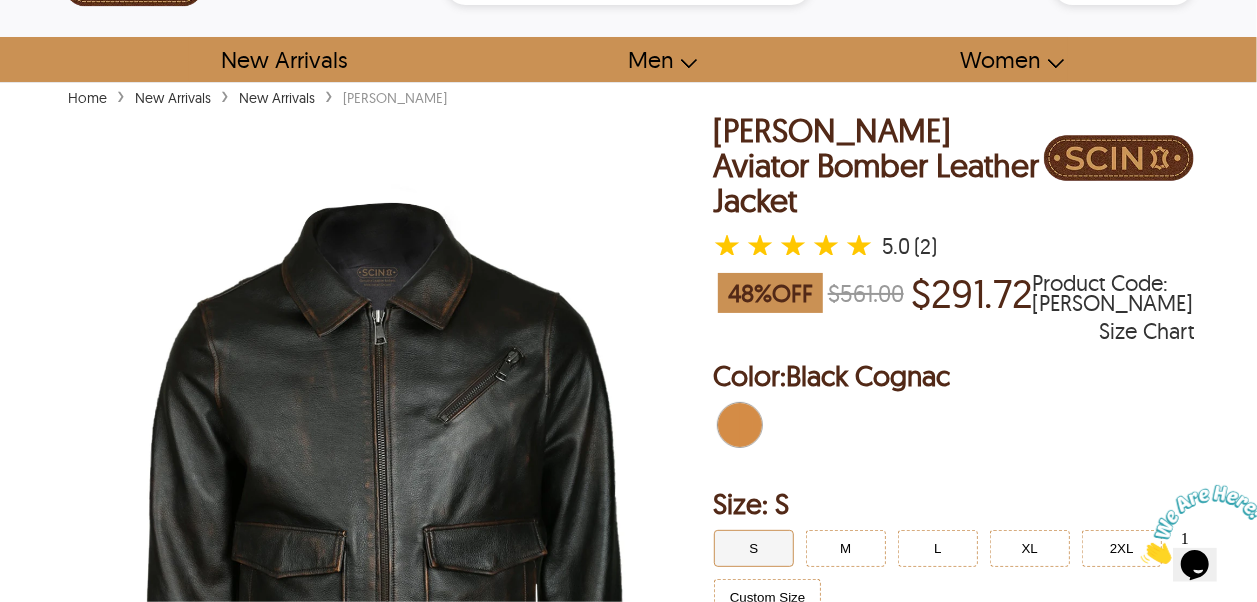 scroll, scrollTop: 0, scrollLeft: 0, axis: both 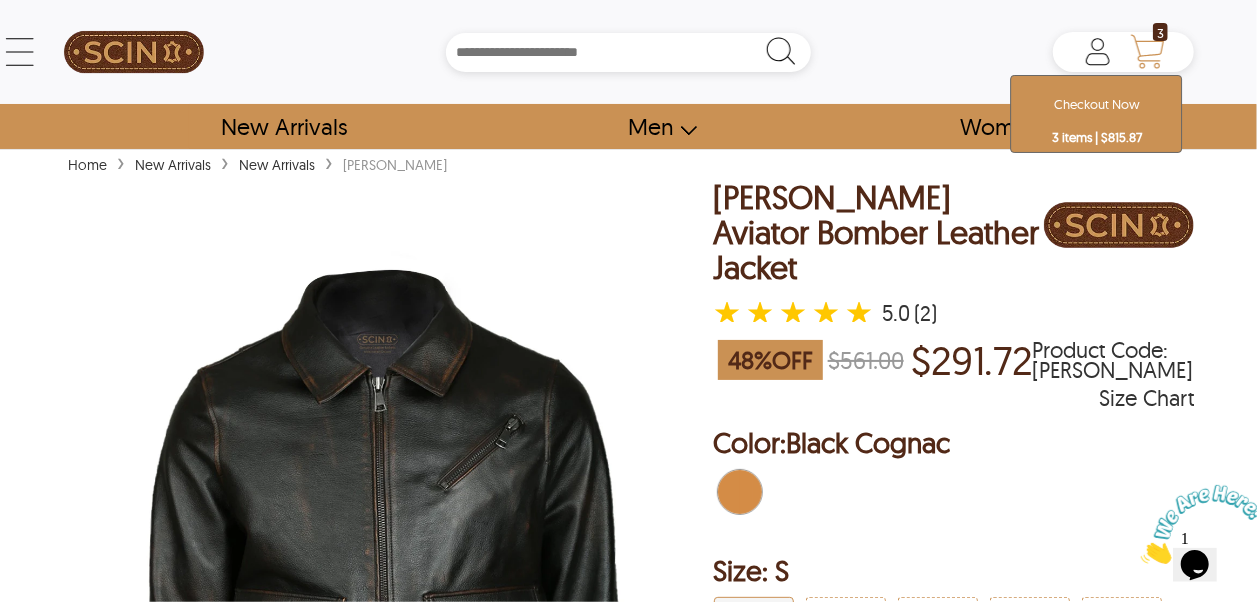 click 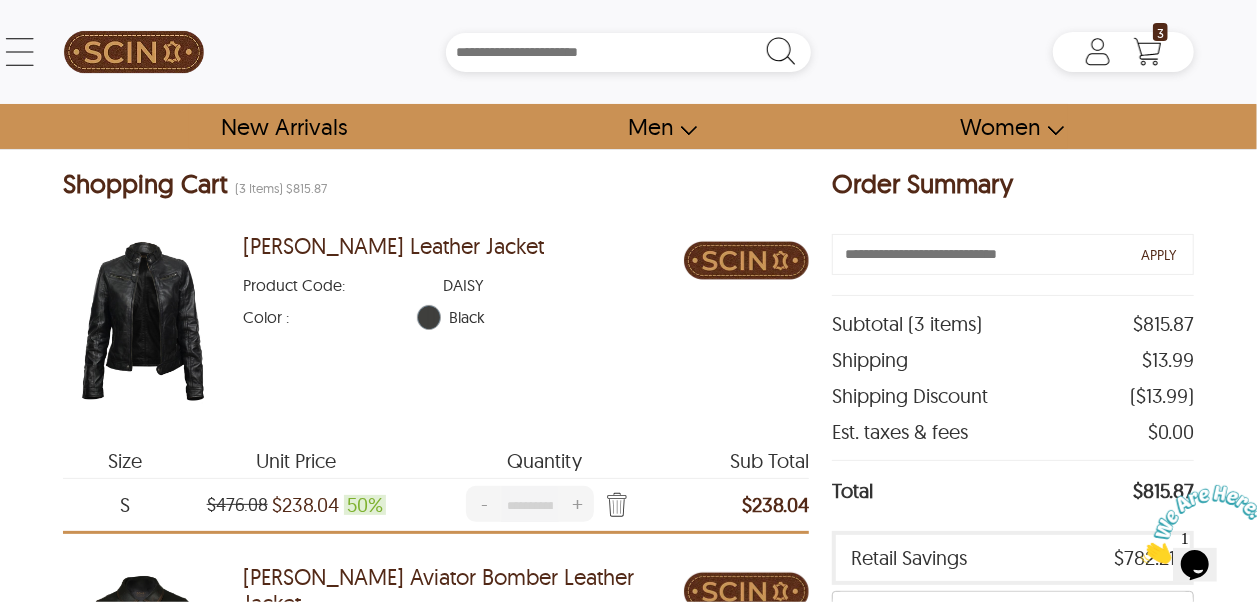 click on "[PERSON_NAME] Leather Jacket" at bounding box center (393, 246) 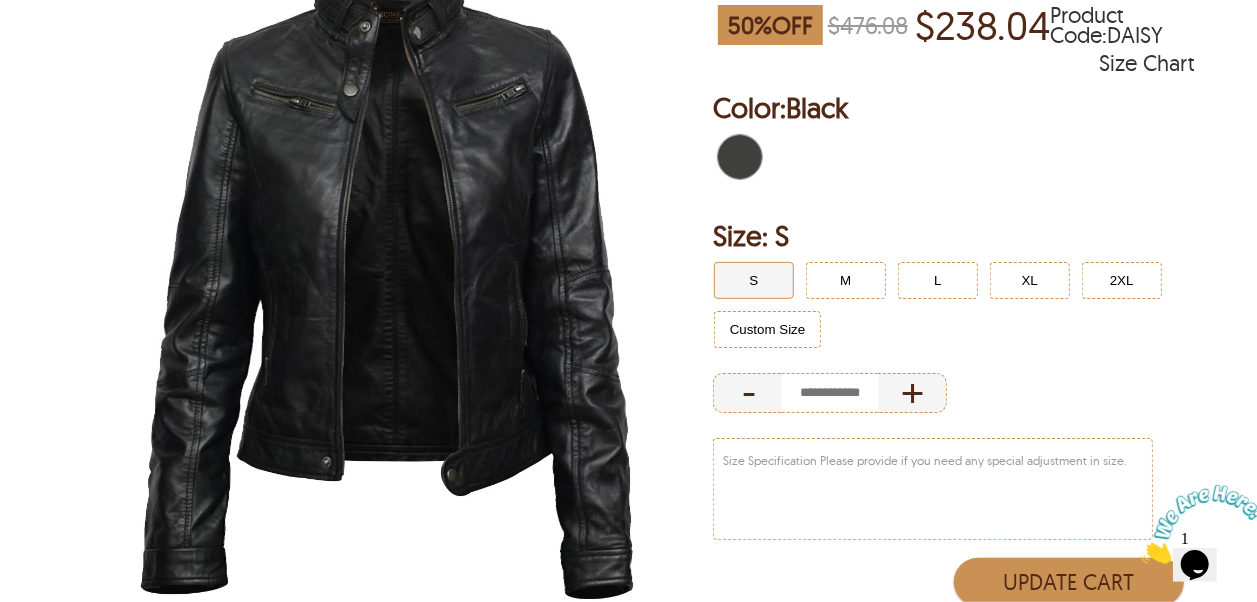 scroll, scrollTop: 600, scrollLeft: 0, axis: vertical 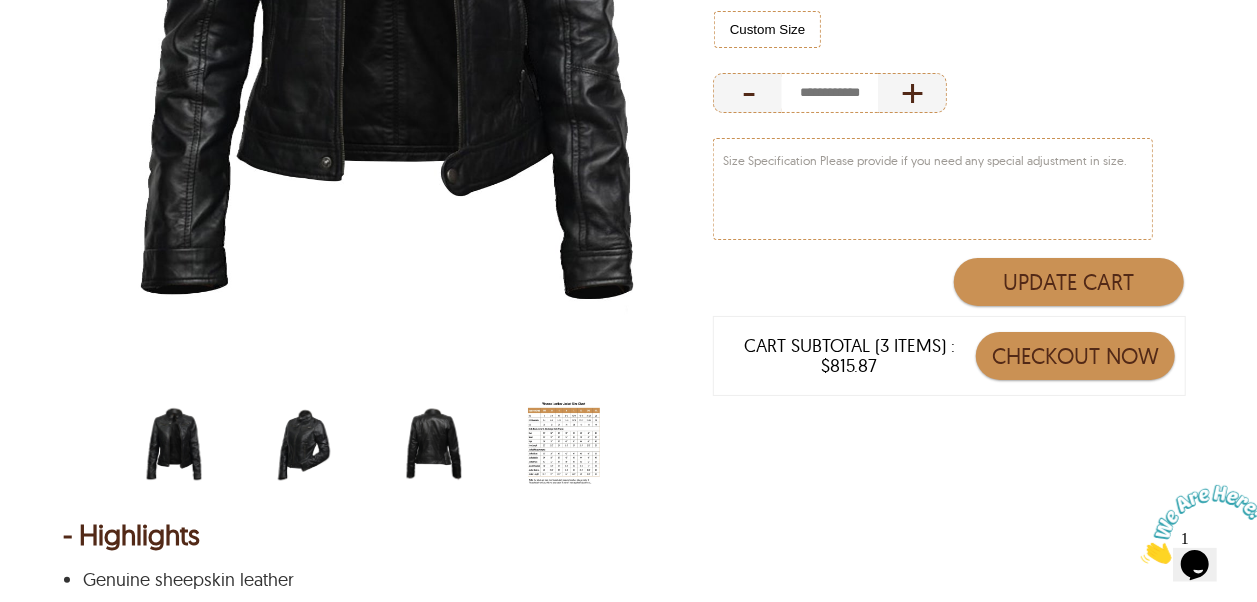 click at bounding box center [304, 445] 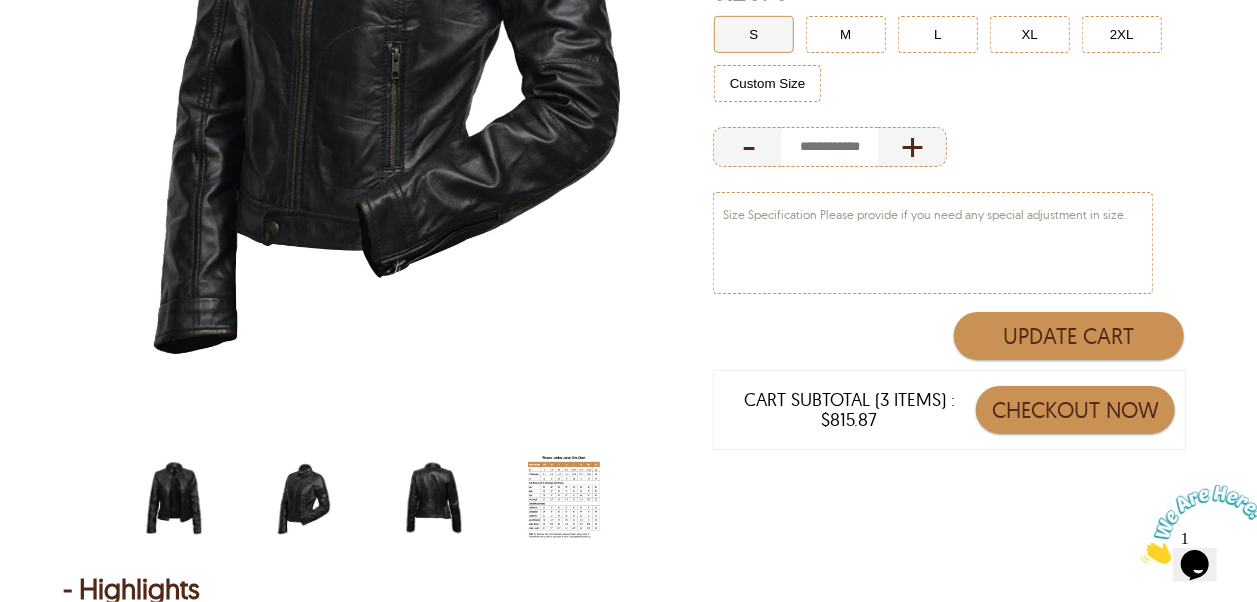 scroll, scrollTop: 600, scrollLeft: 0, axis: vertical 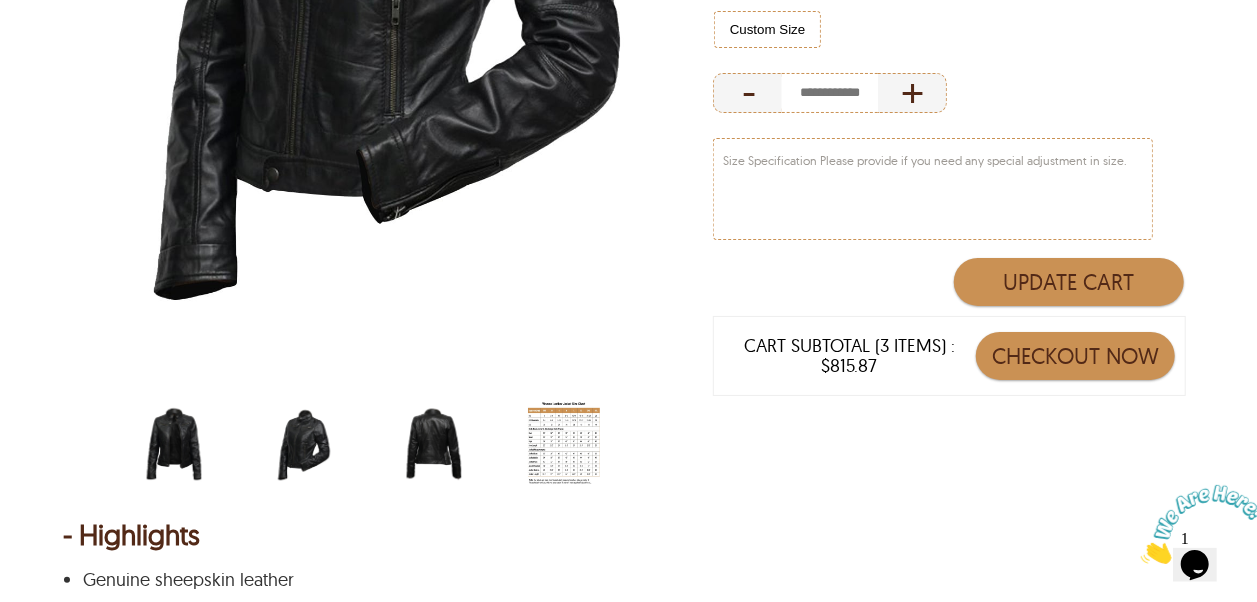 click at bounding box center (434, 445) 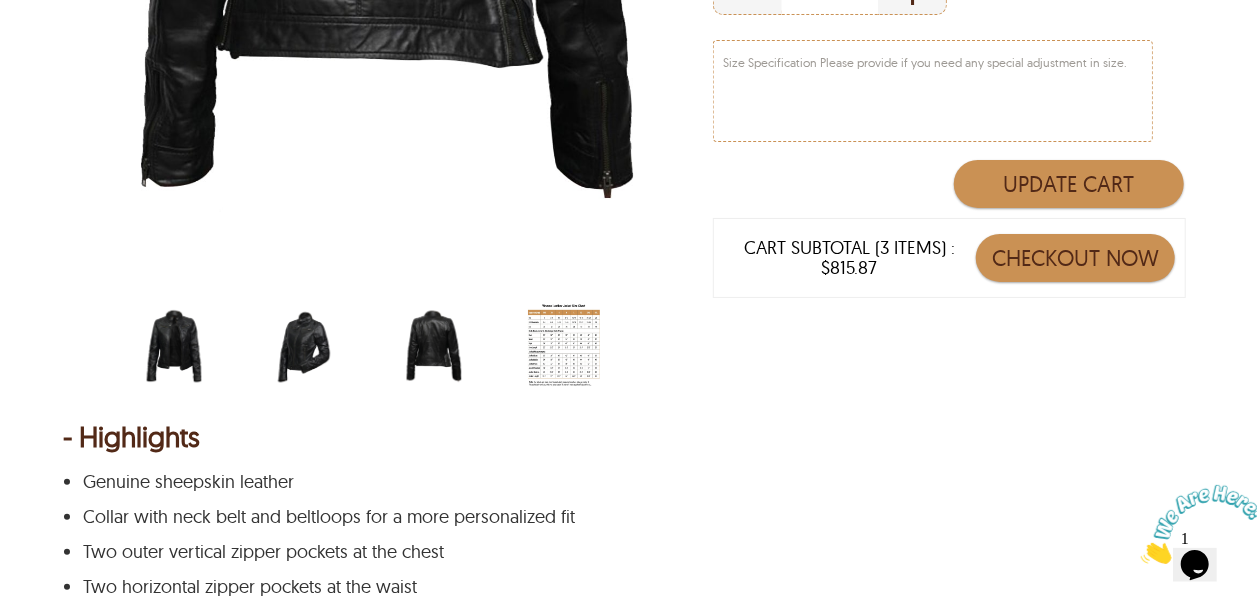 scroll, scrollTop: 700, scrollLeft: 0, axis: vertical 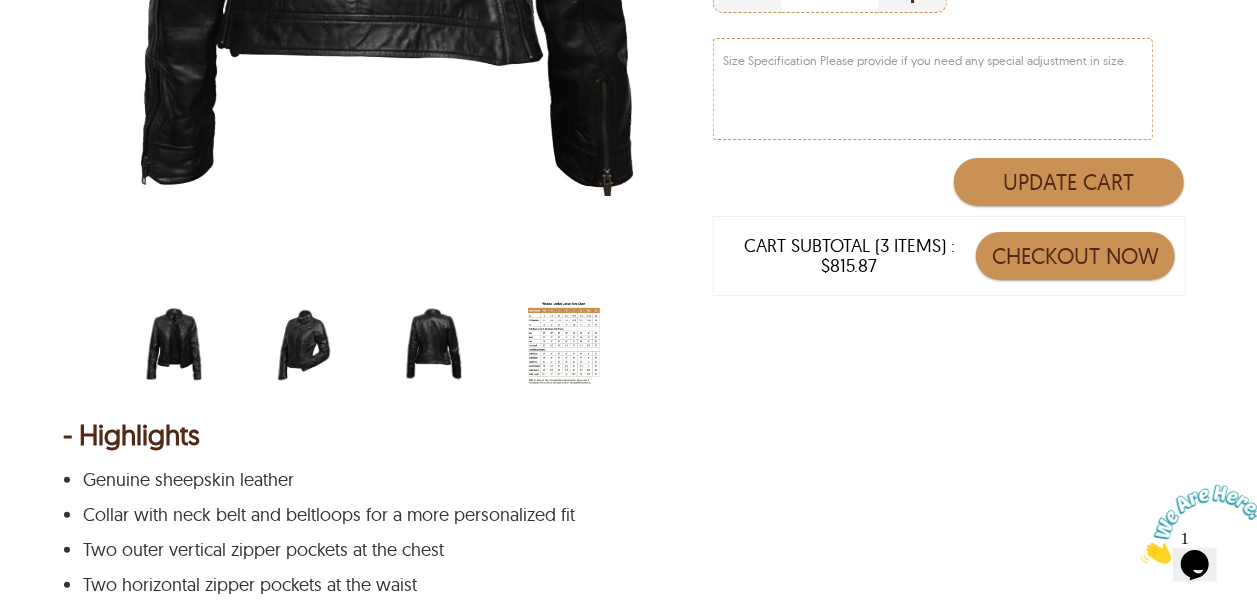 click at bounding box center (174, 345) 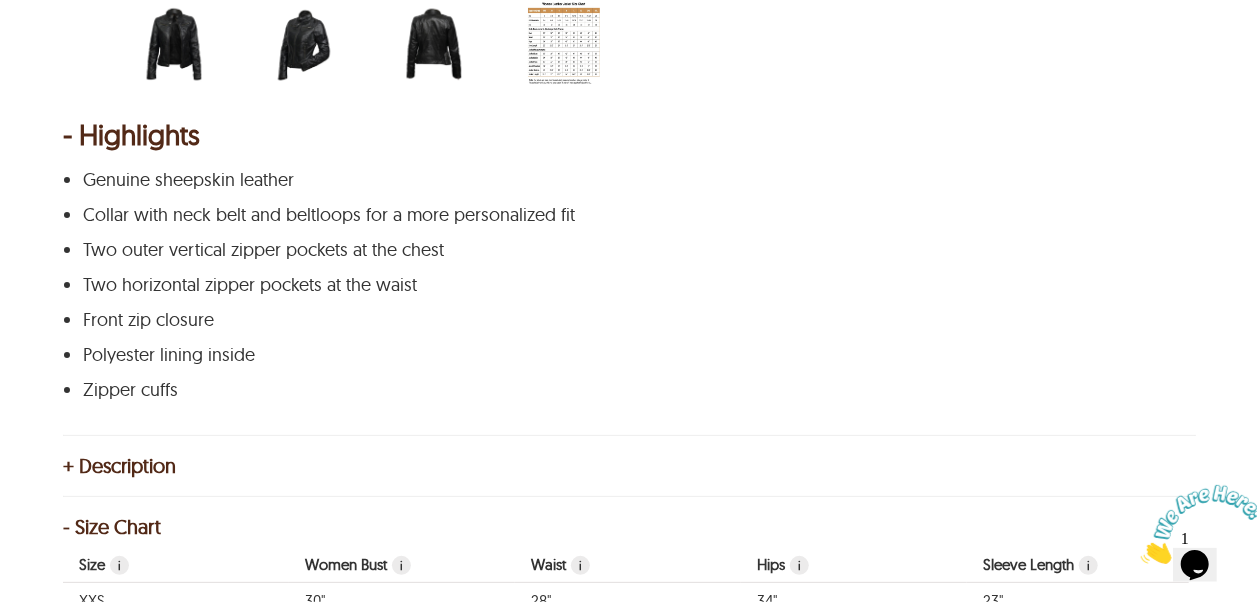 click on "+ Description" at bounding box center [628, 466] 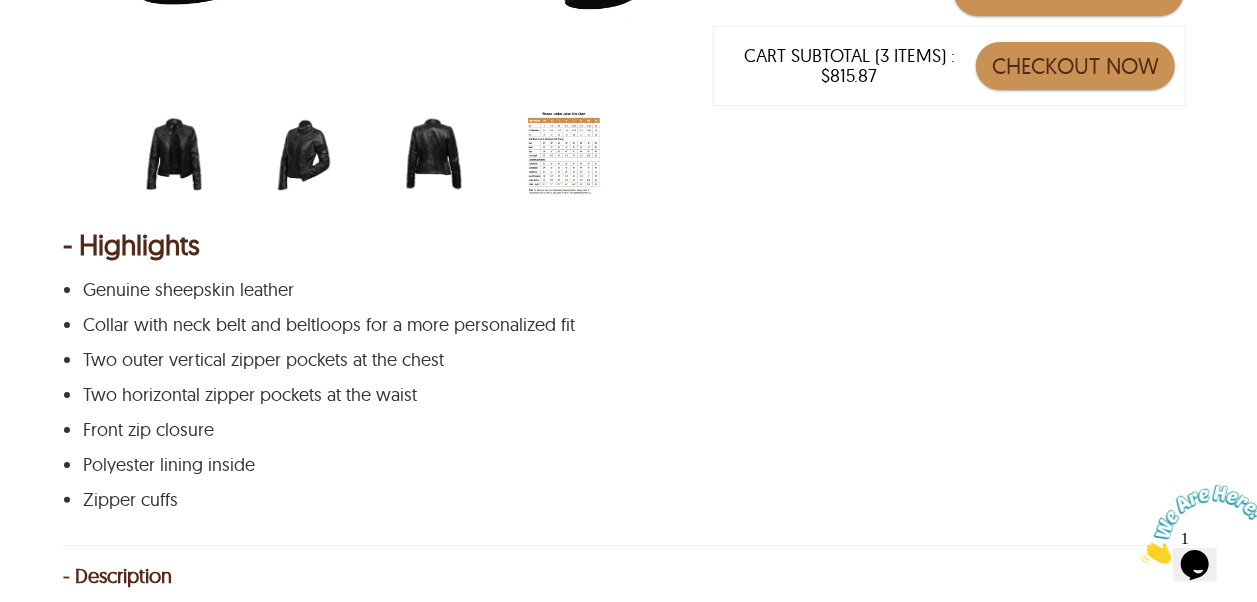 scroll, scrollTop: 900, scrollLeft: 0, axis: vertical 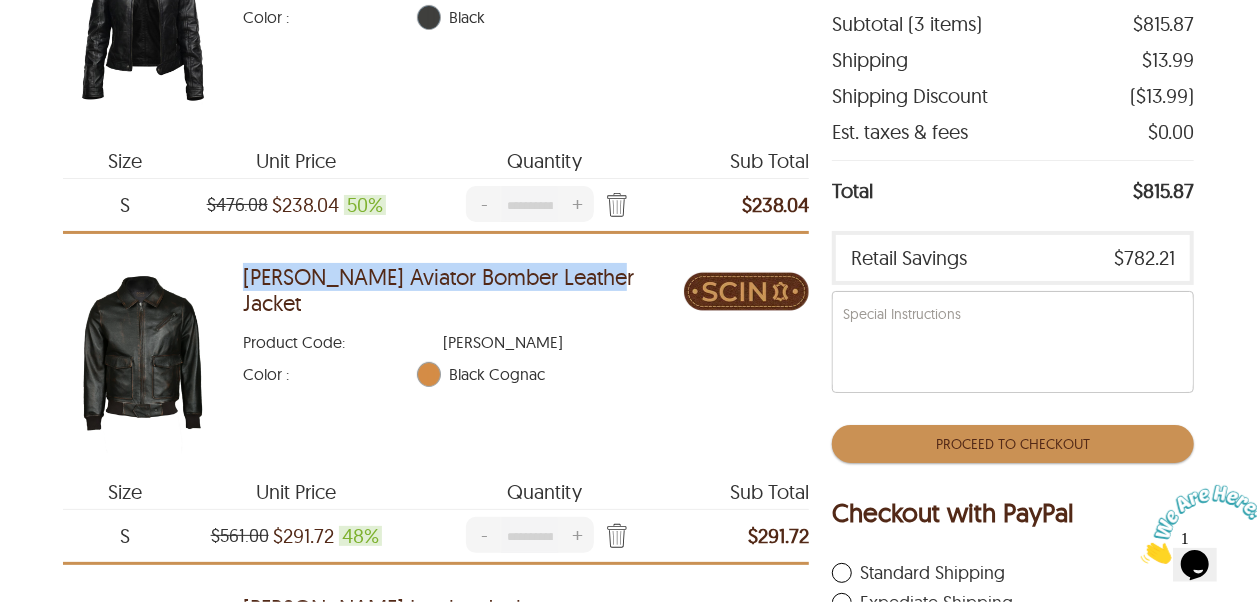 drag, startPoint x: 615, startPoint y: 280, endPoint x: 204, endPoint y: 266, distance: 411.23837 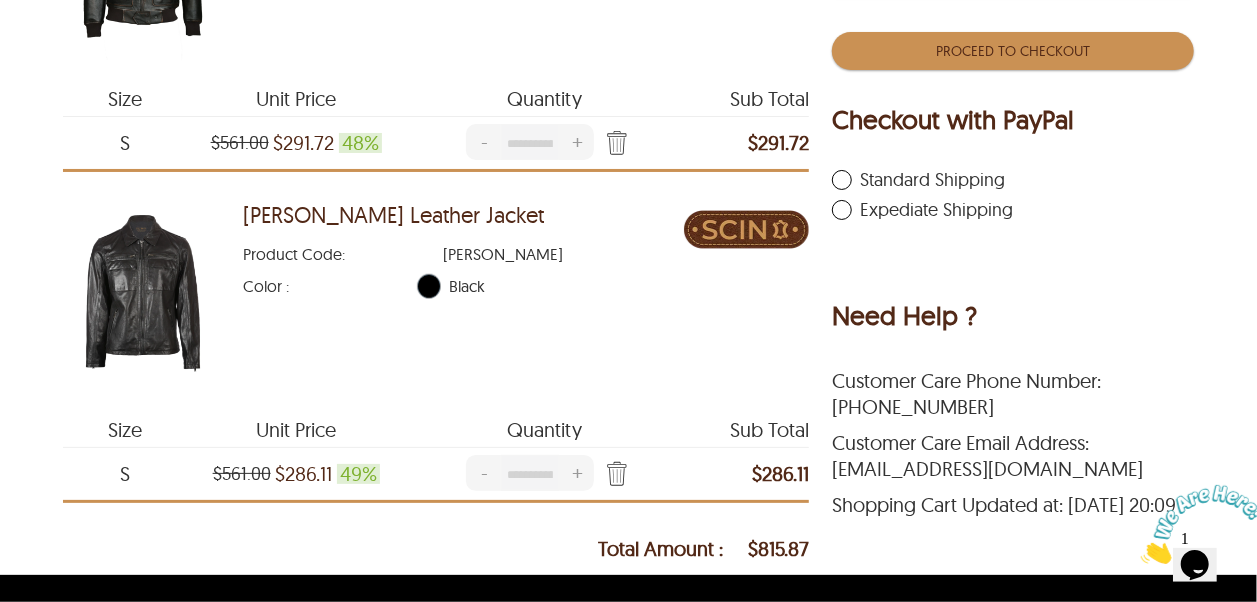 scroll, scrollTop: 700, scrollLeft: 0, axis: vertical 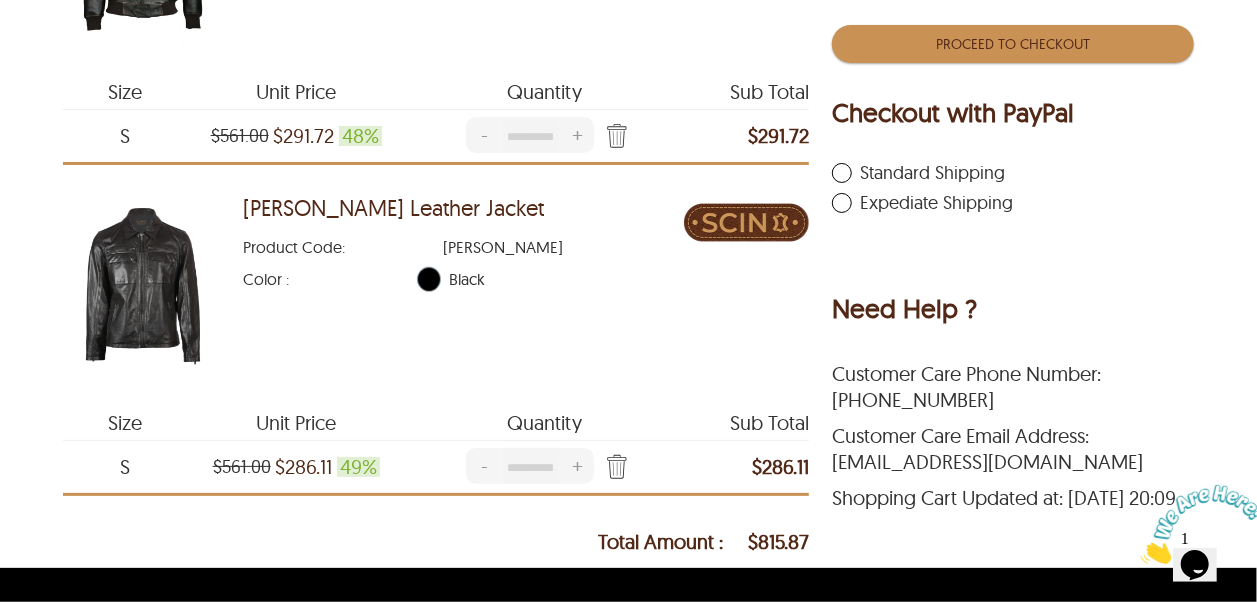 click at bounding box center (613, 468) 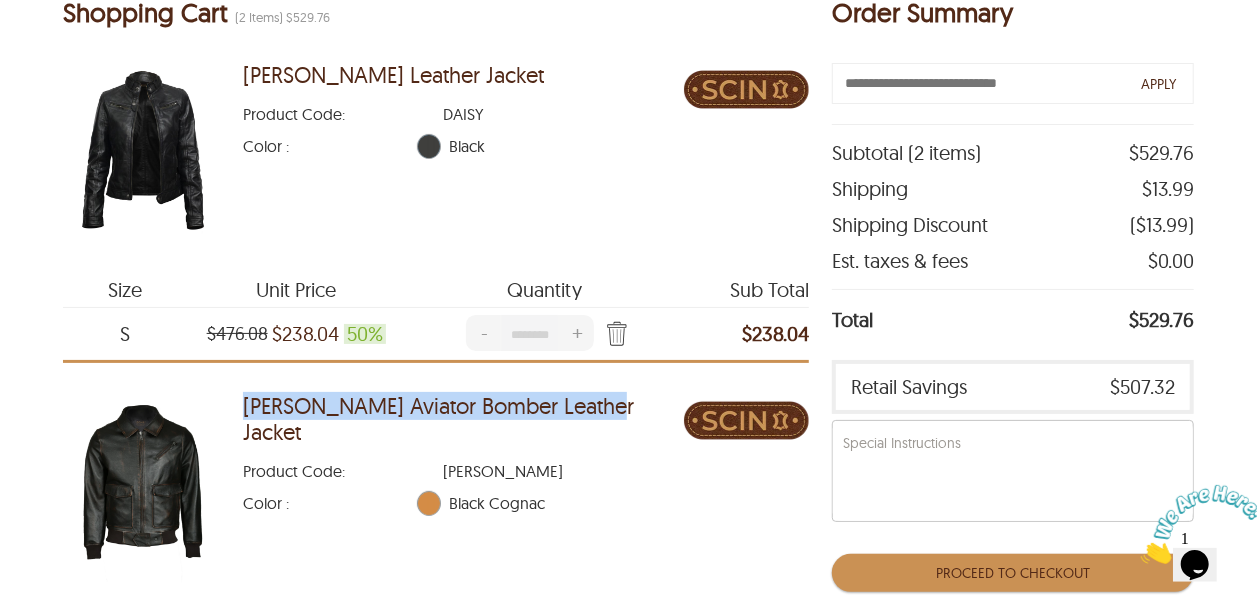 scroll, scrollTop: 300, scrollLeft: 0, axis: vertical 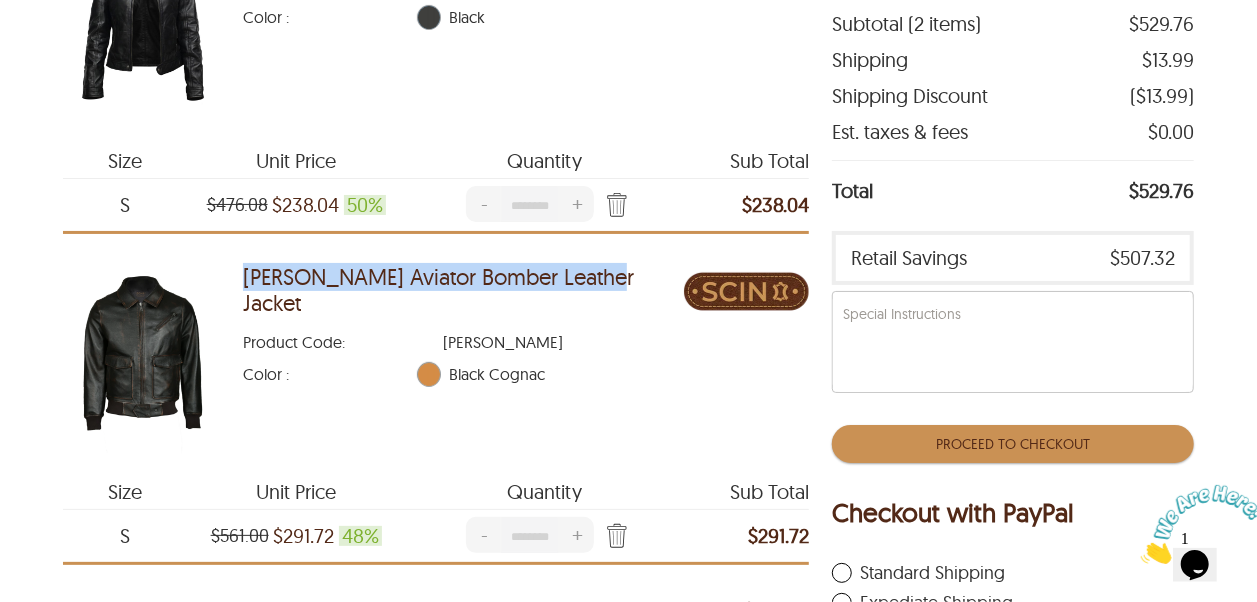 click on "Proceed To Checkout" at bounding box center [1013, 444] 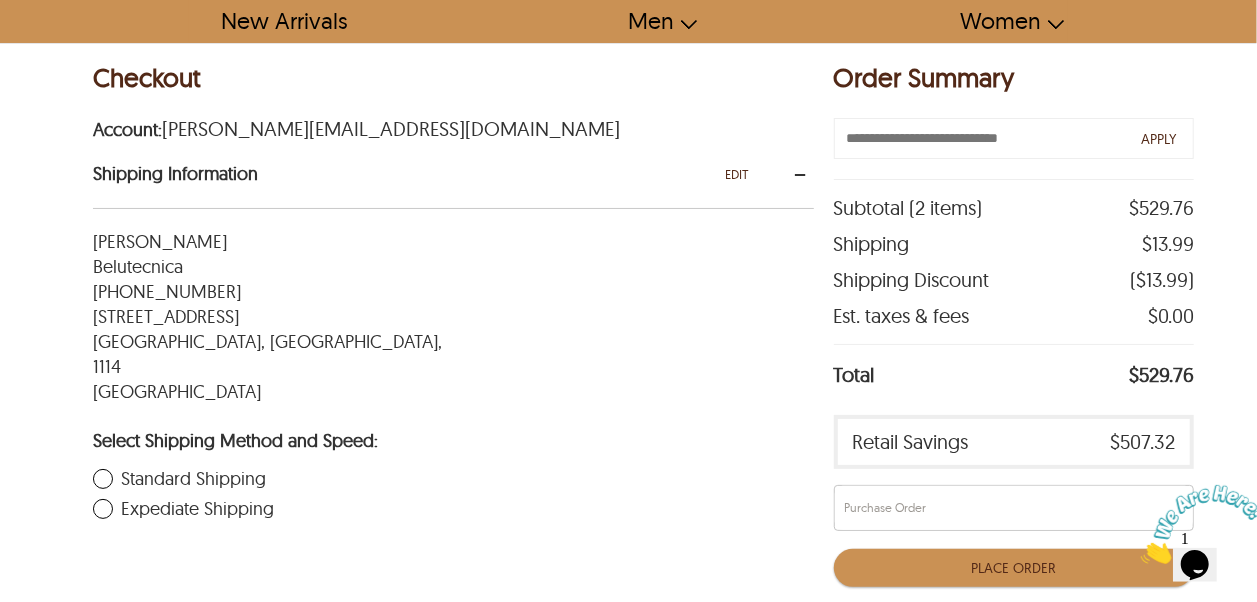 scroll, scrollTop: 200, scrollLeft: 0, axis: vertical 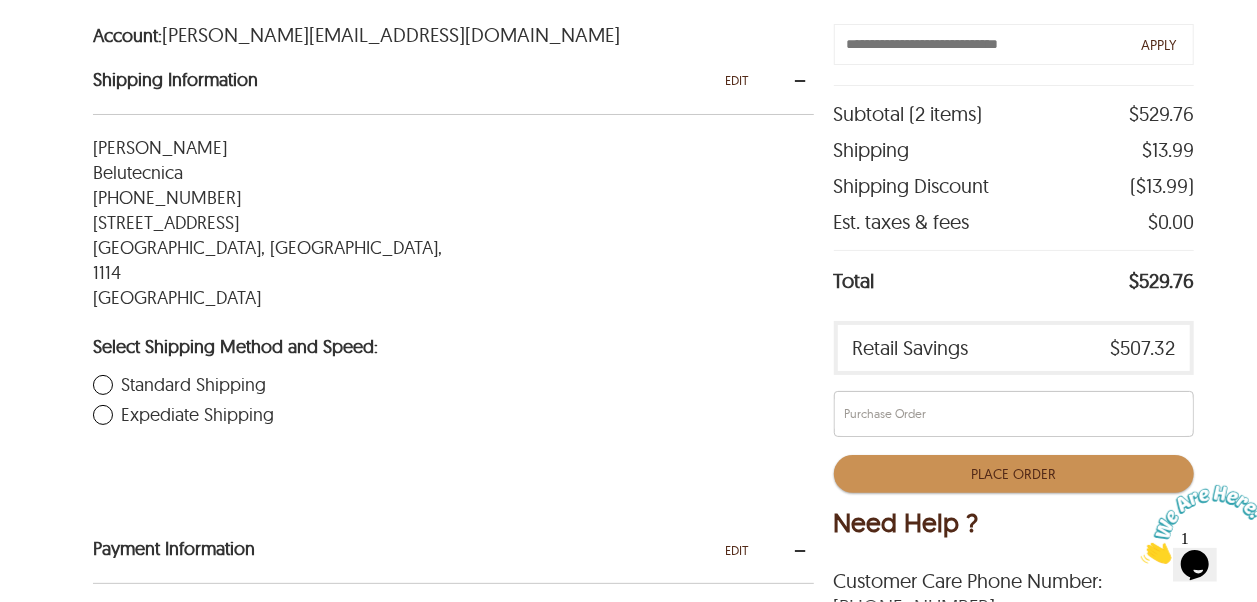 click on "EDIT" at bounding box center [737, 80] 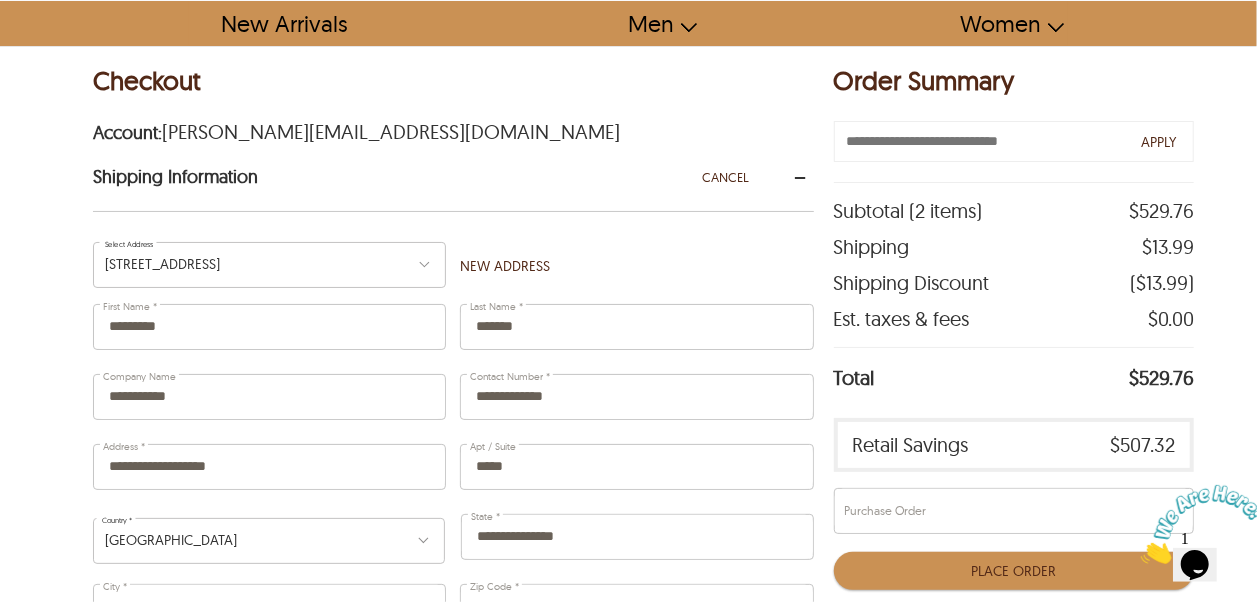 scroll, scrollTop: 100, scrollLeft: 0, axis: vertical 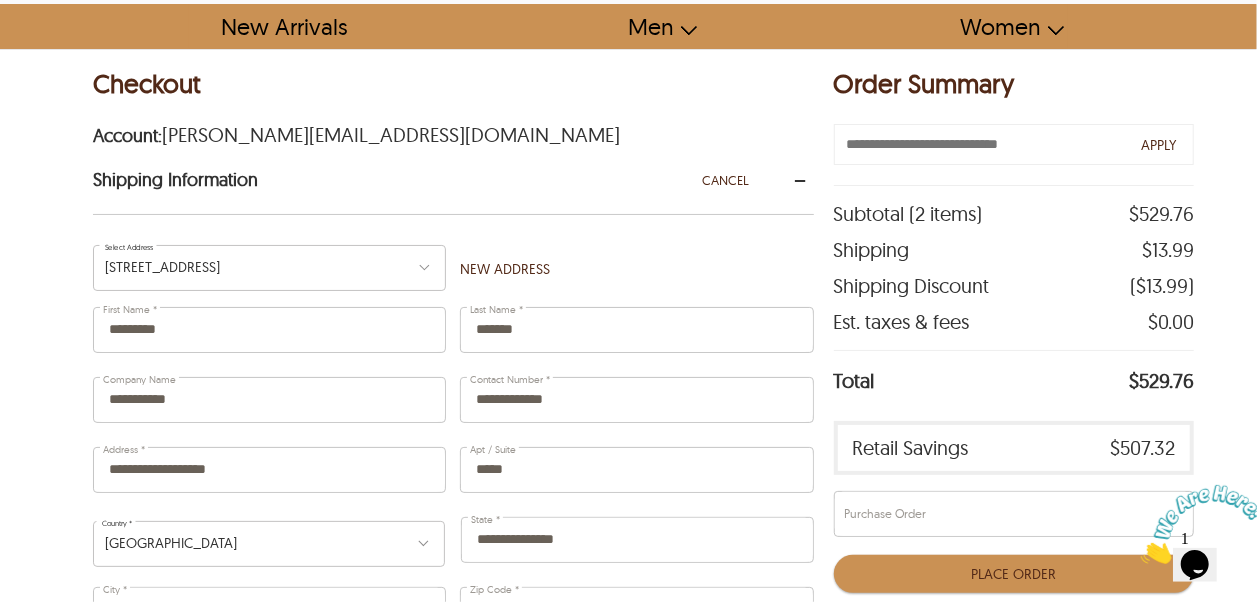 click on "Avenida da Namaacha, 11142, Matola, Maputo Province, 1114" at bounding box center (269, 268) 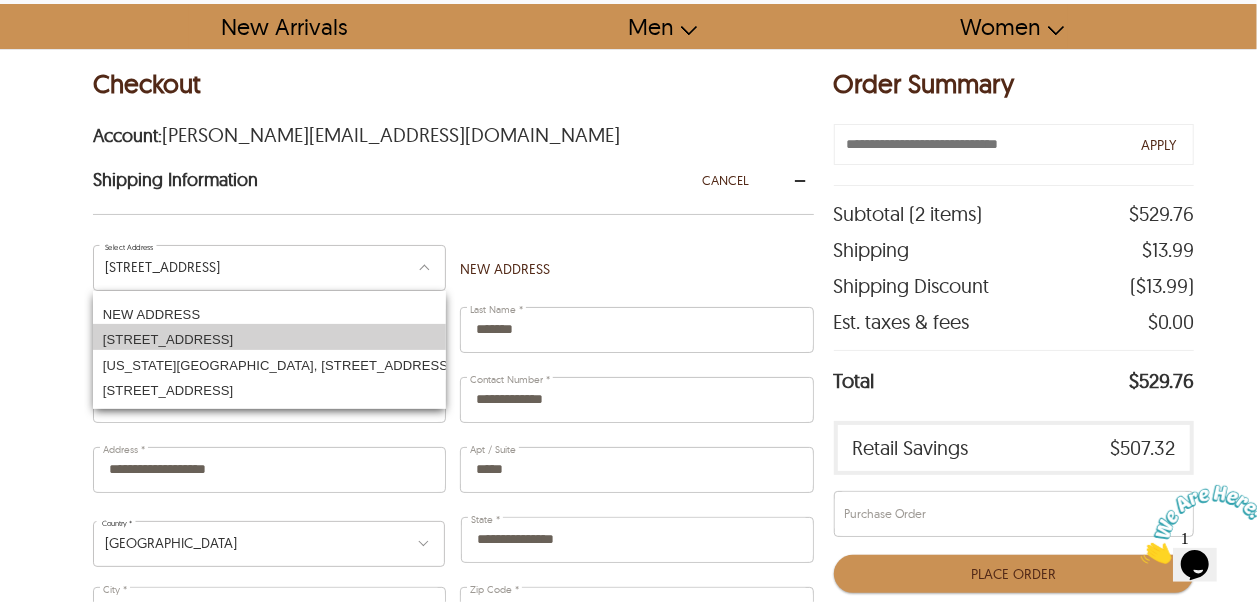 type on "*******" 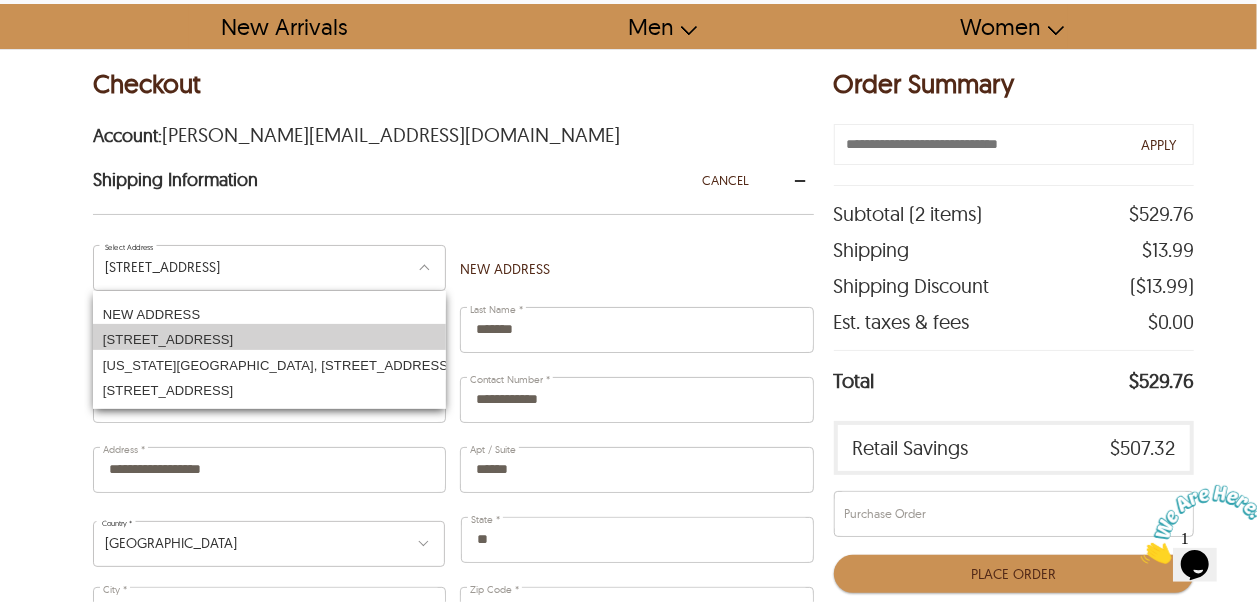 click on "4283 Express Lane , MZ2231, Sarasota, FL, 34249" at bounding box center (269, 337) 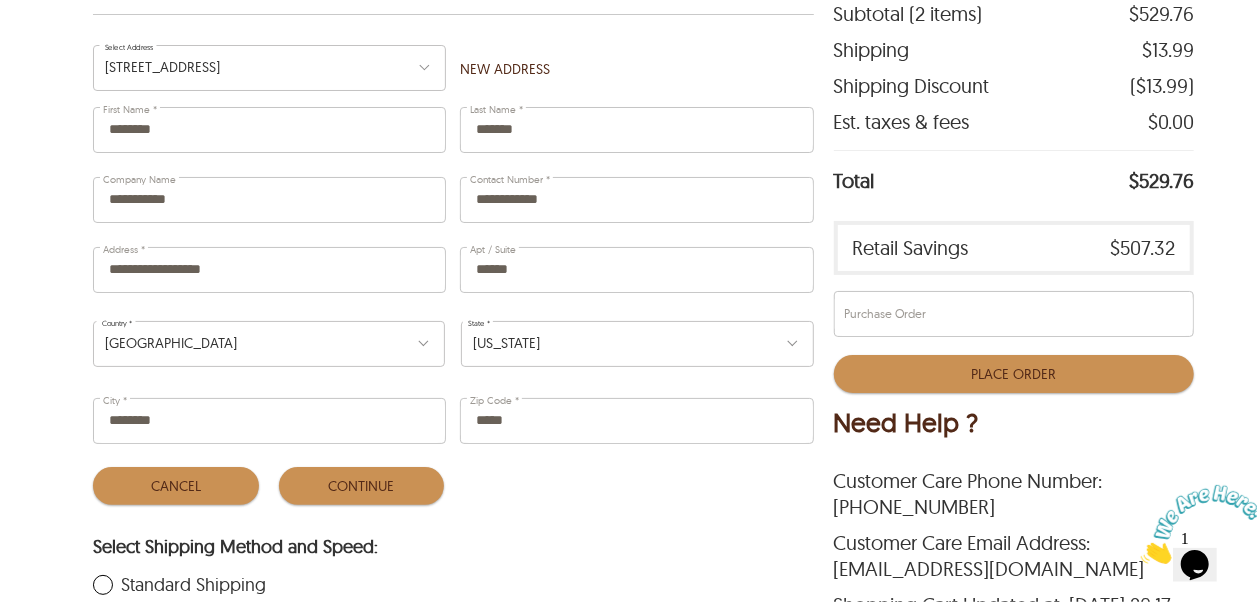 scroll, scrollTop: 500, scrollLeft: 0, axis: vertical 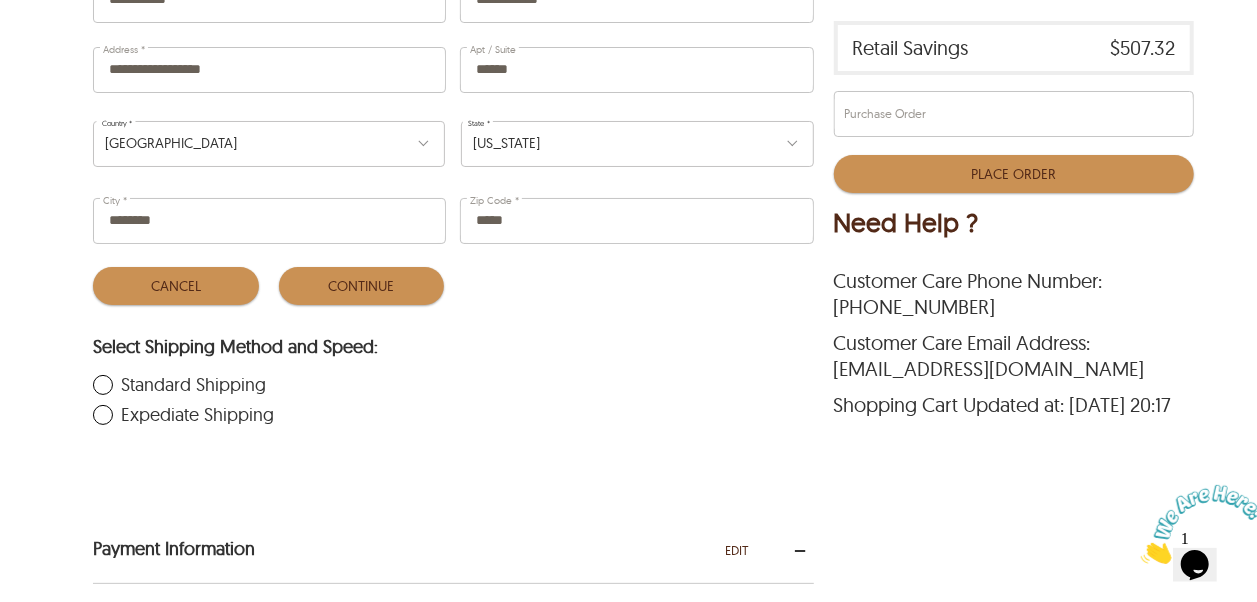 click on "Expediate Shipping" at bounding box center (441, 415) 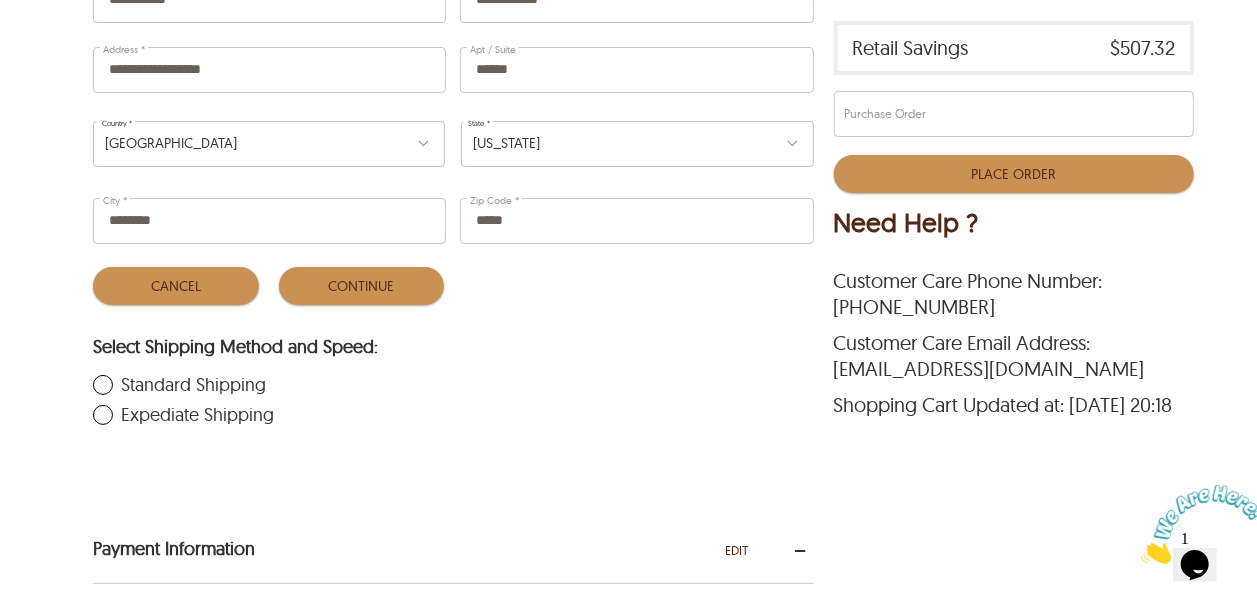 click on "Continue" at bounding box center (362, 286) 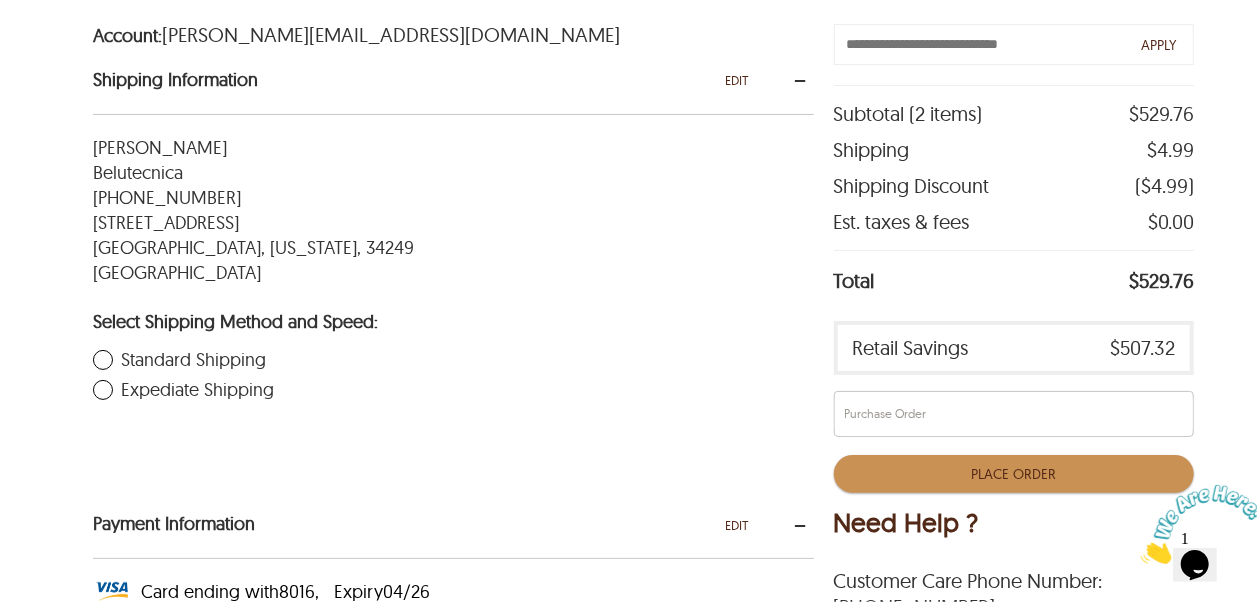 scroll, scrollTop: 0, scrollLeft: 0, axis: both 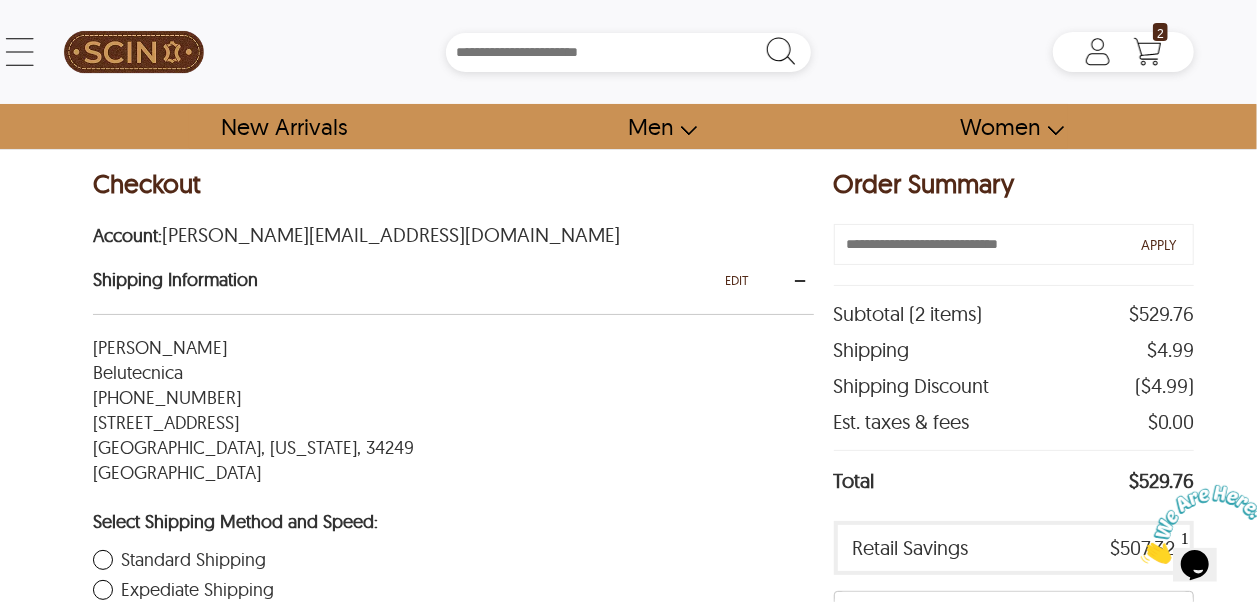click on "EDIT" at bounding box center [737, 280] 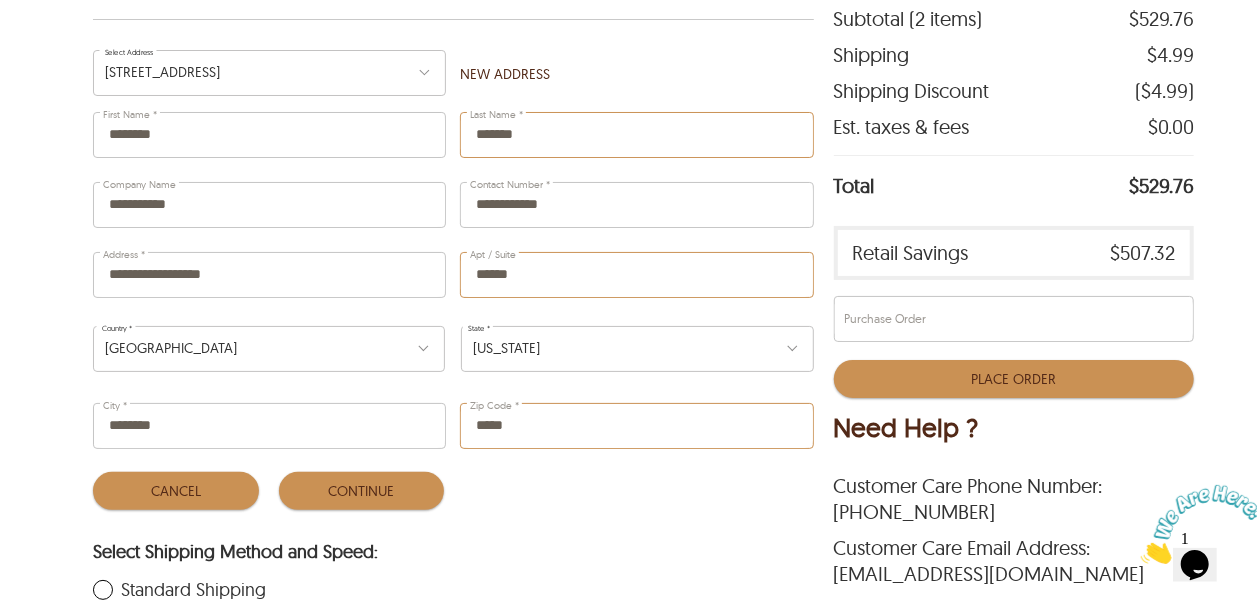scroll, scrollTop: 400, scrollLeft: 0, axis: vertical 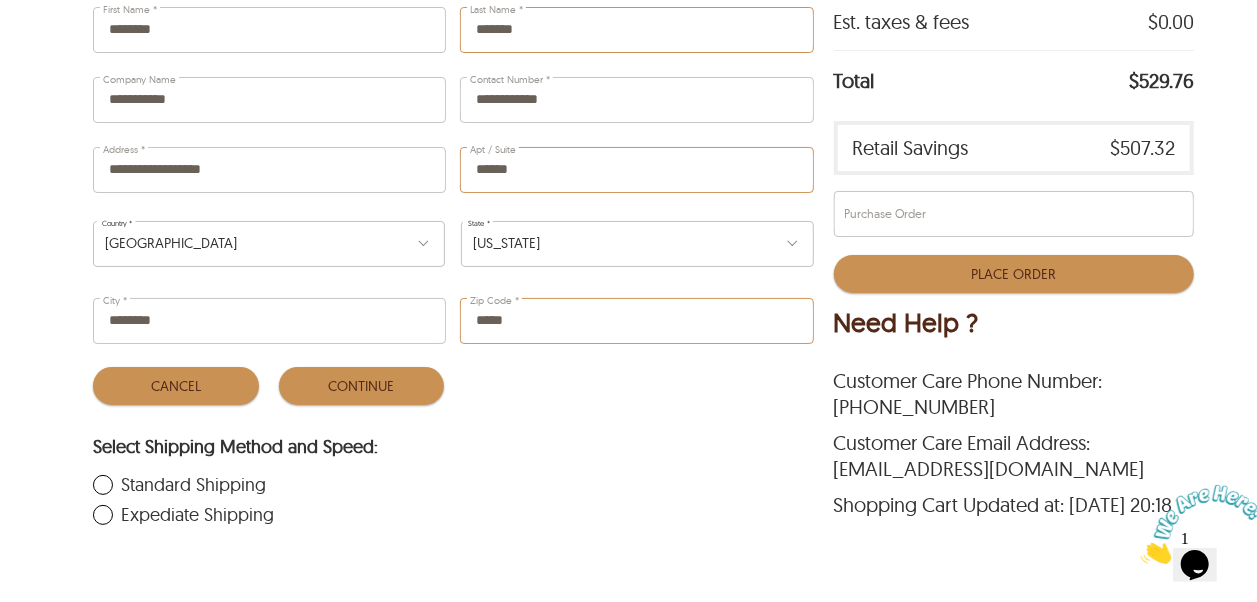 click on "Continue" at bounding box center [362, 386] 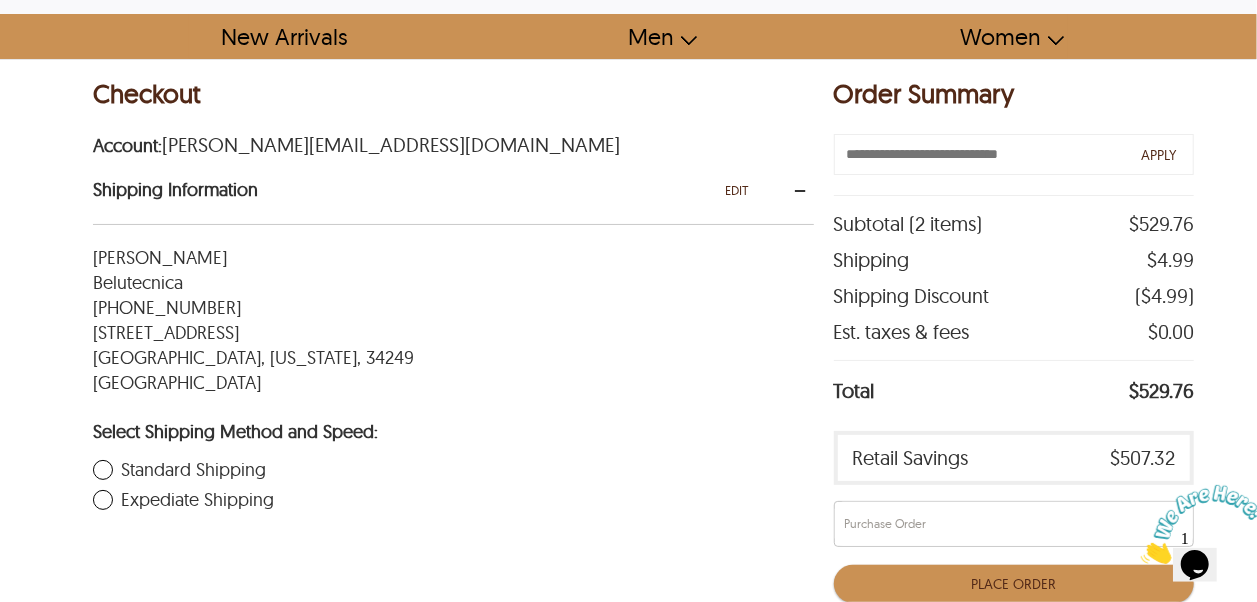 scroll, scrollTop: 0, scrollLeft: 0, axis: both 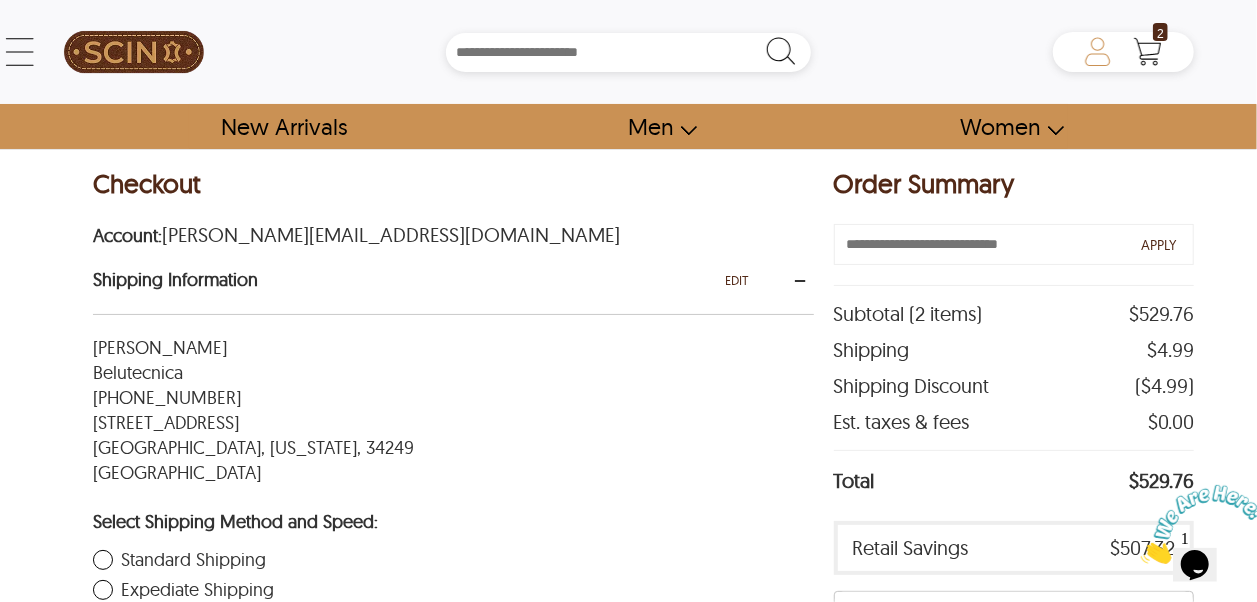 click on "Jacinto S j.s.mutemba@belutecnica.co.mz ✕ My Account   My Order 0   Affiliate Program   Change Password   Logout 2 Checkout Now 2 items | $529.76" at bounding box center (1123, 52) 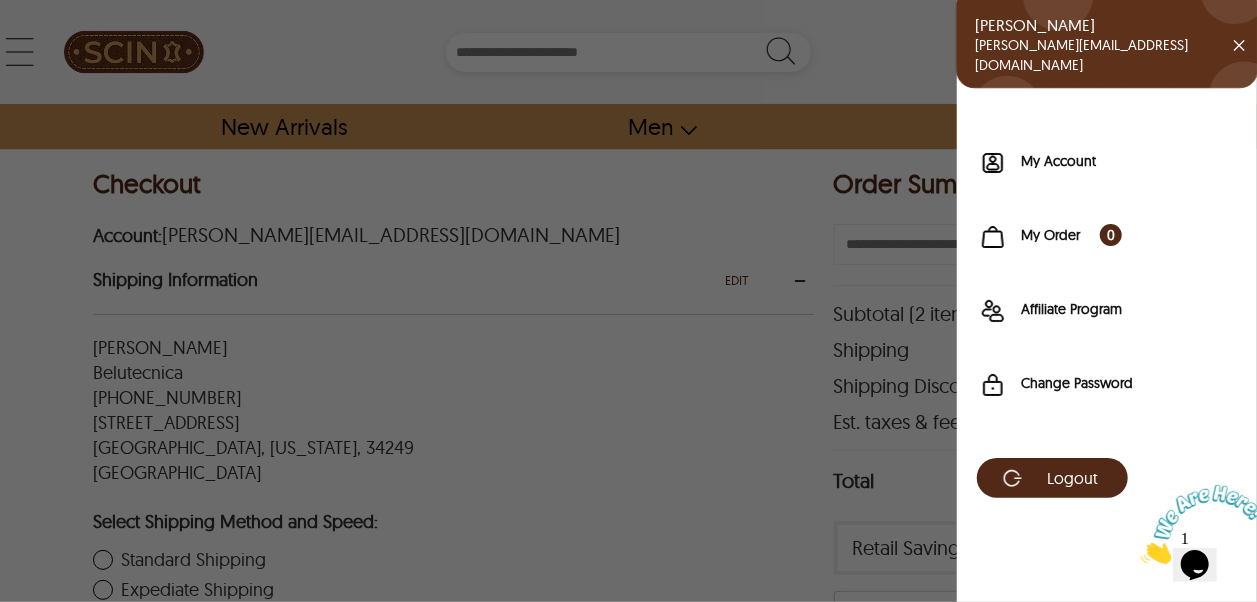 click on "[PERSON_NAME][EMAIL_ADDRESS][DOMAIN_NAME]" at bounding box center [1104, 55] 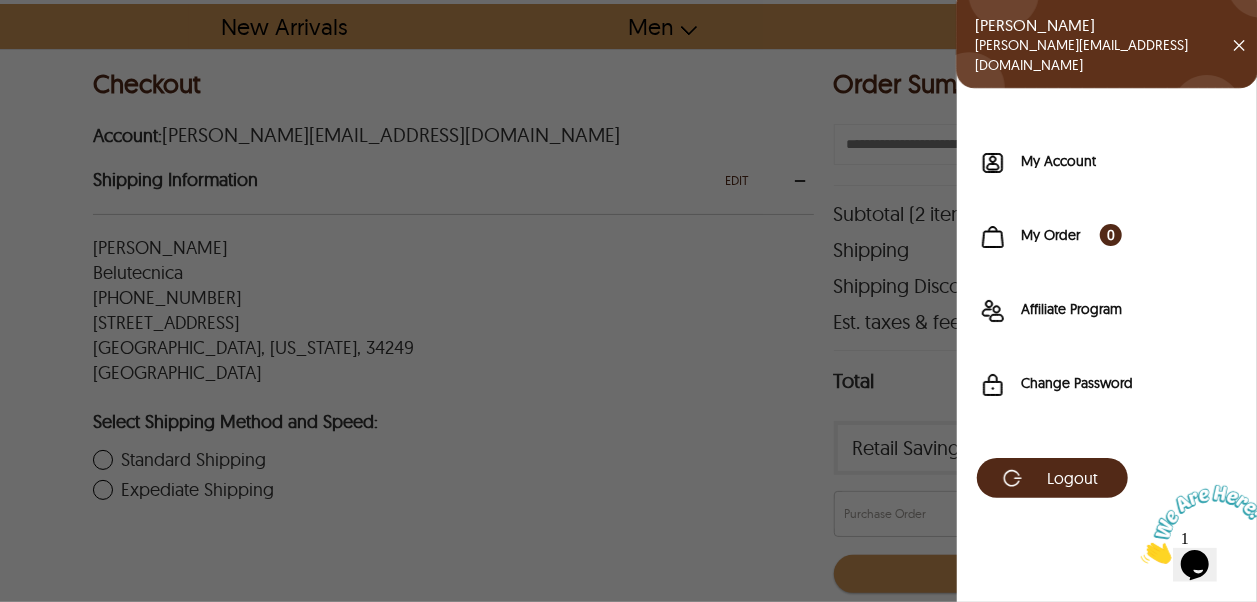 scroll, scrollTop: 0, scrollLeft: 0, axis: both 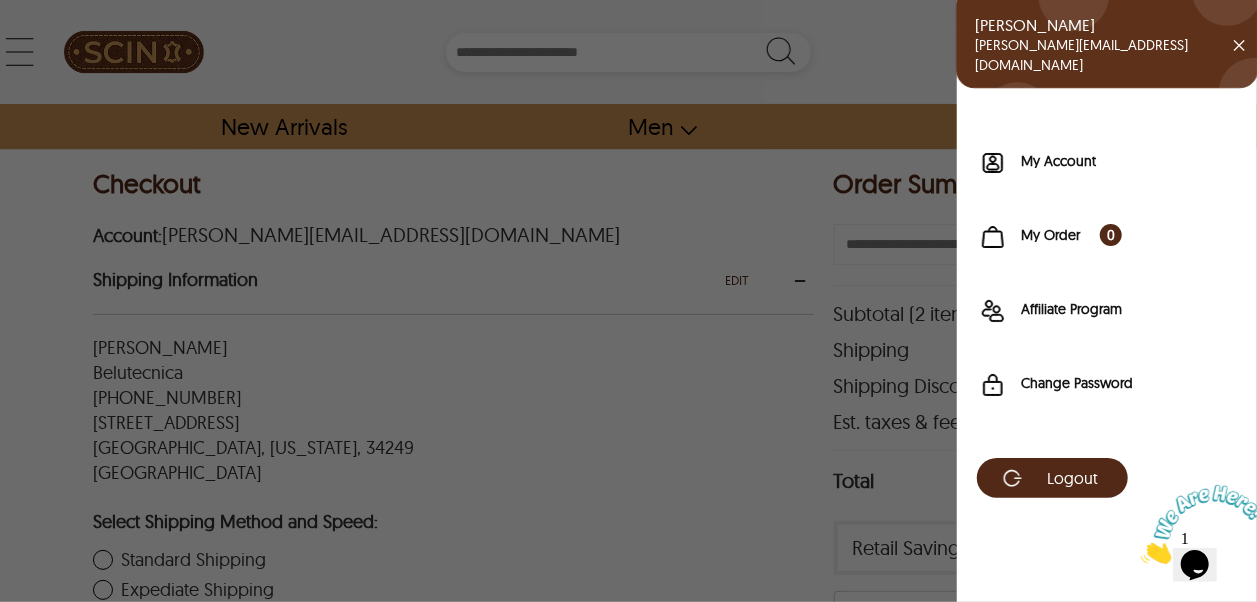 click on "[PERSON_NAME][EMAIL_ADDRESS][DOMAIN_NAME]" at bounding box center [1104, 55] 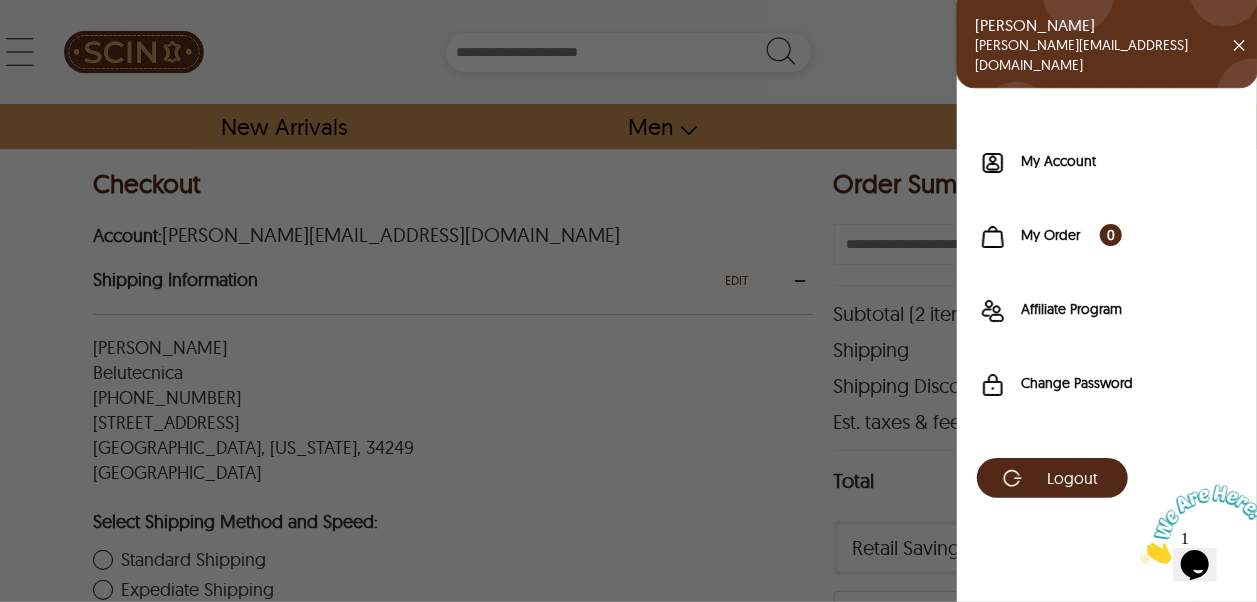 click on "Jacinto S j.s.mutemba@belutecnica.co.mz ✕ My Account   My Order 0   Affiliate Program   Change Password   Logout" at bounding box center (628, 301) 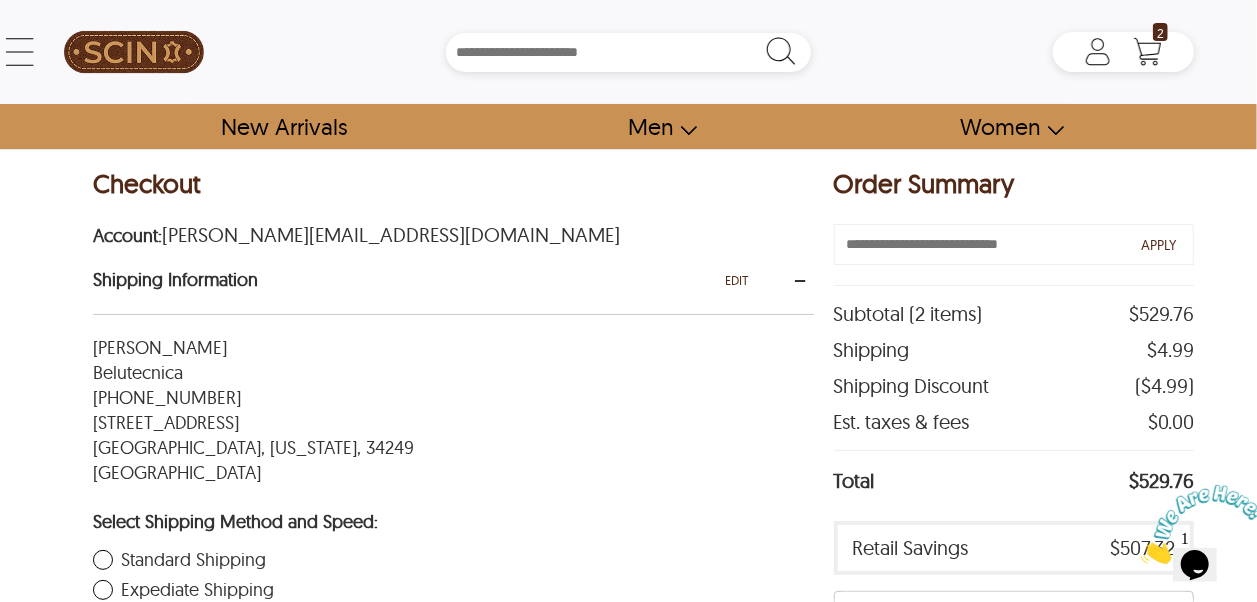 click on "[PERSON_NAME][EMAIL_ADDRESS][DOMAIN_NAME]" at bounding box center [391, 229] 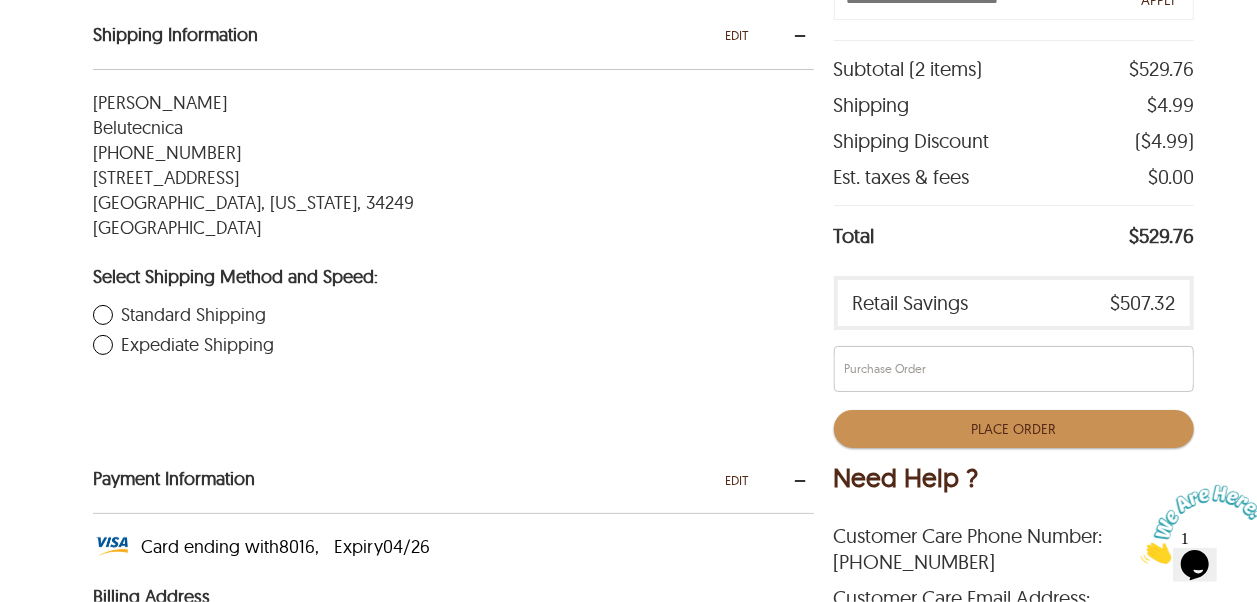 scroll, scrollTop: 100, scrollLeft: 0, axis: vertical 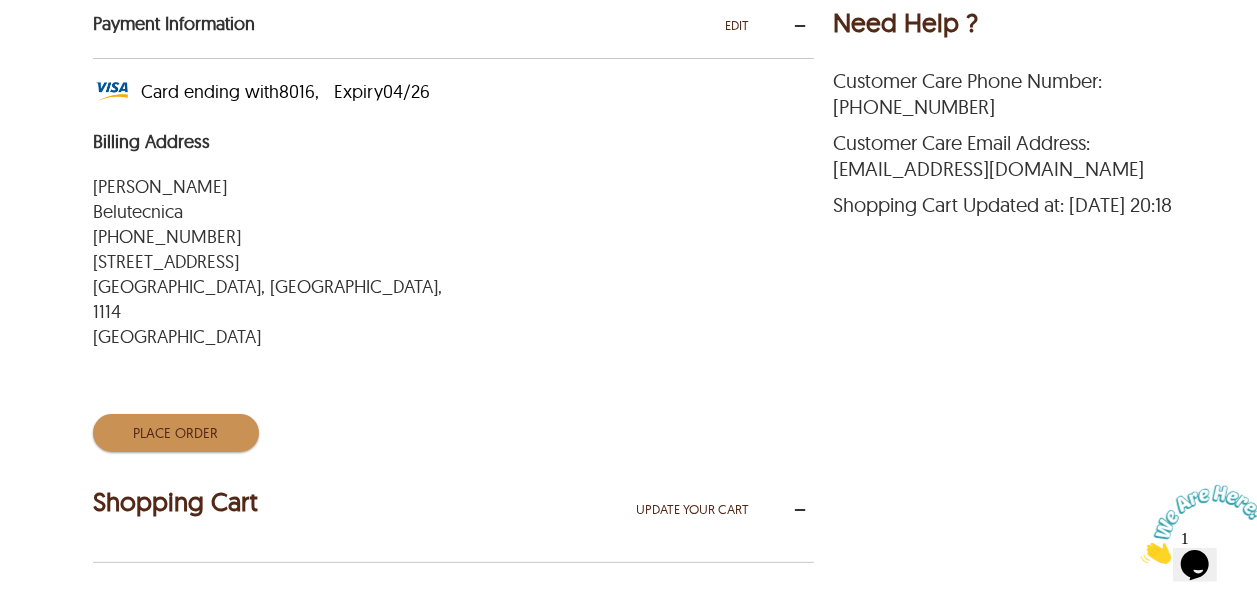 click on "Place Order" at bounding box center [176, 433] 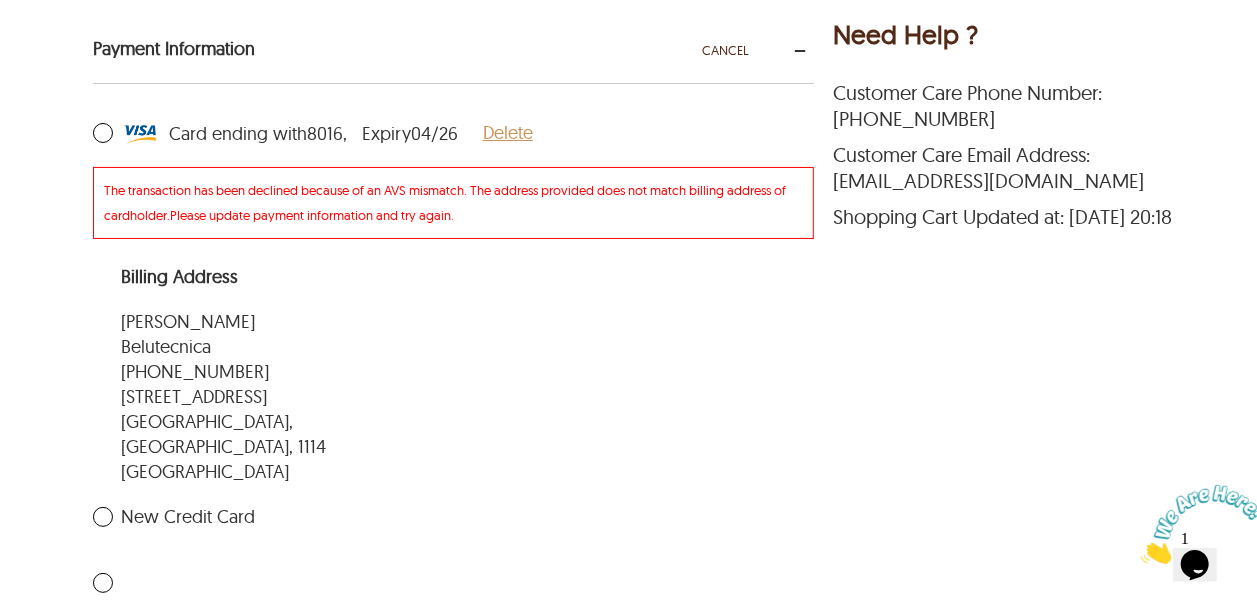 click at bounding box center [107, 585] 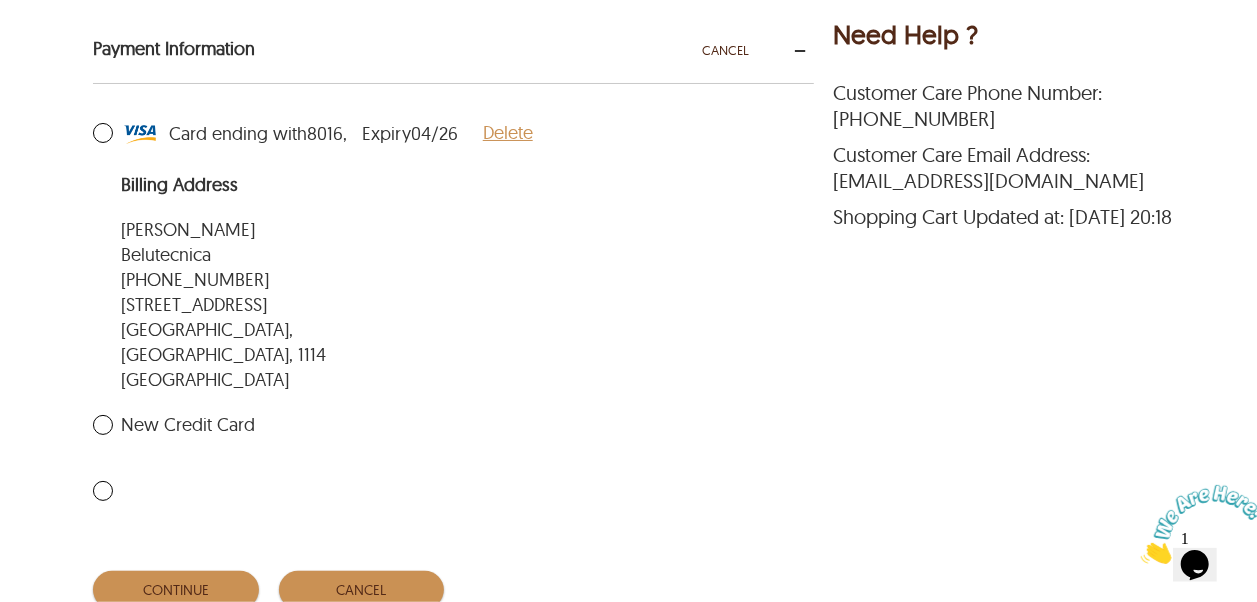 click on "CONTINUE" at bounding box center (176, 590) 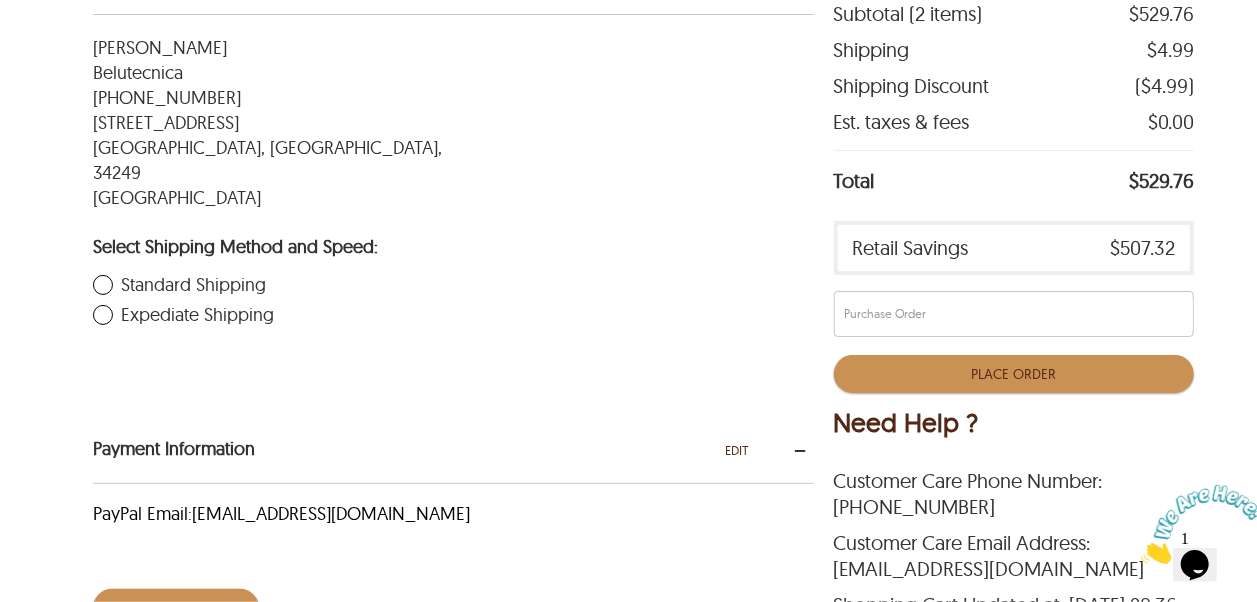 scroll, scrollTop: 400, scrollLeft: 0, axis: vertical 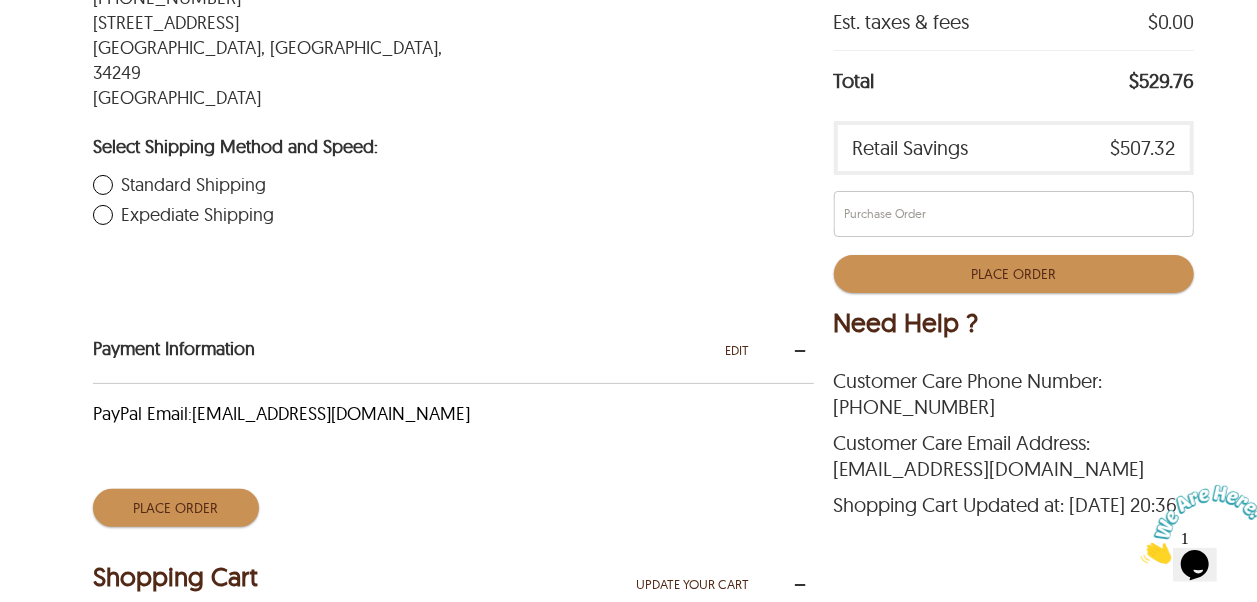click on "Place Order" at bounding box center (176, 508) 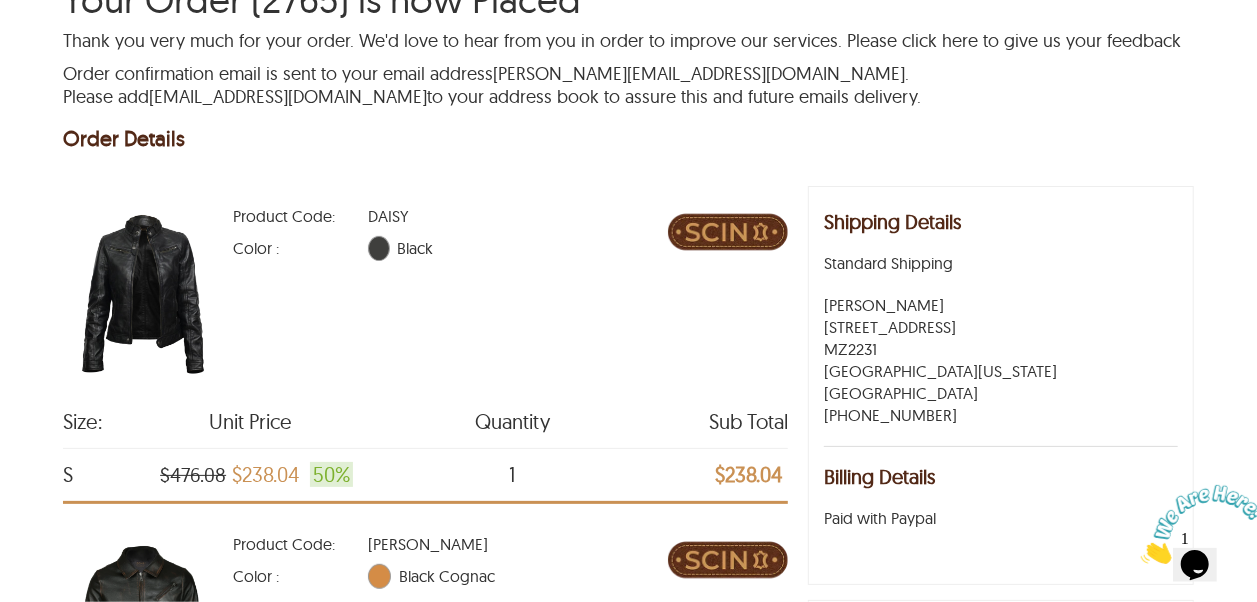 scroll, scrollTop: 100, scrollLeft: 0, axis: vertical 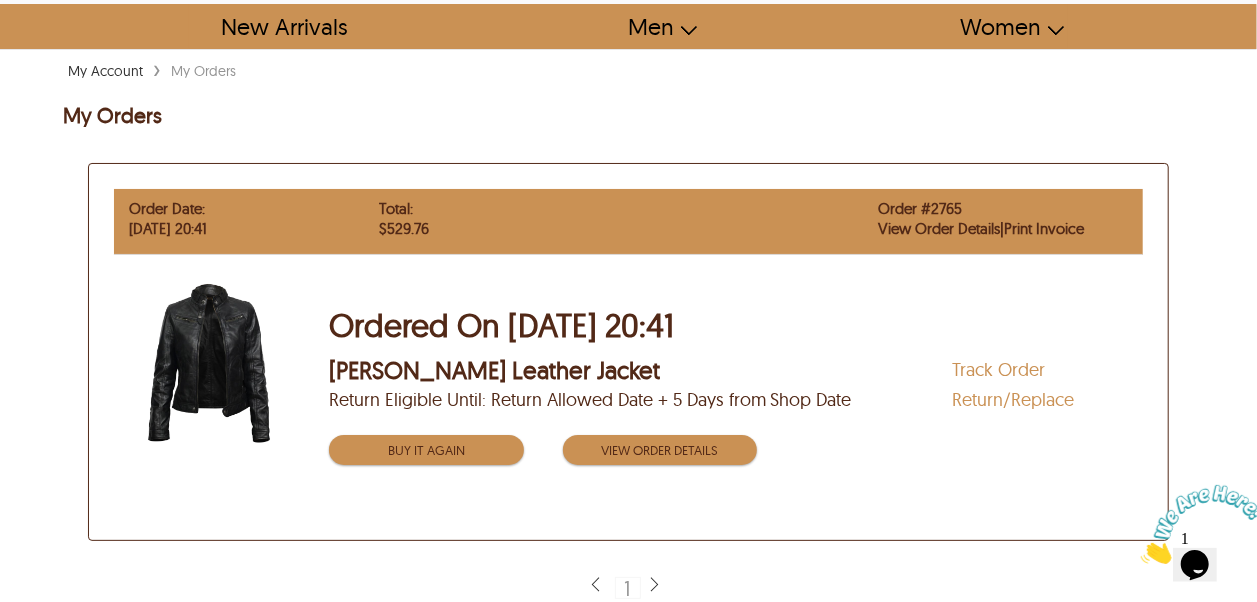 click at bounding box center (654, 585) 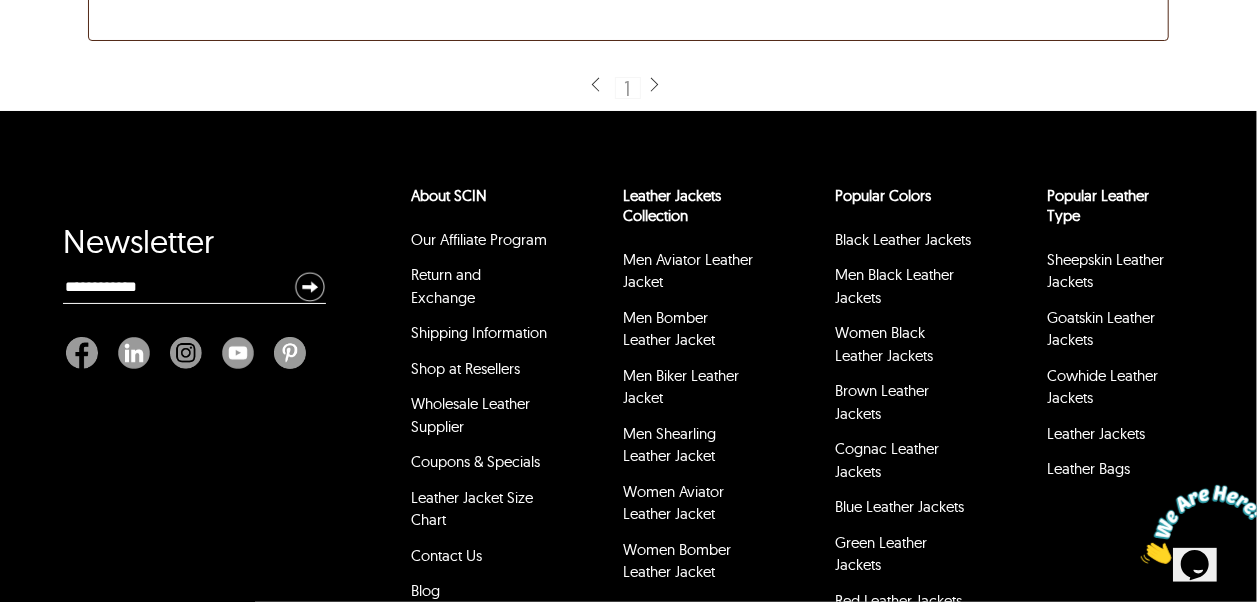 scroll, scrollTop: 300, scrollLeft: 0, axis: vertical 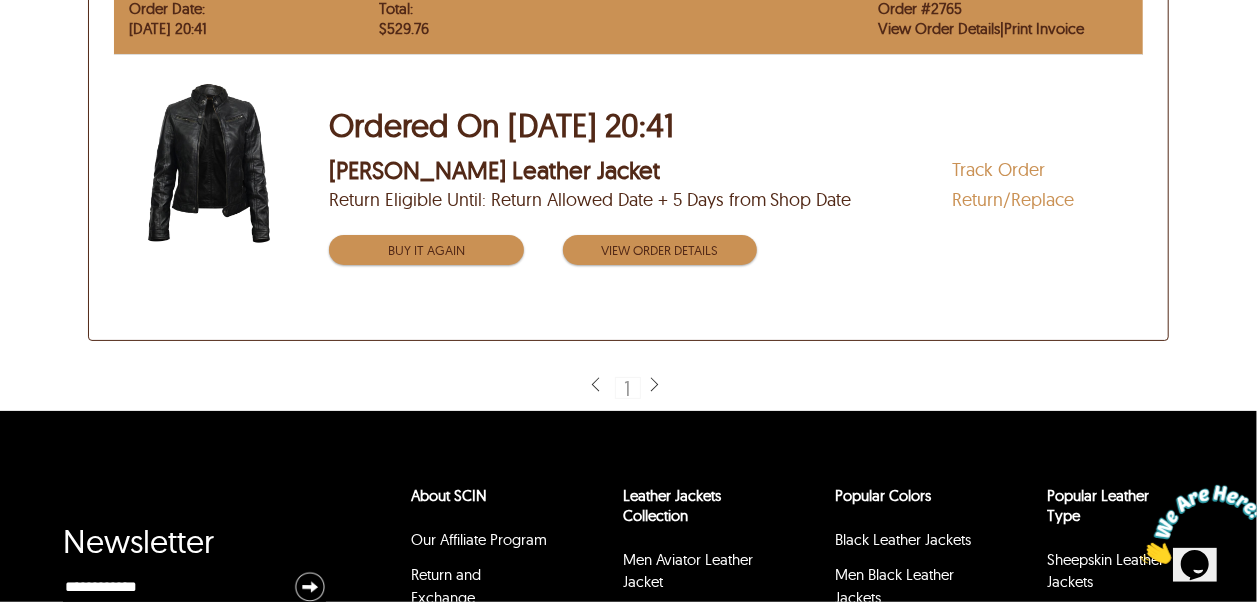 click at bounding box center [654, 385] 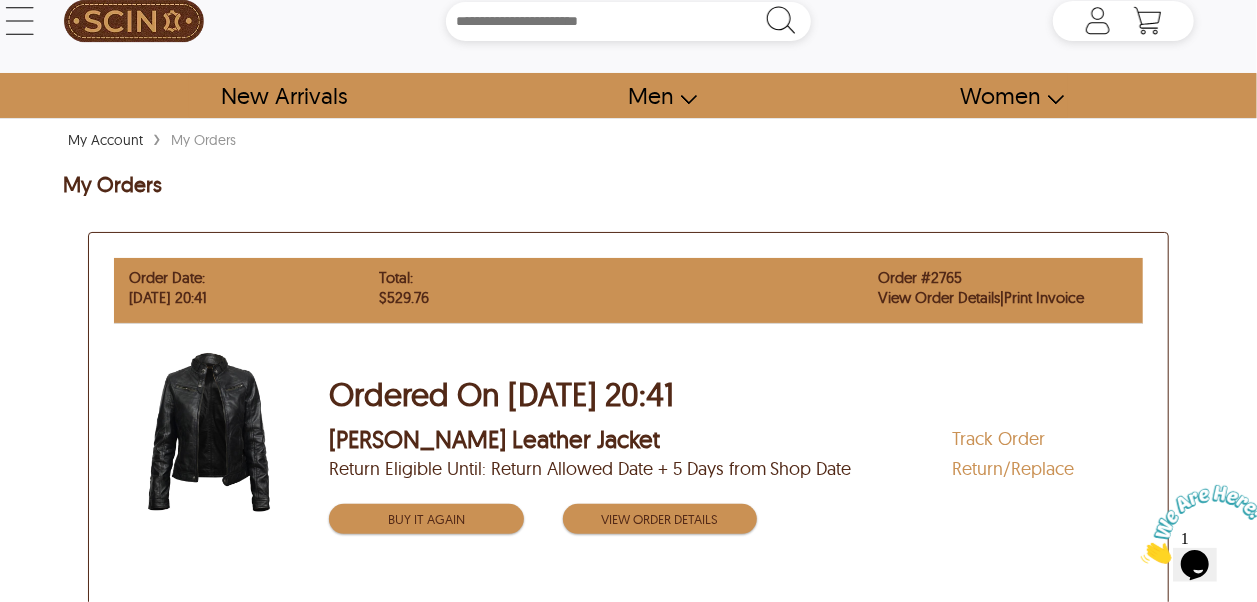 scroll, scrollTop: 0, scrollLeft: 0, axis: both 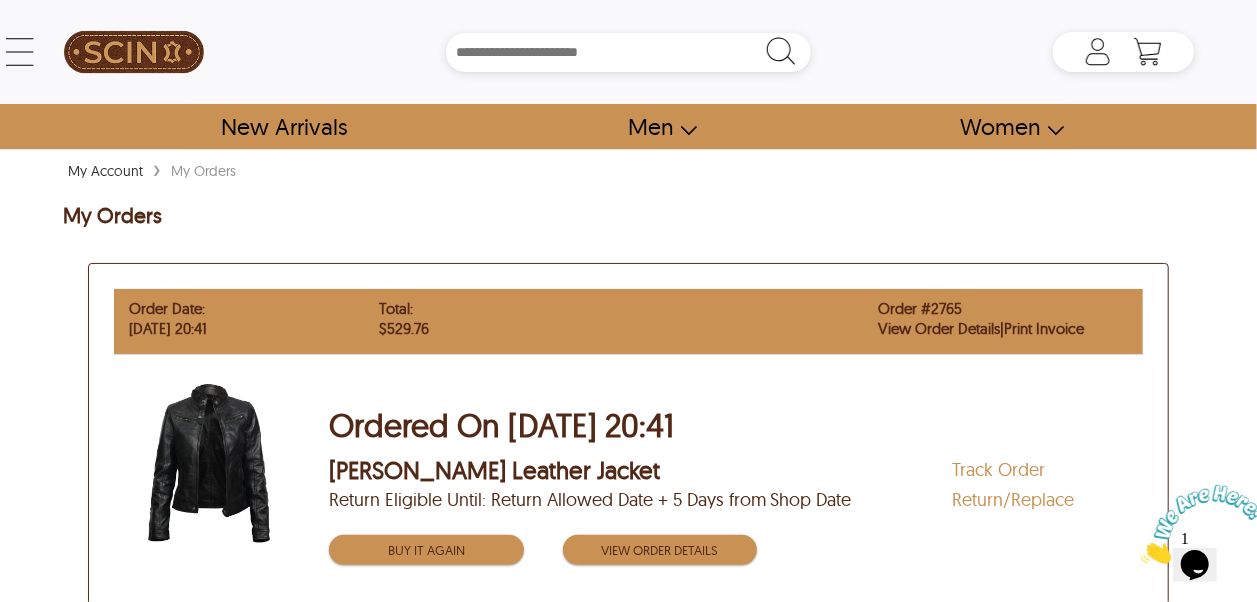 click on "View Order Details" at bounding box center (939, 328) 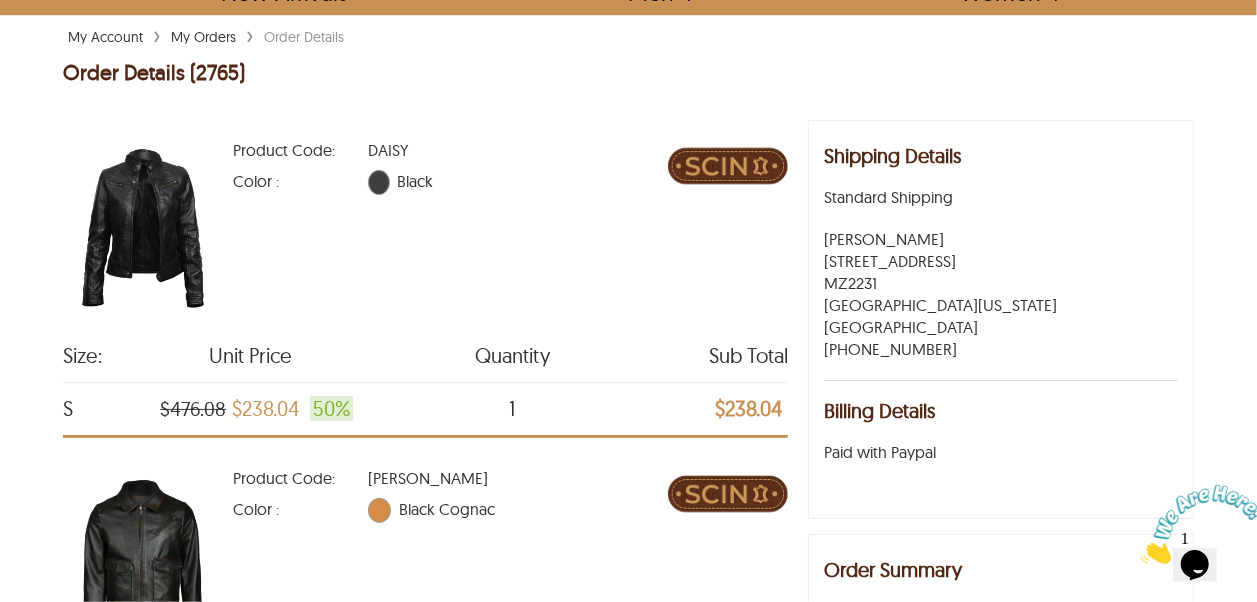 scroll, scrollTop: 0, scrollLeft: 0, axis: both 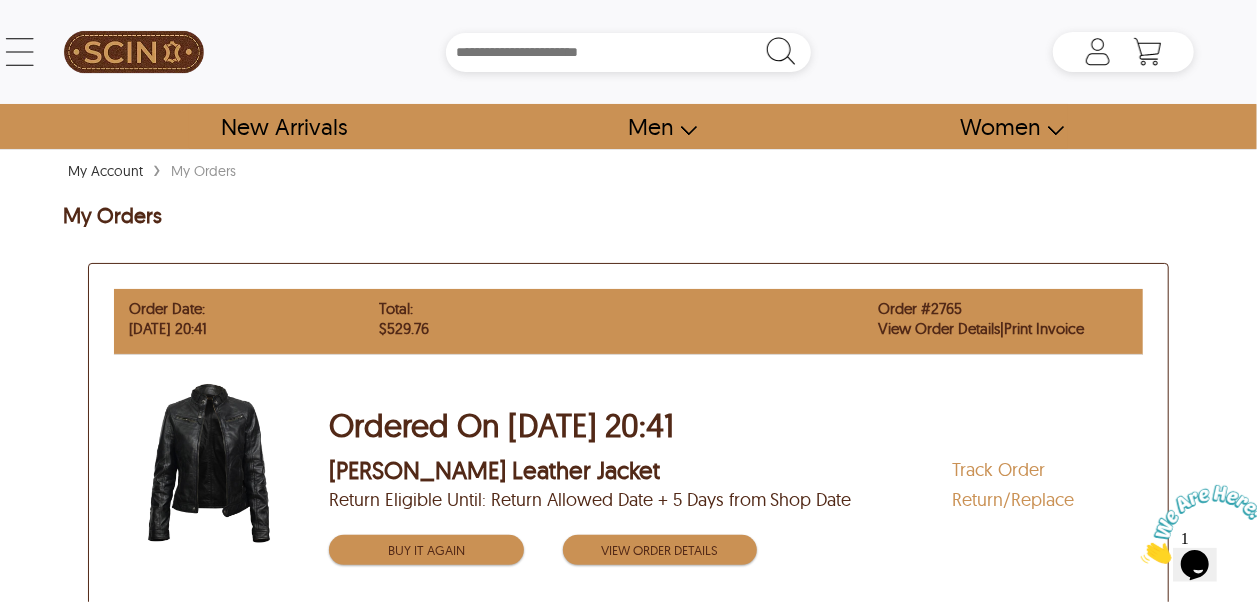 click on "Print Invoice" at bounding box center [1044, 328] 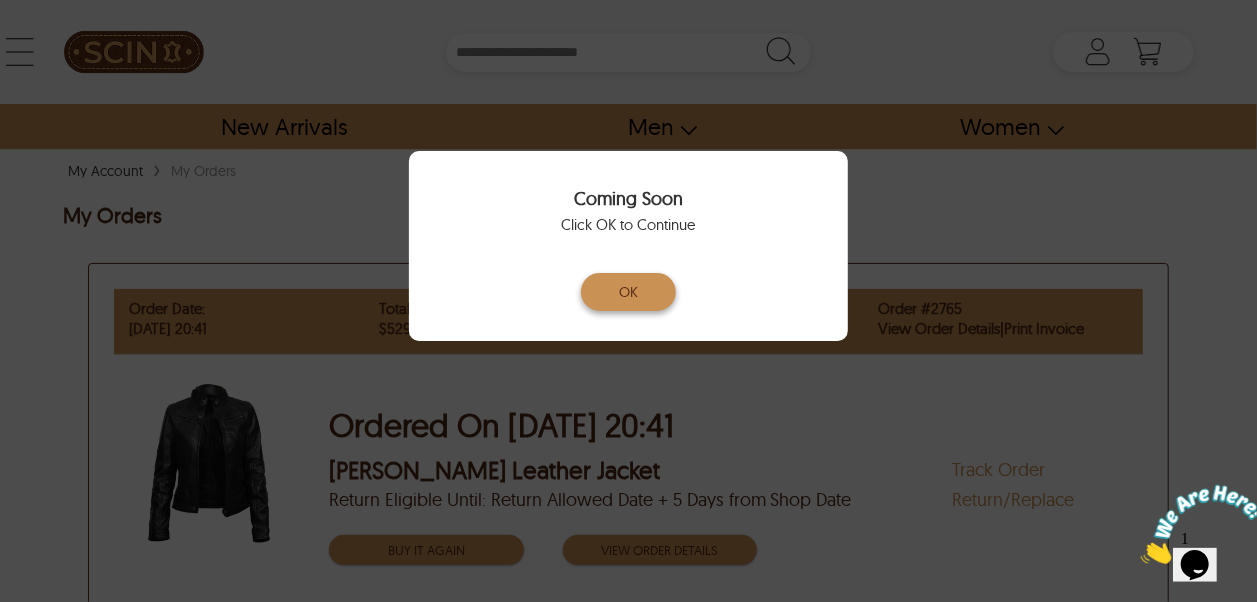 click on "OK" at bounding box center [629, 292] 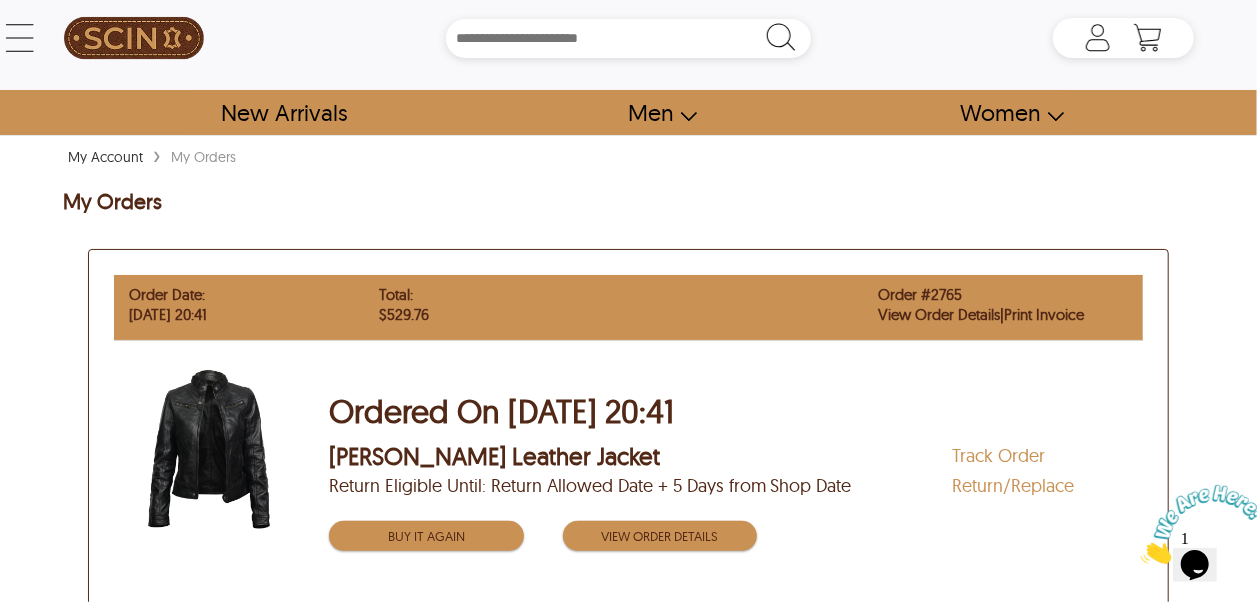 scroll, scrollTop: 0, scrollLeft: 0, axis: both 